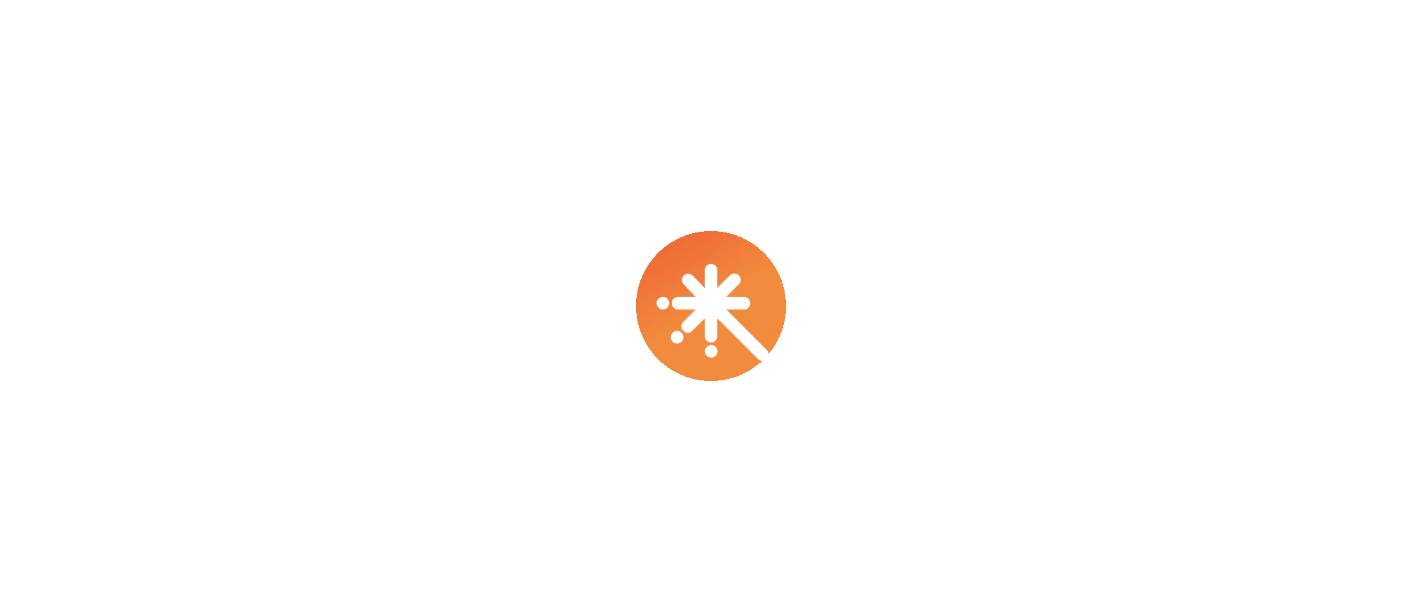 scroll, scrollTop: 0, scrollLeft: 0, axis: both 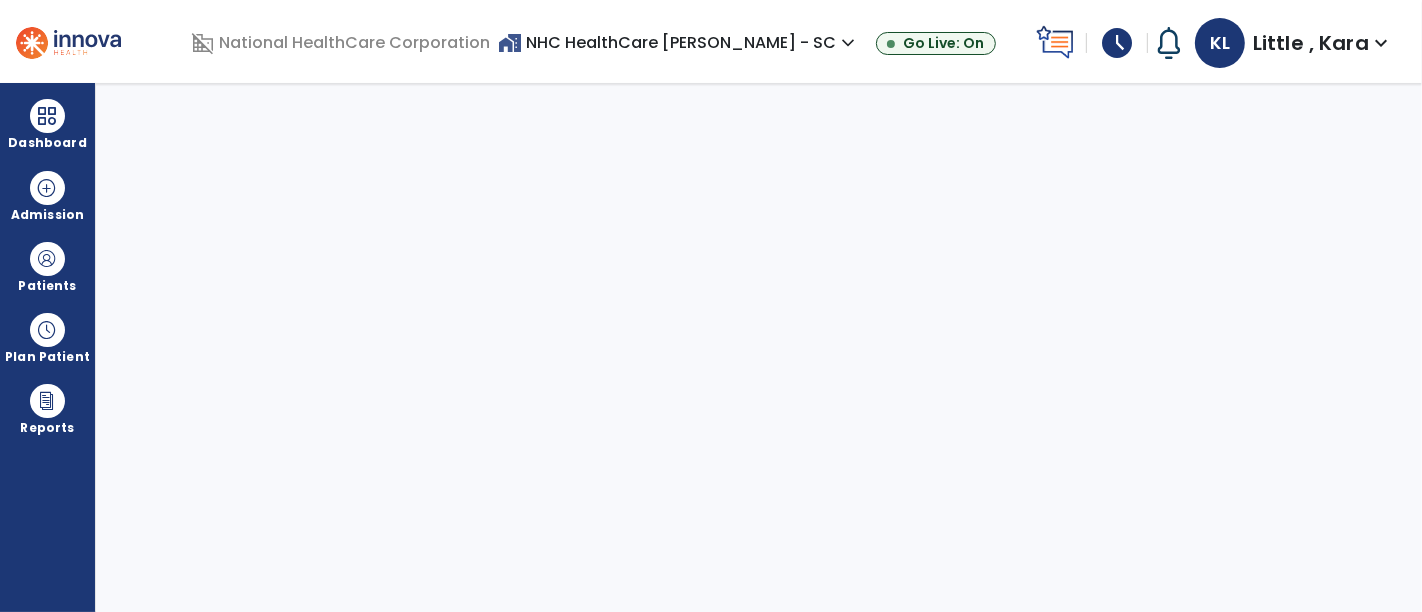 select on "****" 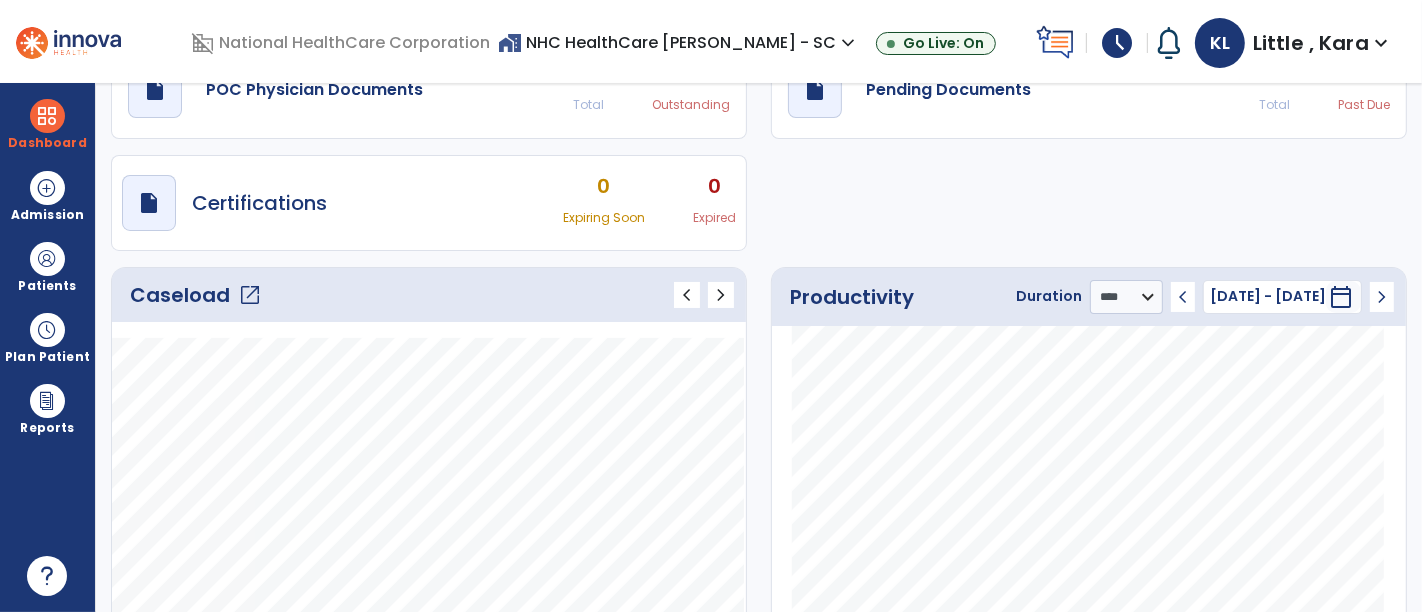 scroll, scrollTop: 0, scrollLeft: 0, axis: both 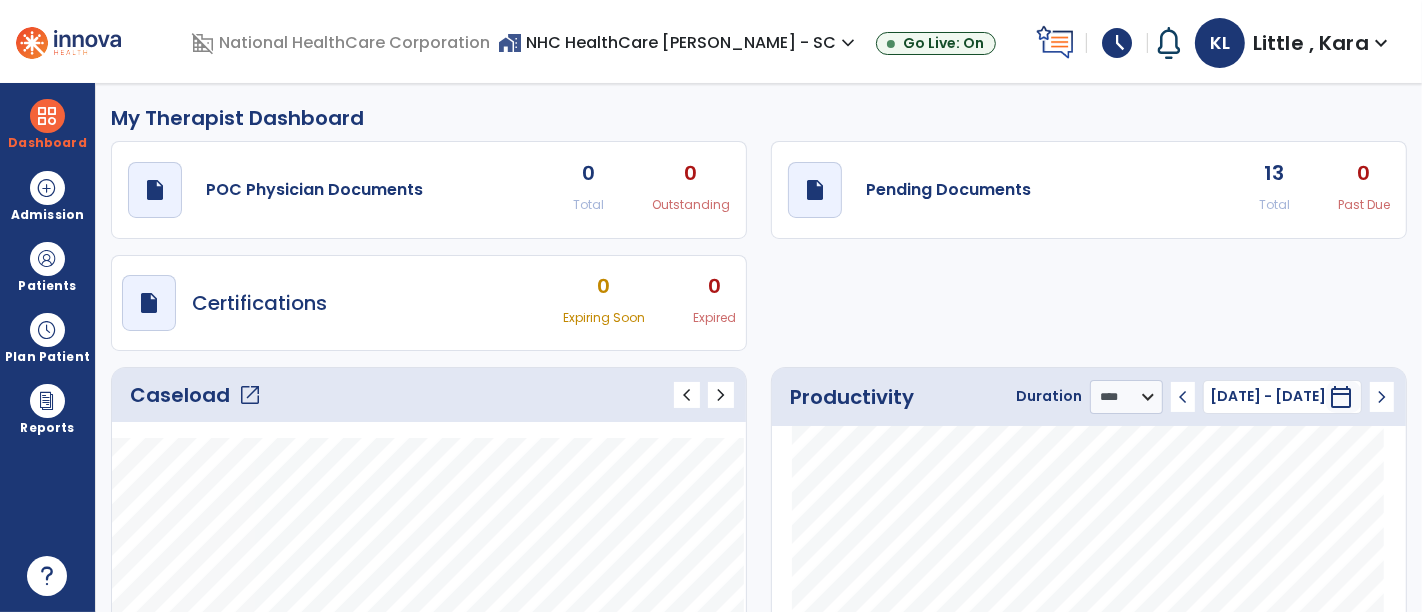 click on "open_in_new" 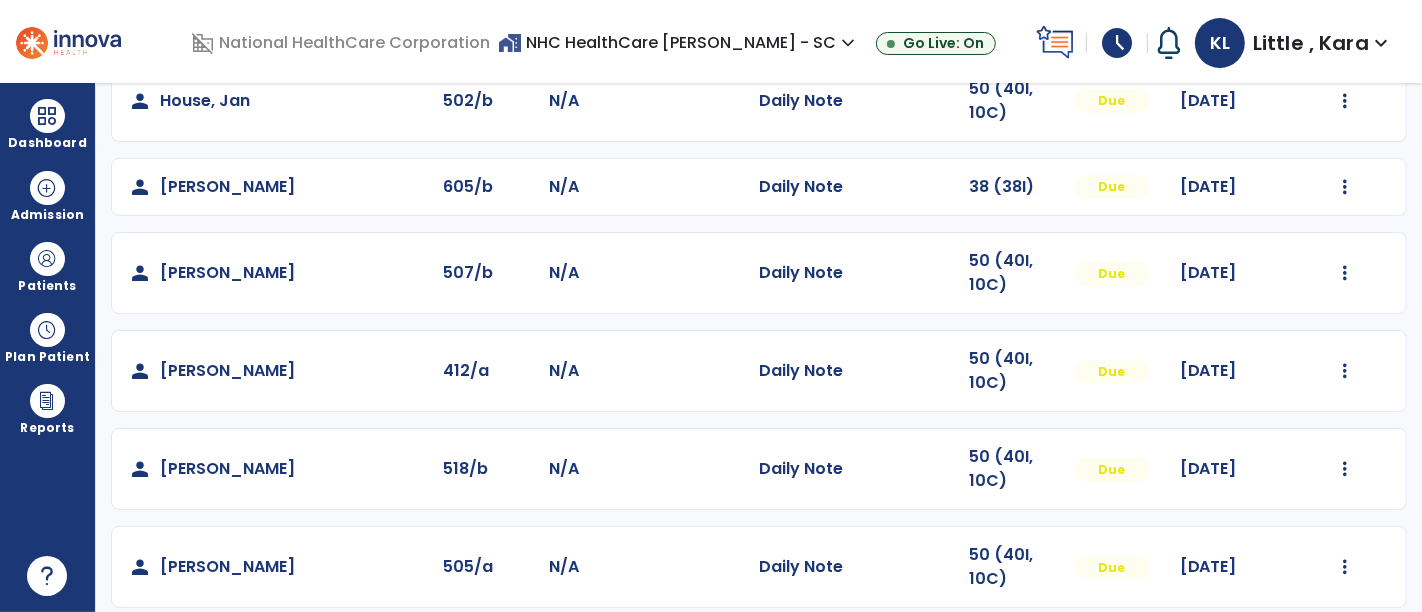 scroll, scrollTop: 617, scrollLeft: 0, axis: vertical 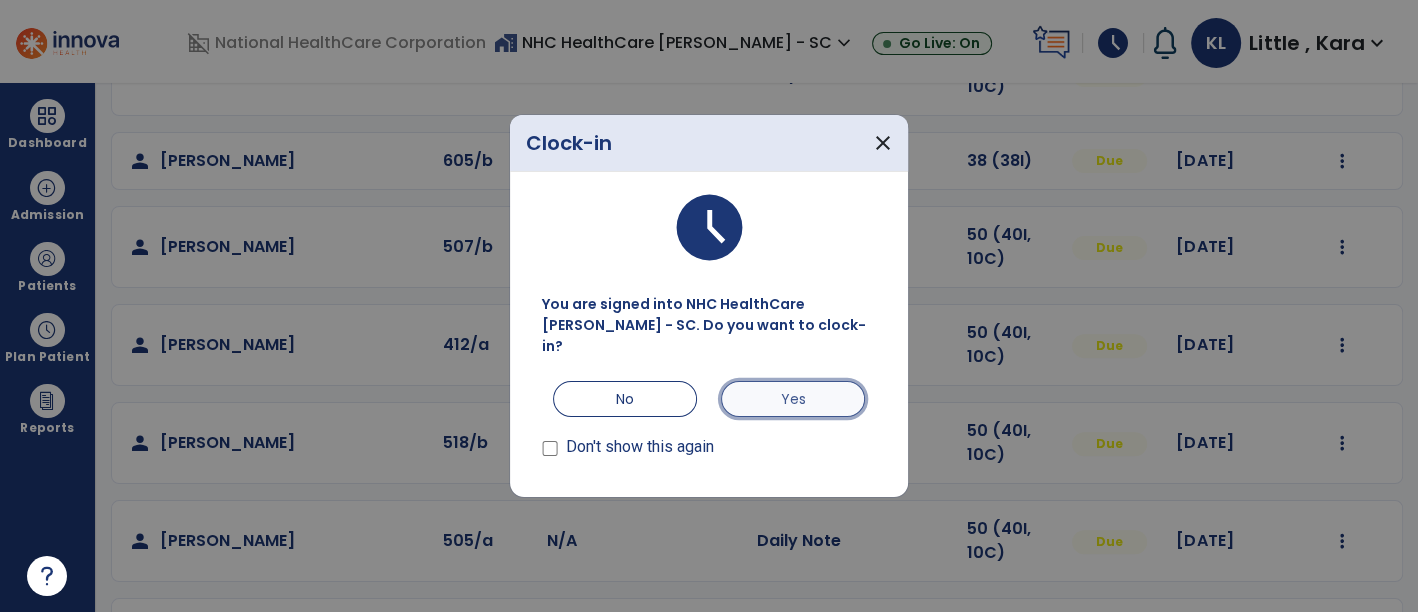 click on "Yes" at bounding box center (793, 399) 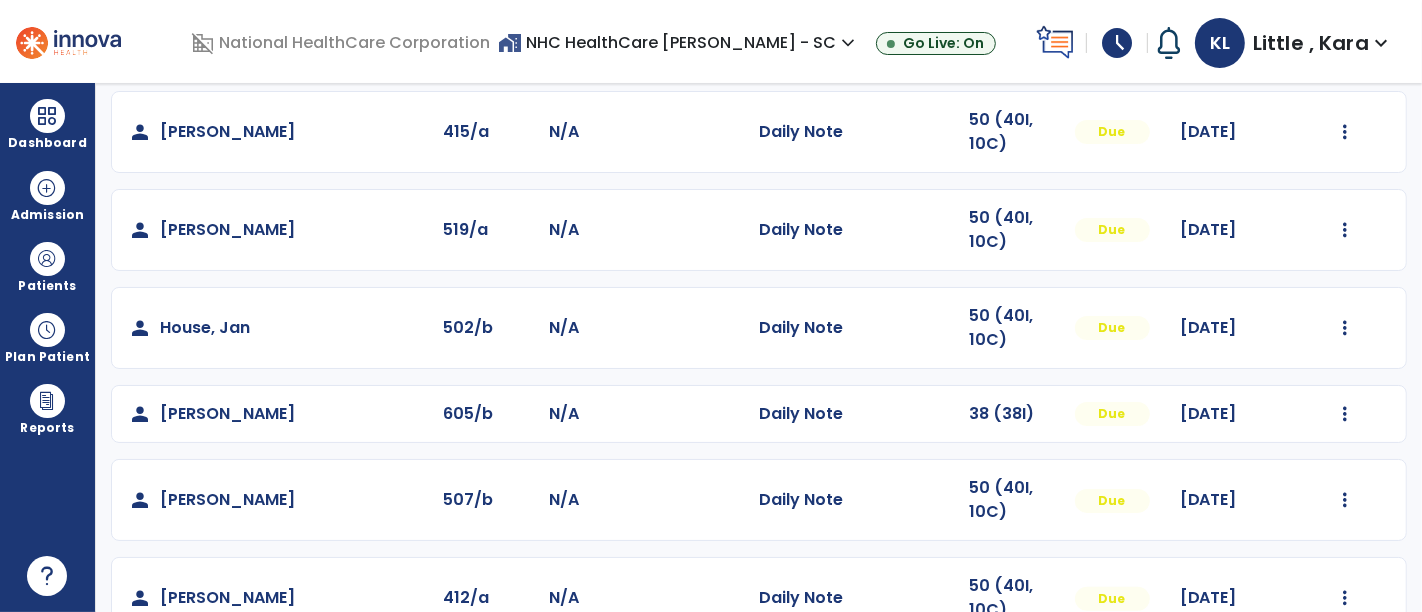 scroll, scrollTop: 444, scrollLeft: 0, axis: vertical 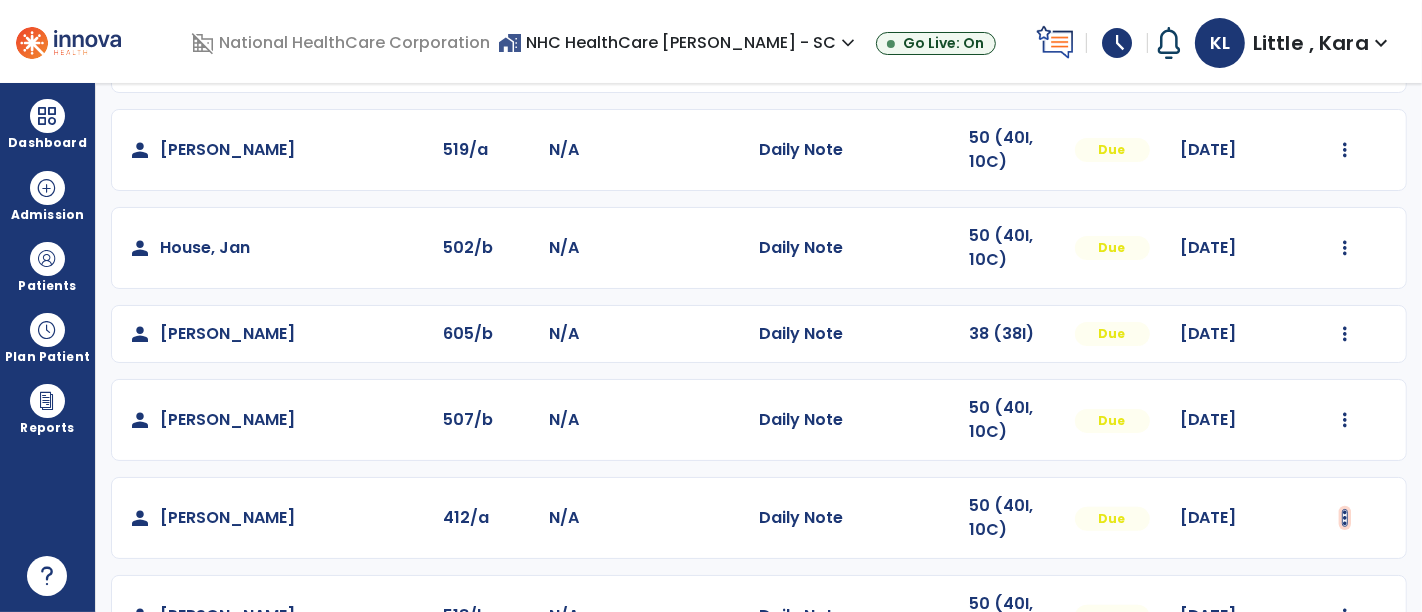 click at bounding box center [1345, -144] 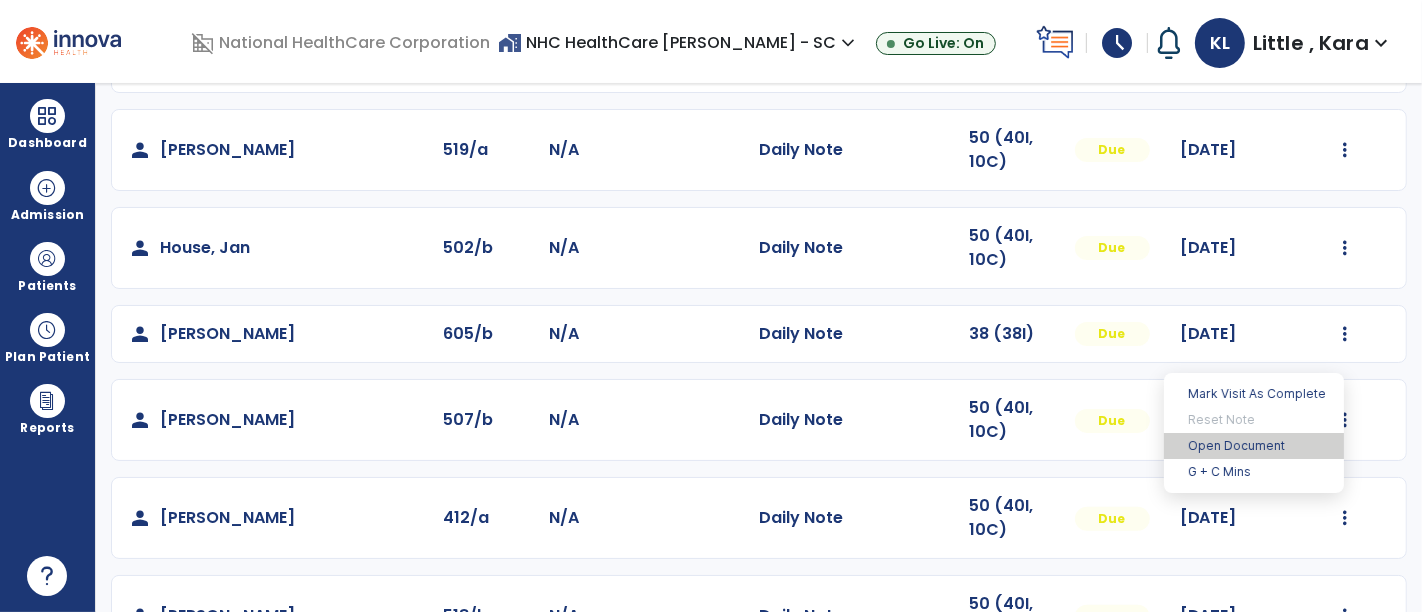 click on "Open Document" at bounding box center [1254, 446] 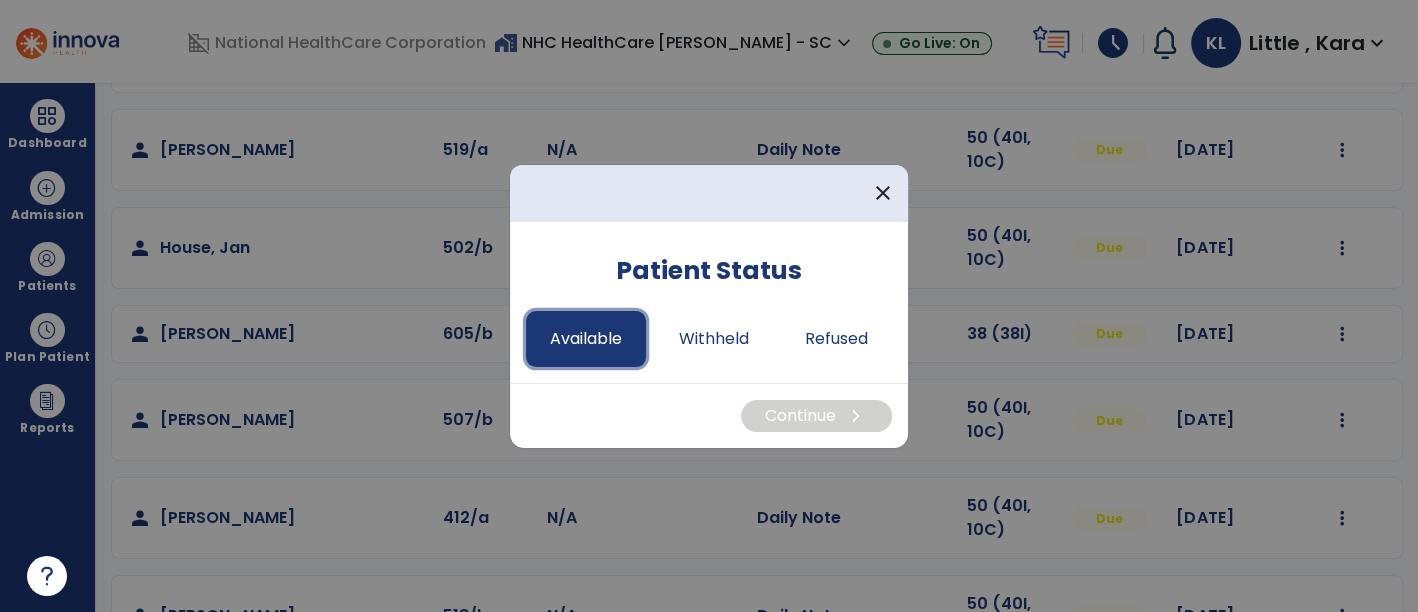 drag, startPoint x: 602, startPoint y: 352, endPoint x: 605, endPoint y: 342, distance: 10.440307 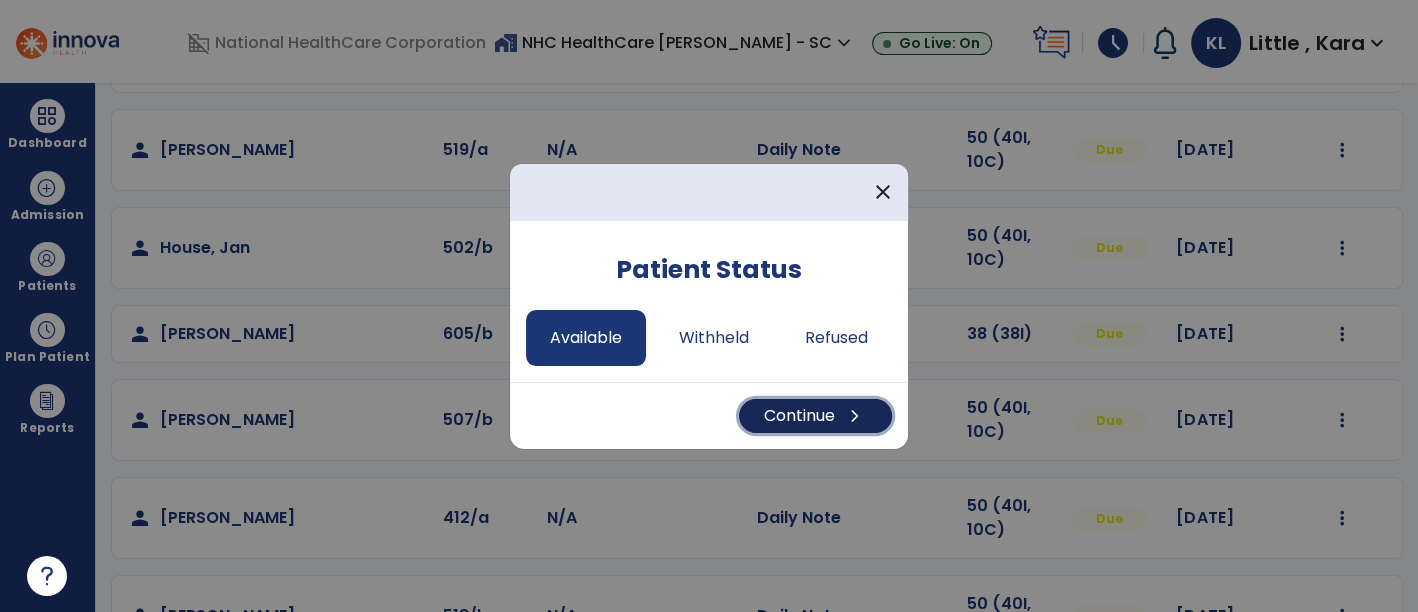 click on "chevron_right" at bounding box center [855, 416] 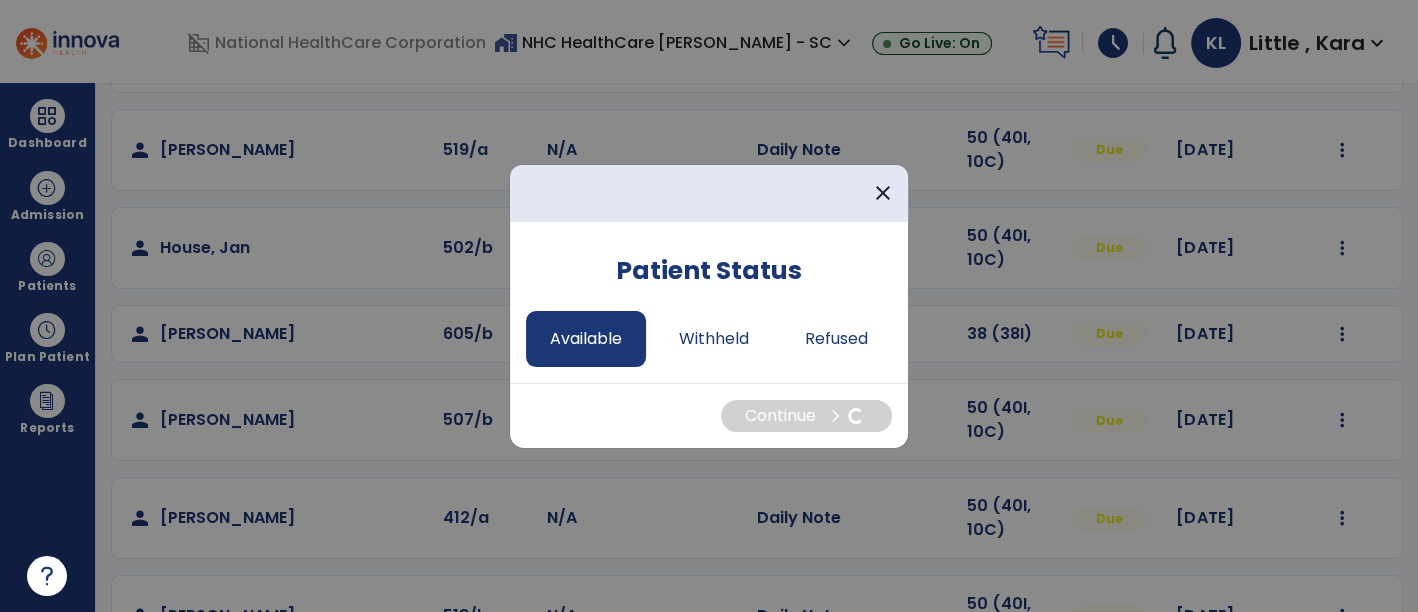 select on "*" 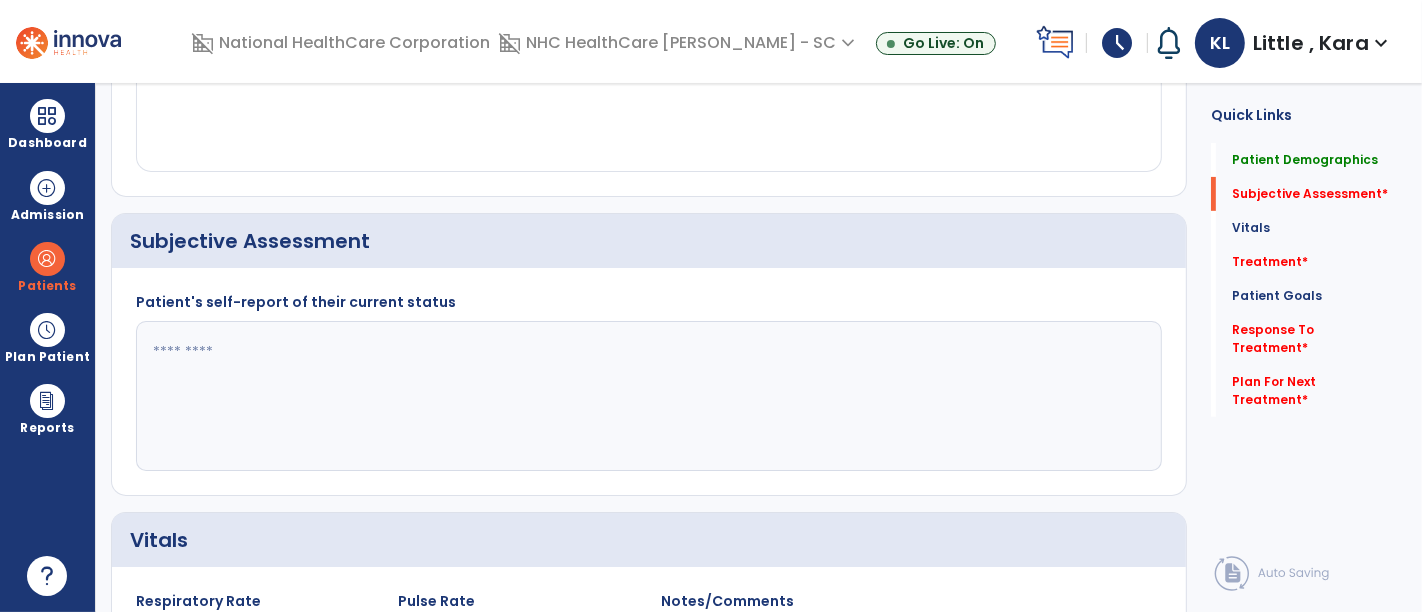 click 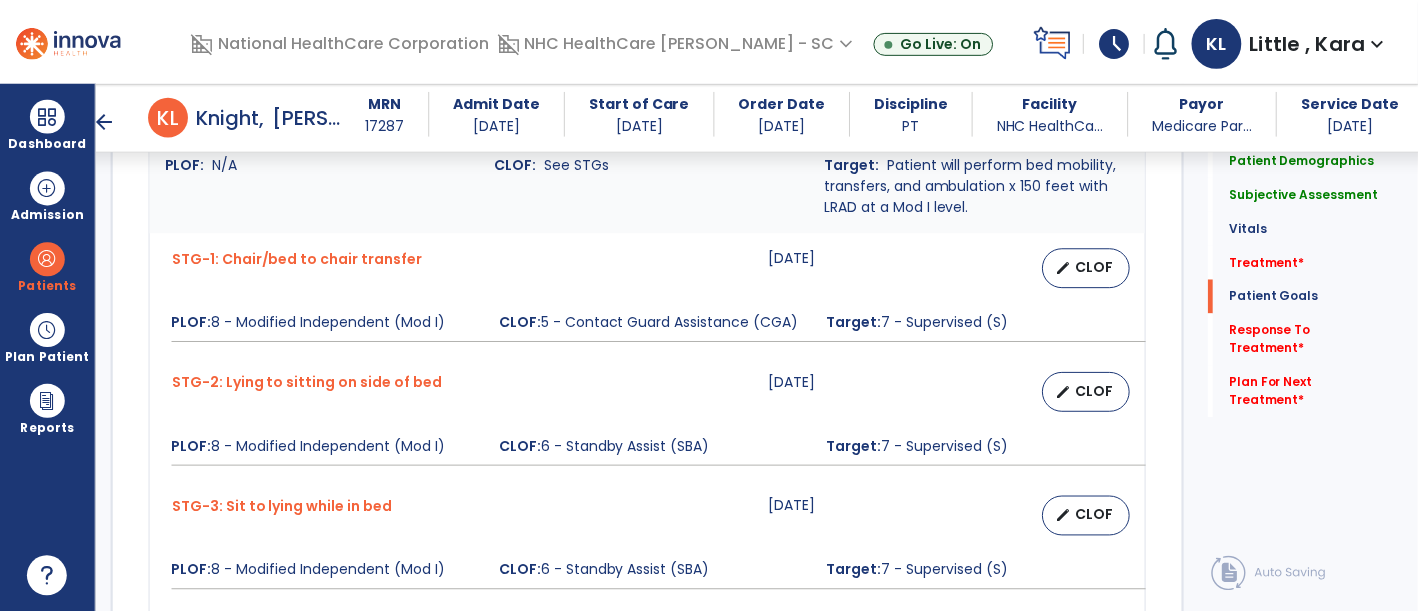 scroll, scrollTop: 1666, scrollLeft: 0, axis: vertical 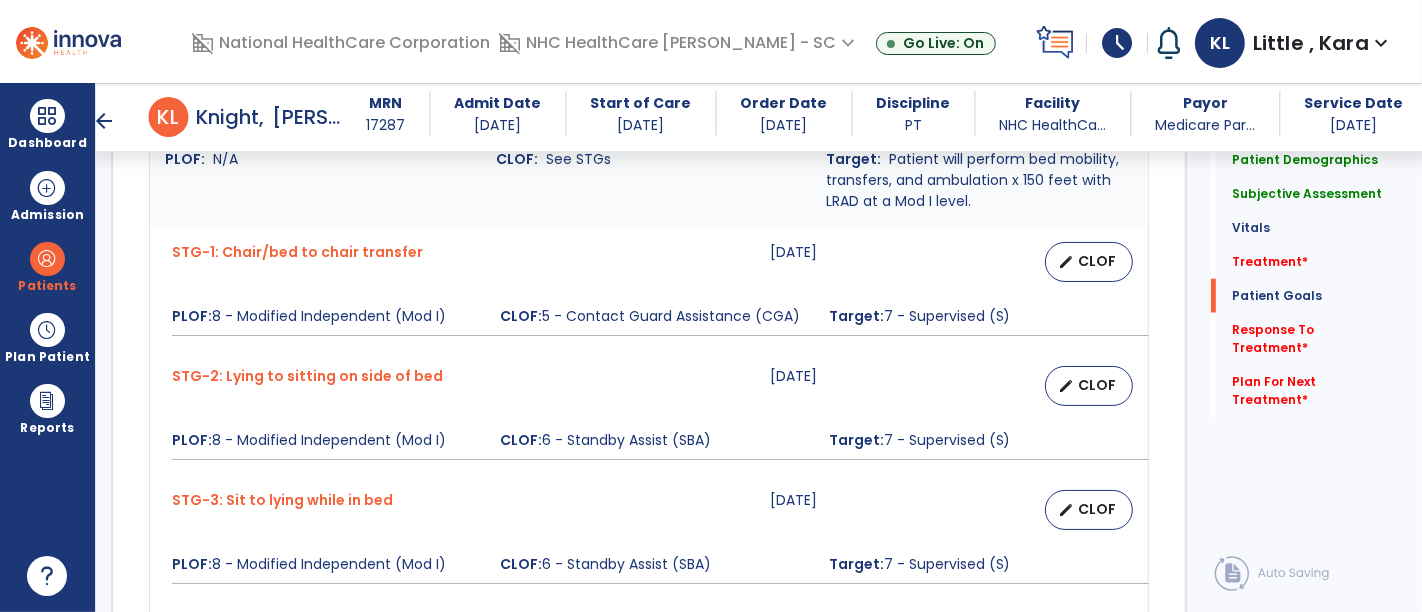 type on "**********" 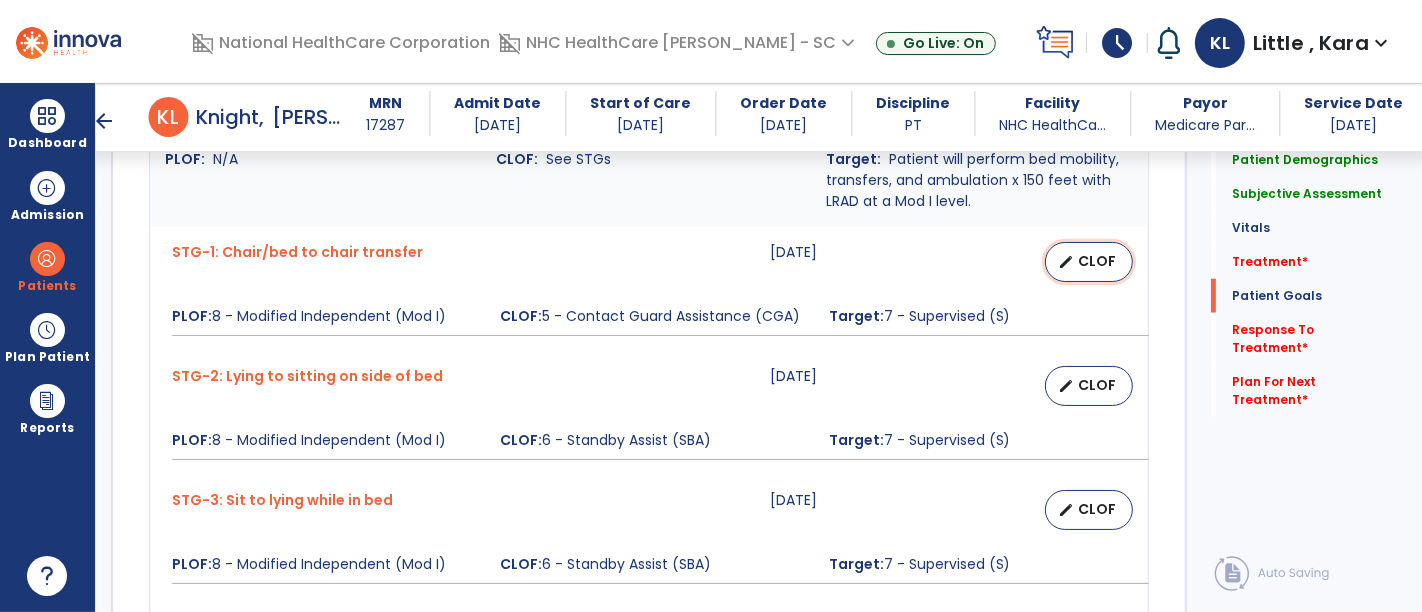 click on "CLOF" at bounding box center [1097, 261] 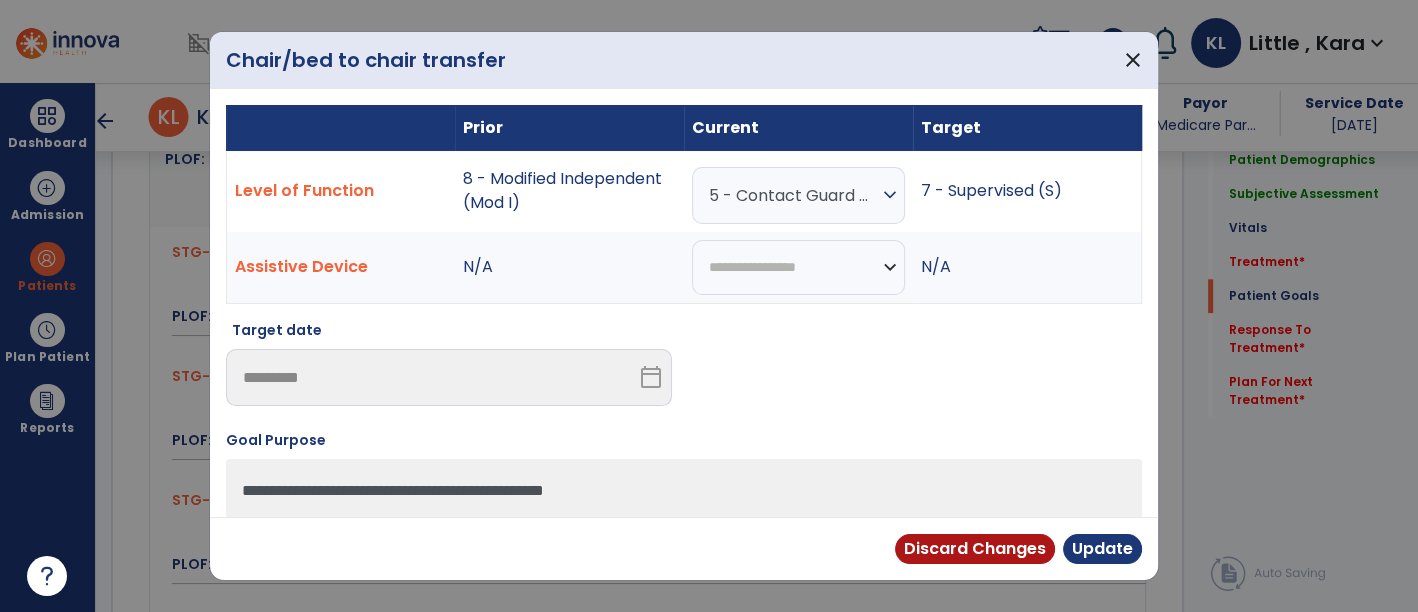 scroll, scrollTop: 1666, scrollLeft: 0, axis: vertical 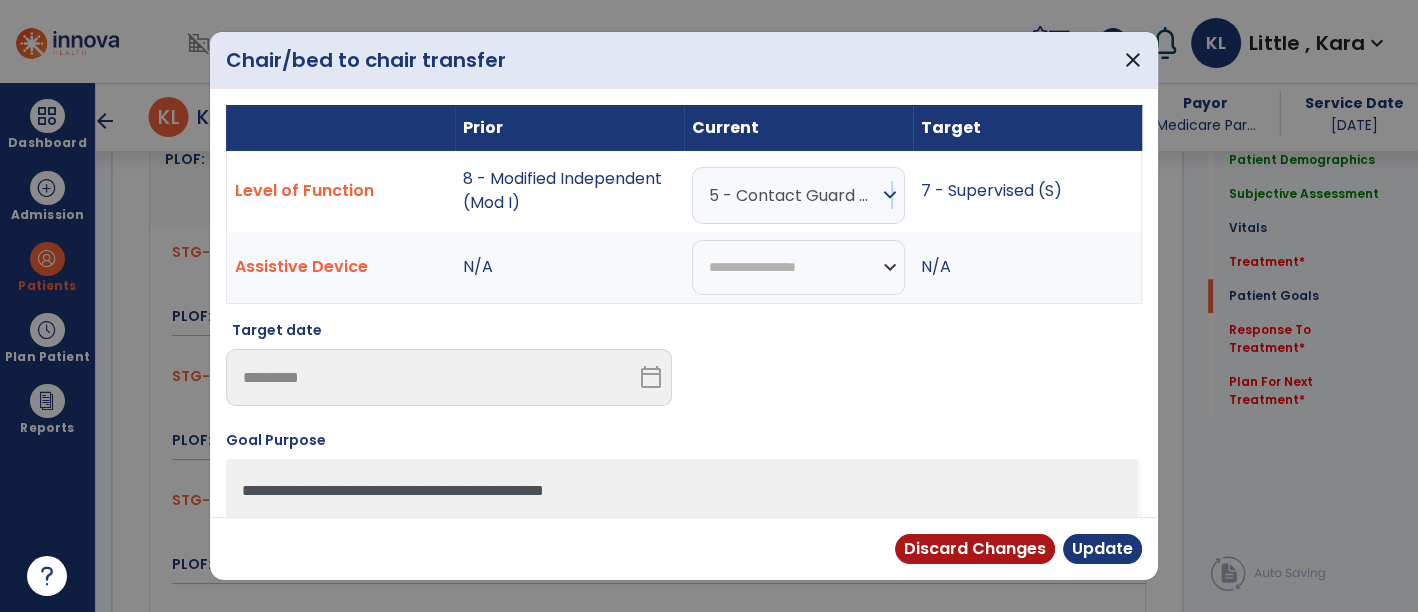 click on "expand_more" at bounding box center (890, 195) 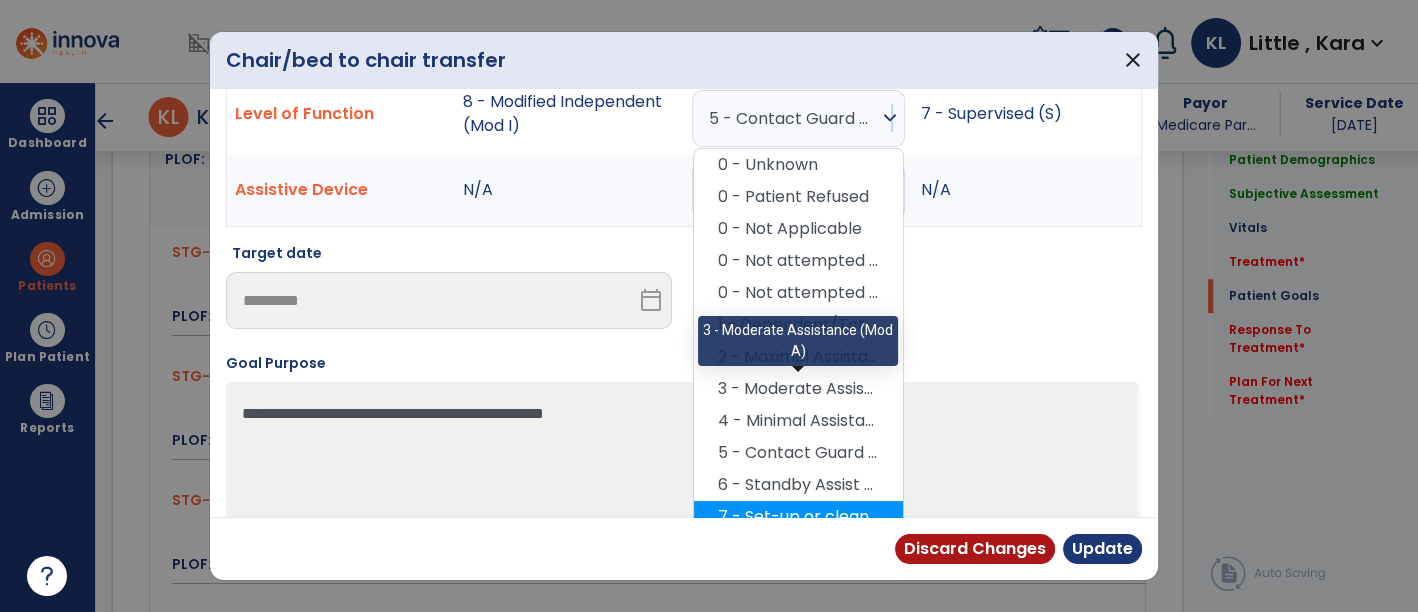 scroll, scrollTop: 111, scrollLeft: 0, axis: vertical 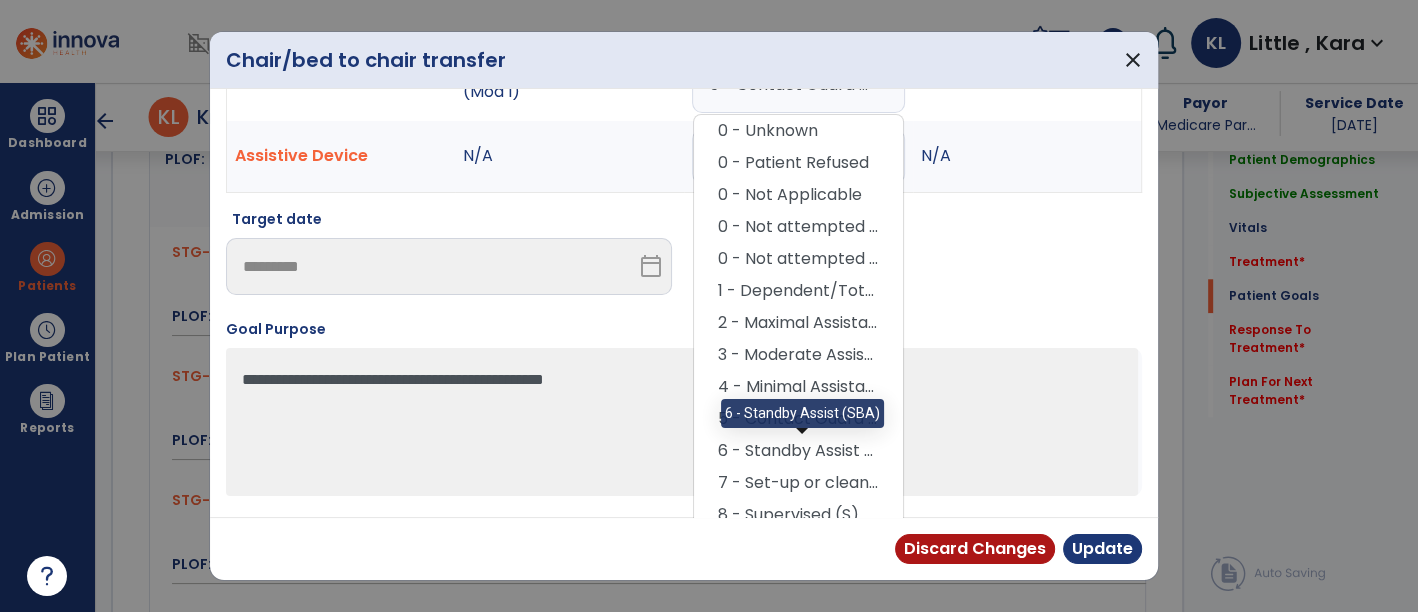 click on "6 - Standby Assist (SBA)" at bounding box center (798, 451) 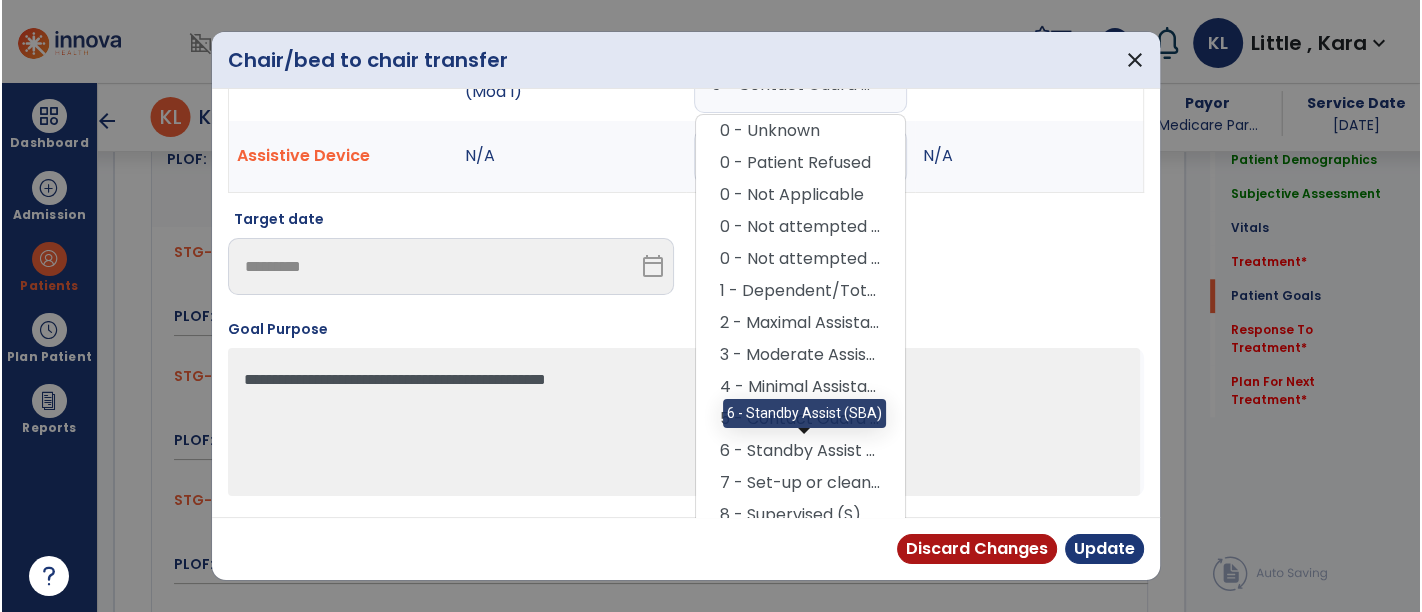 scroll, scrollTop: 100, scrollLeft: 0, axis: vertical 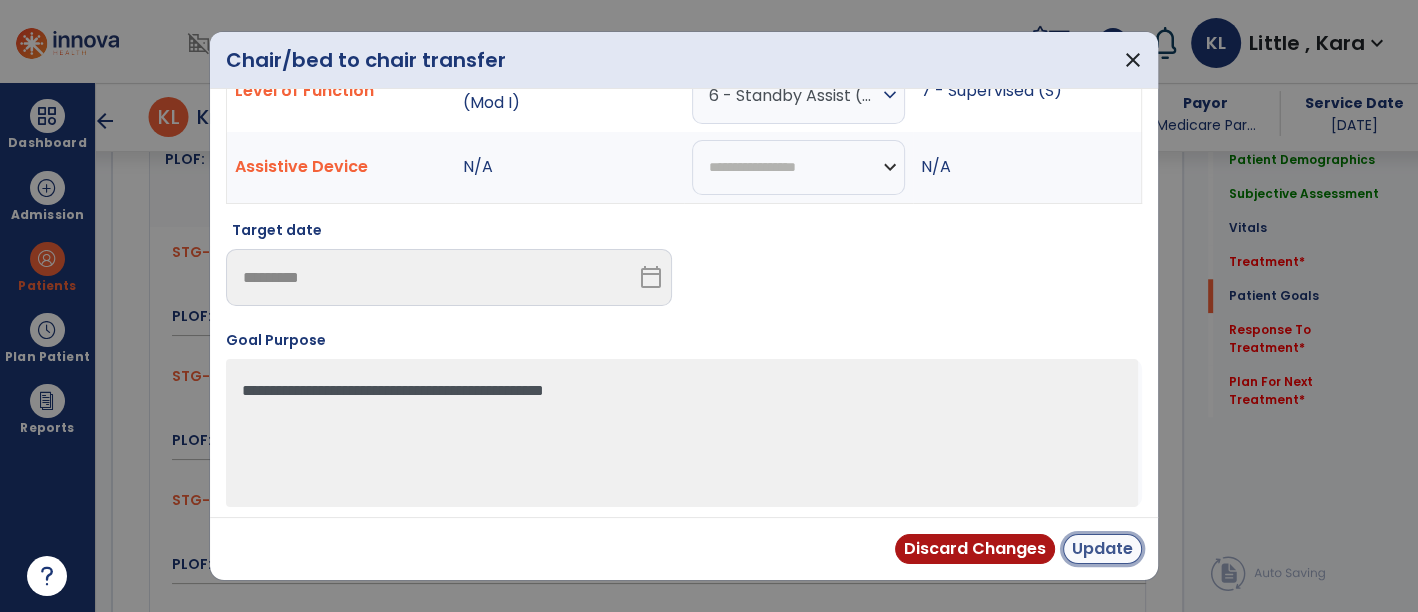 click on "Update" at bounding box center [1102, 549] 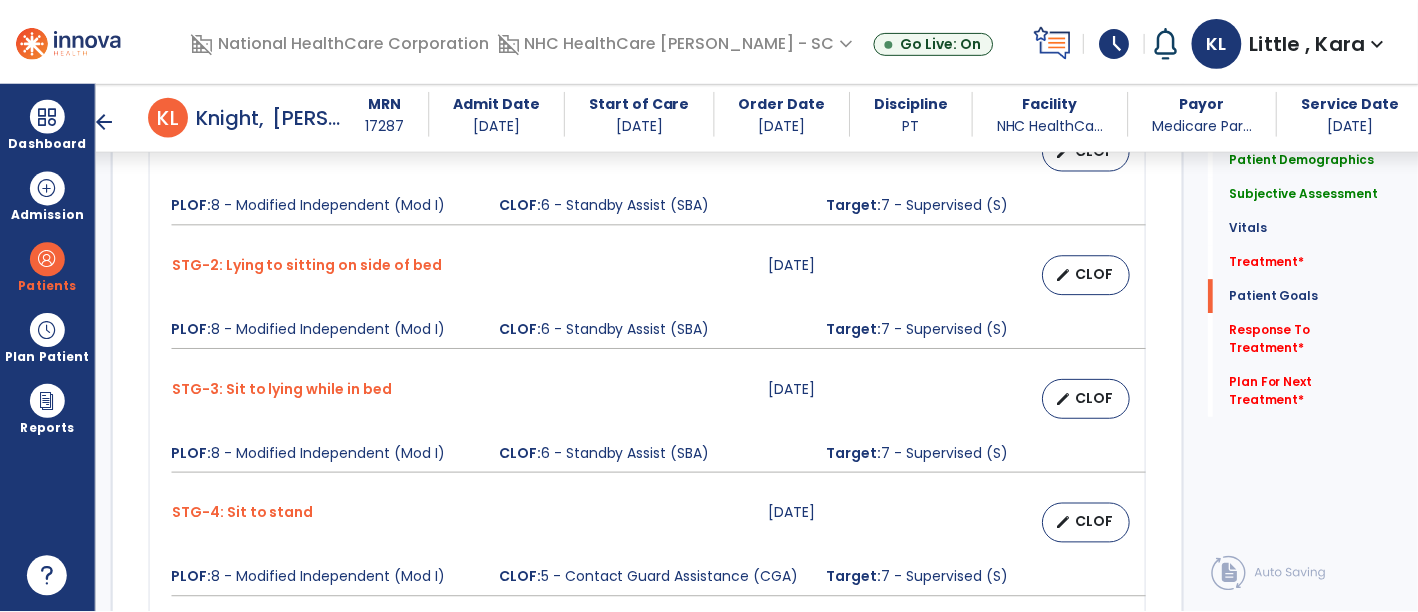 scroll, scrollTop: 1888, scrollLeft: 0, axis: vertical 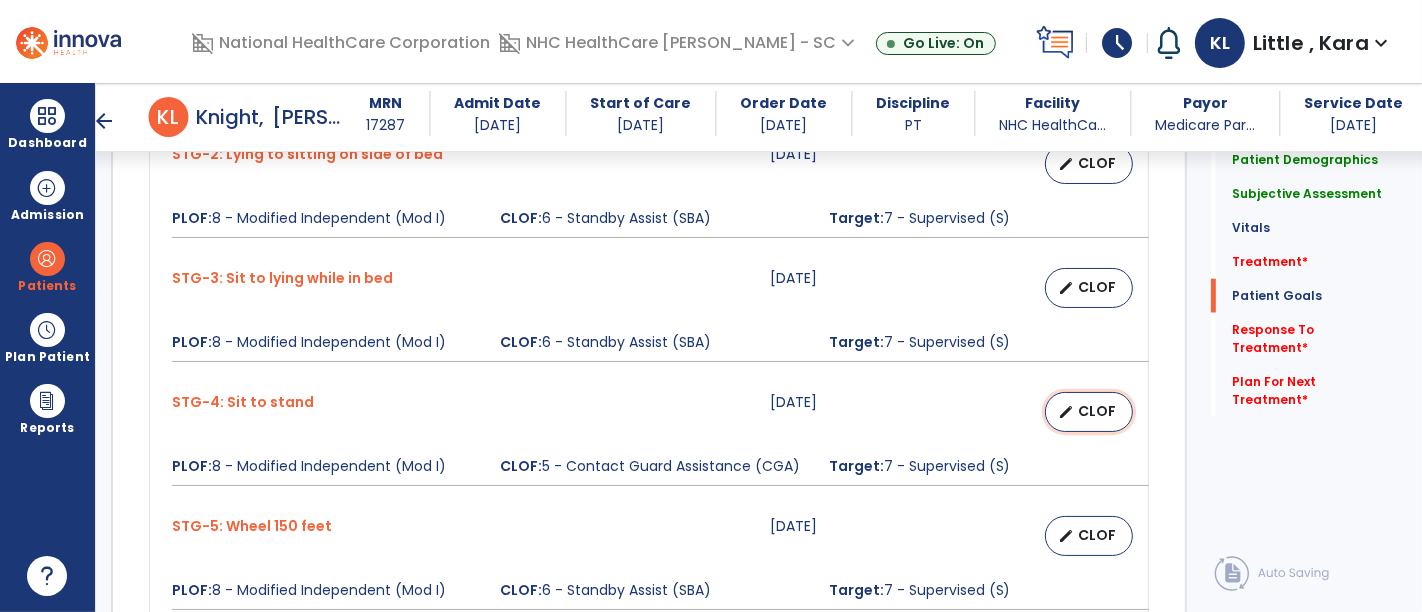 click on "CLOF" at bounding box center (1097, 411) 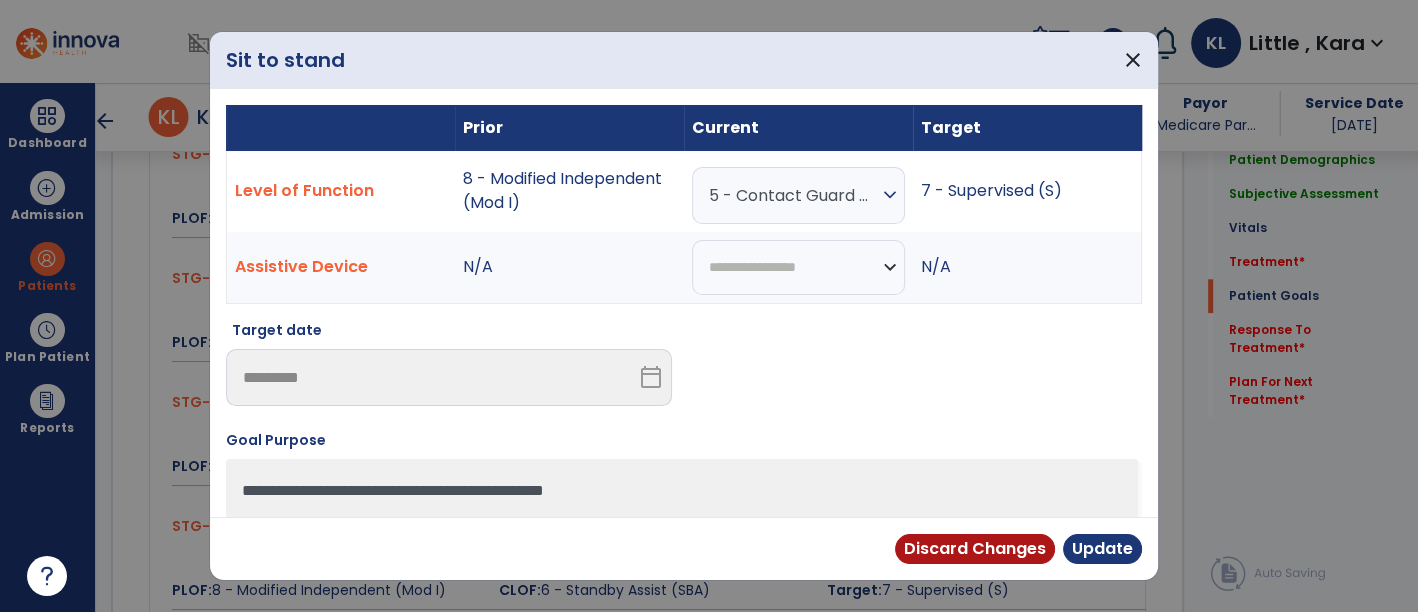 scroll, scrollTop: 1888, scrollLeft: 0, axis: vertical 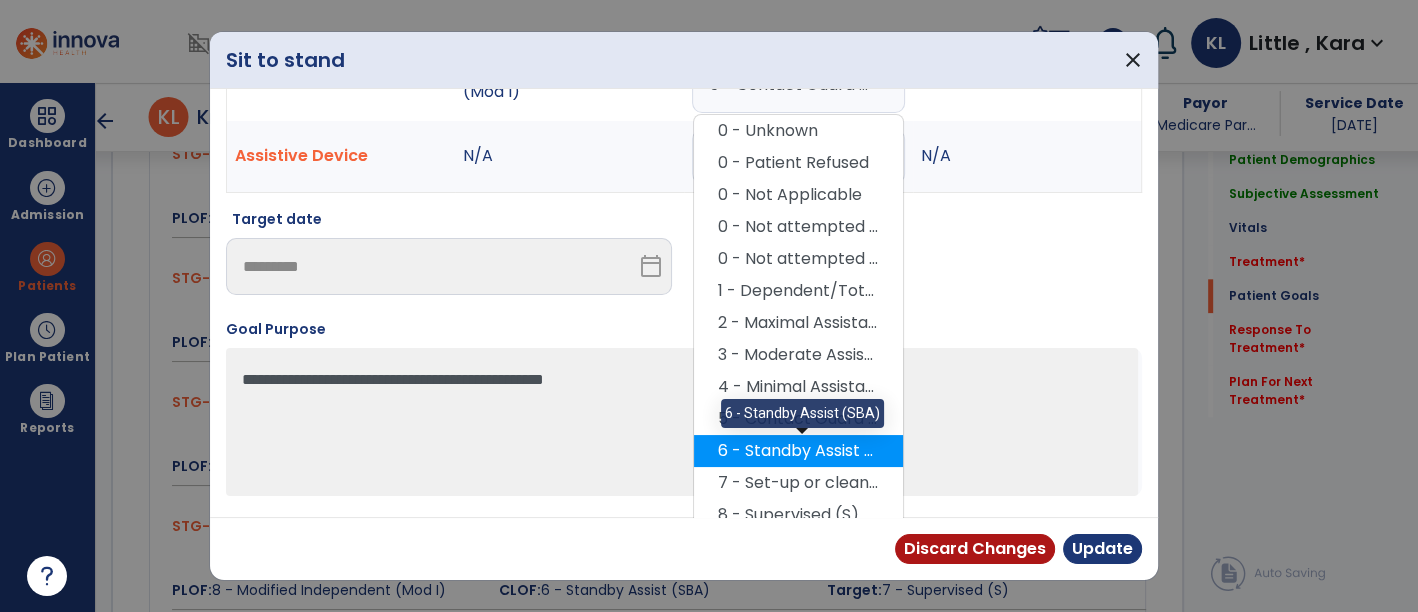 click on "6 - Standby Assist (SBA)" at bounding box center (798, 451) 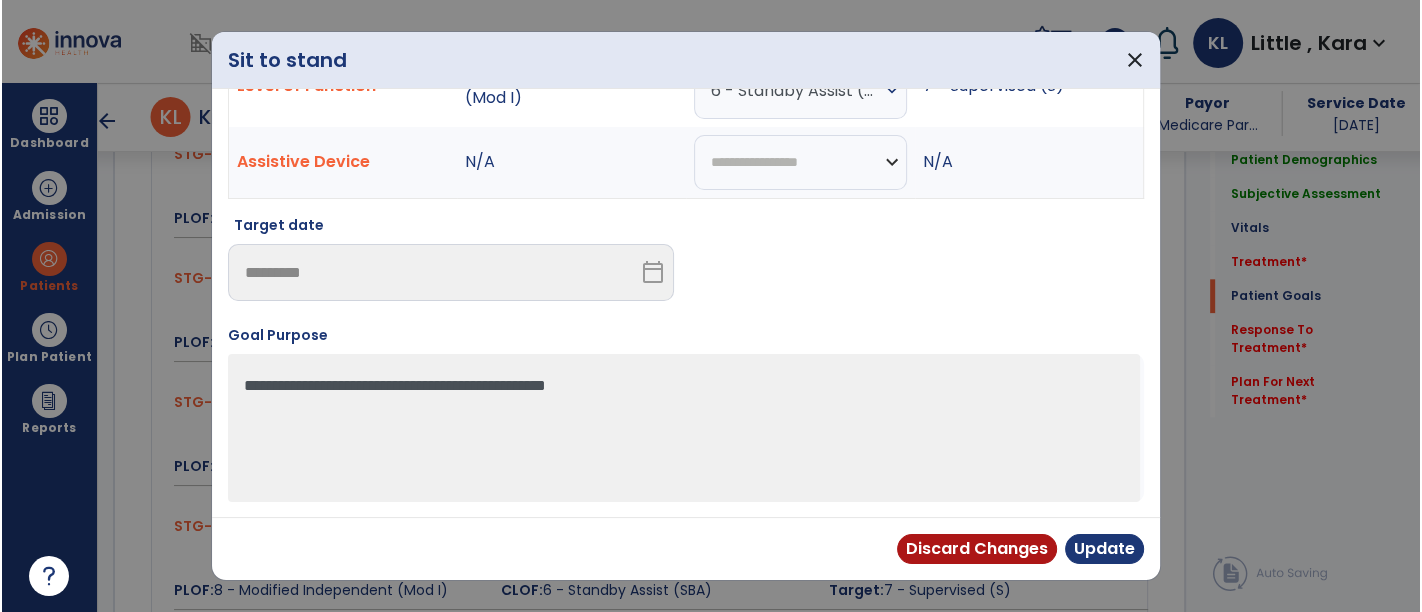 scroll, scrollTop: 100, scrollLeft: 0, axis: vertical 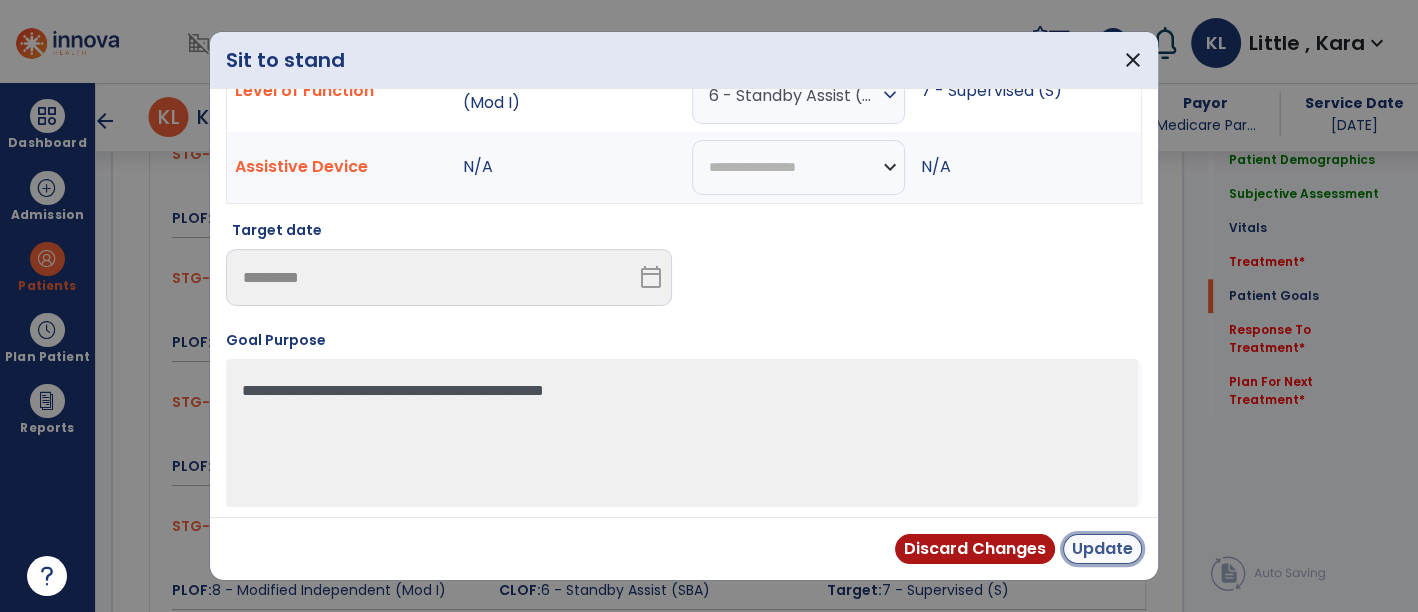 click on "Update" at bounding box center [1102, 549] 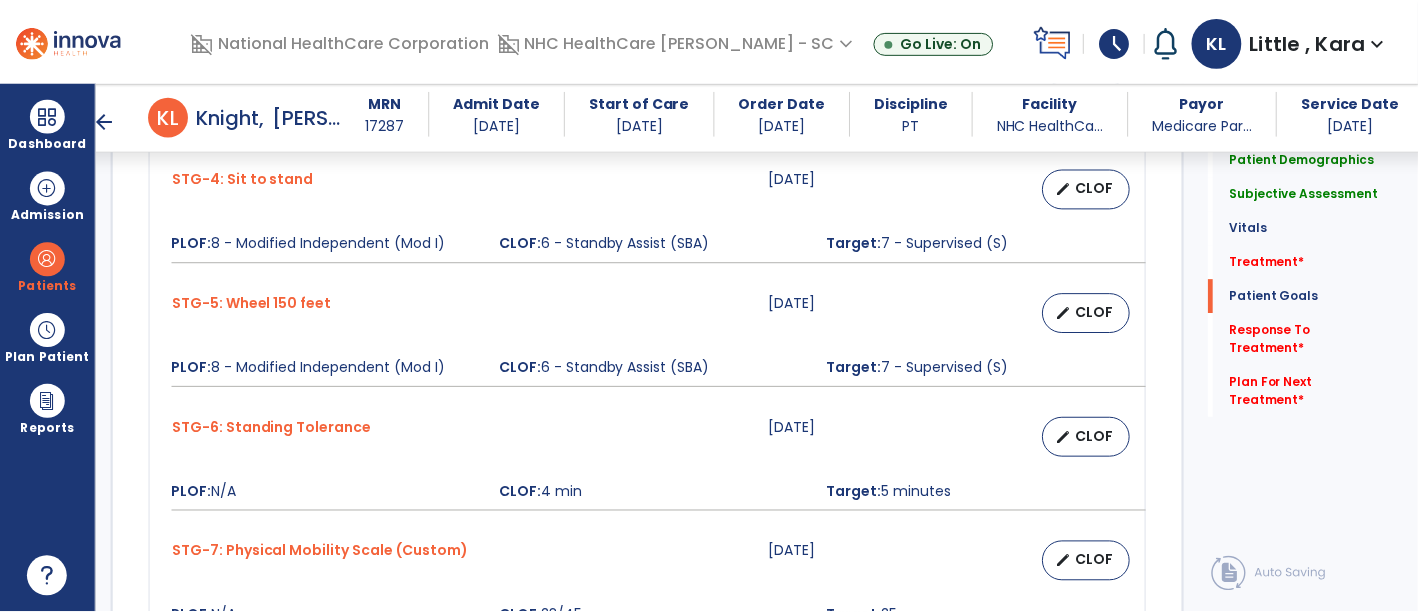 scroll, scrollTop: 2222, scrollLeft: 0, axis: vertical 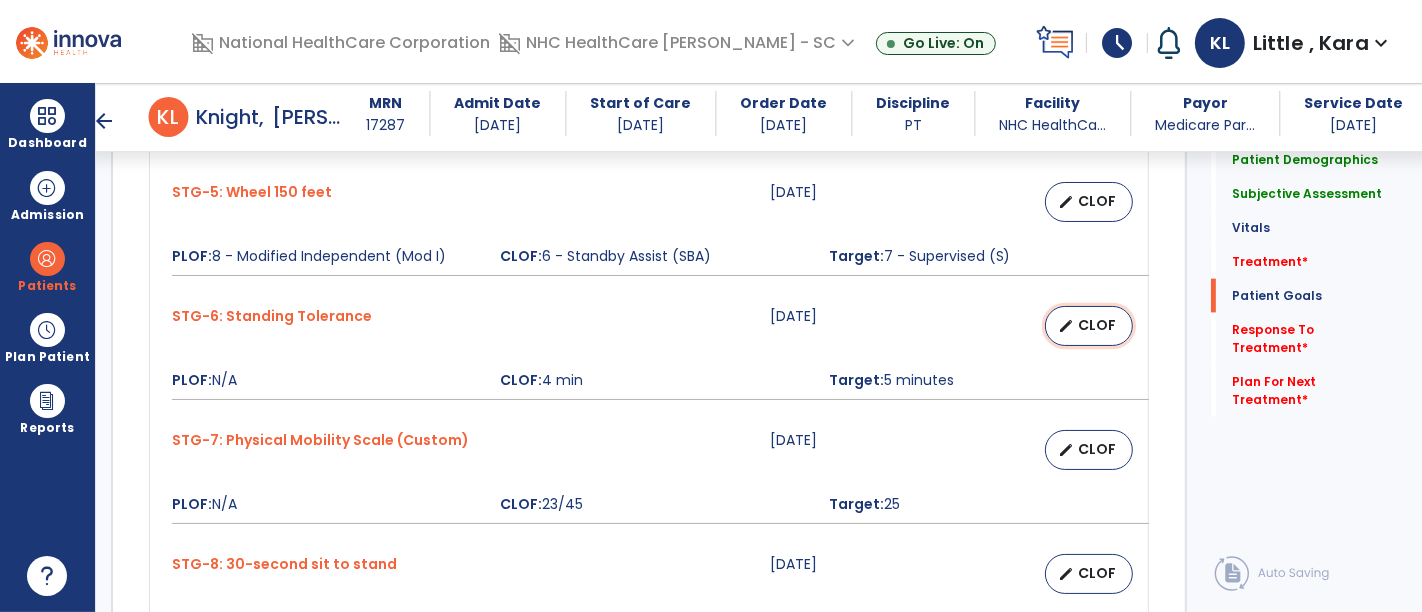 click on "CLOF" at bounding box center (1097, 325) 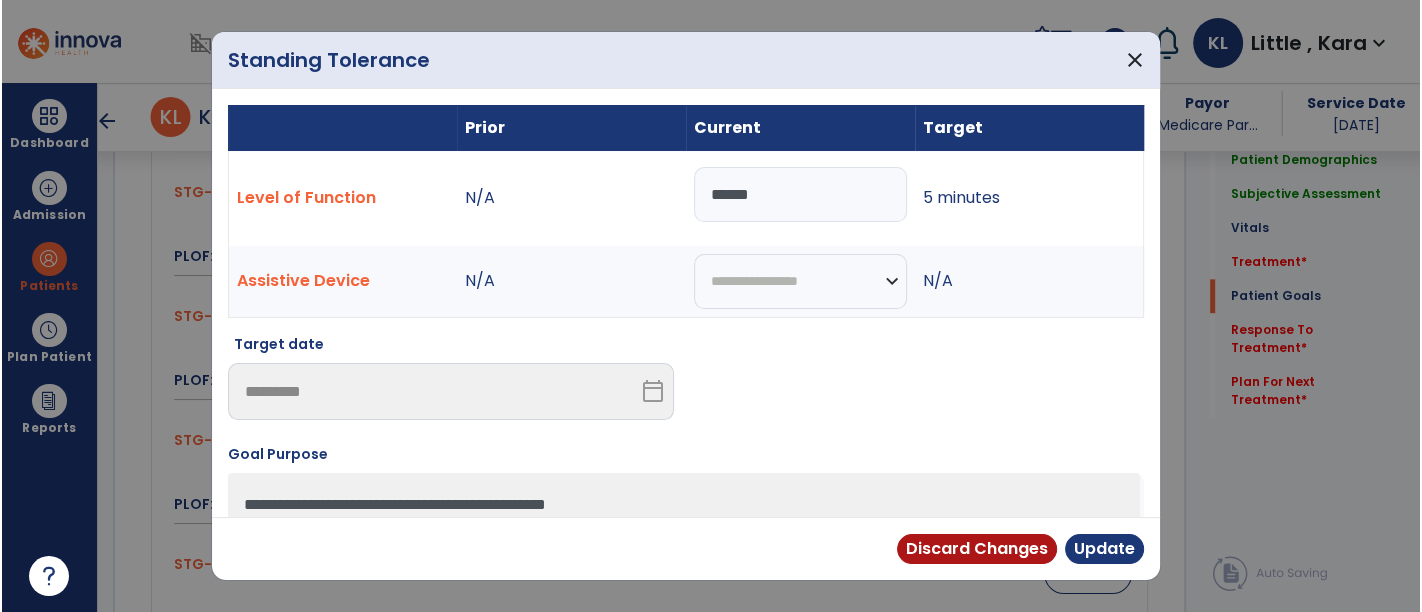 scroll, scrollTop: 2222, scrollLeft: 0, axis: vertical 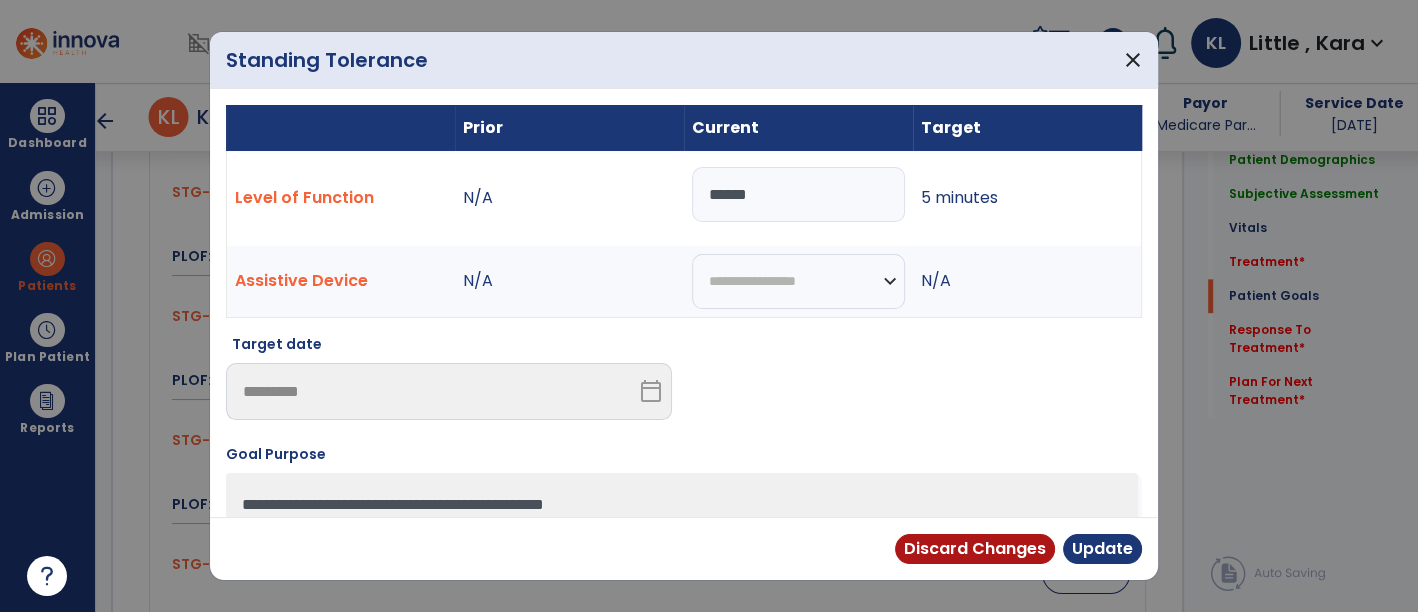 click on "*****" at bounding box center [798, 194] 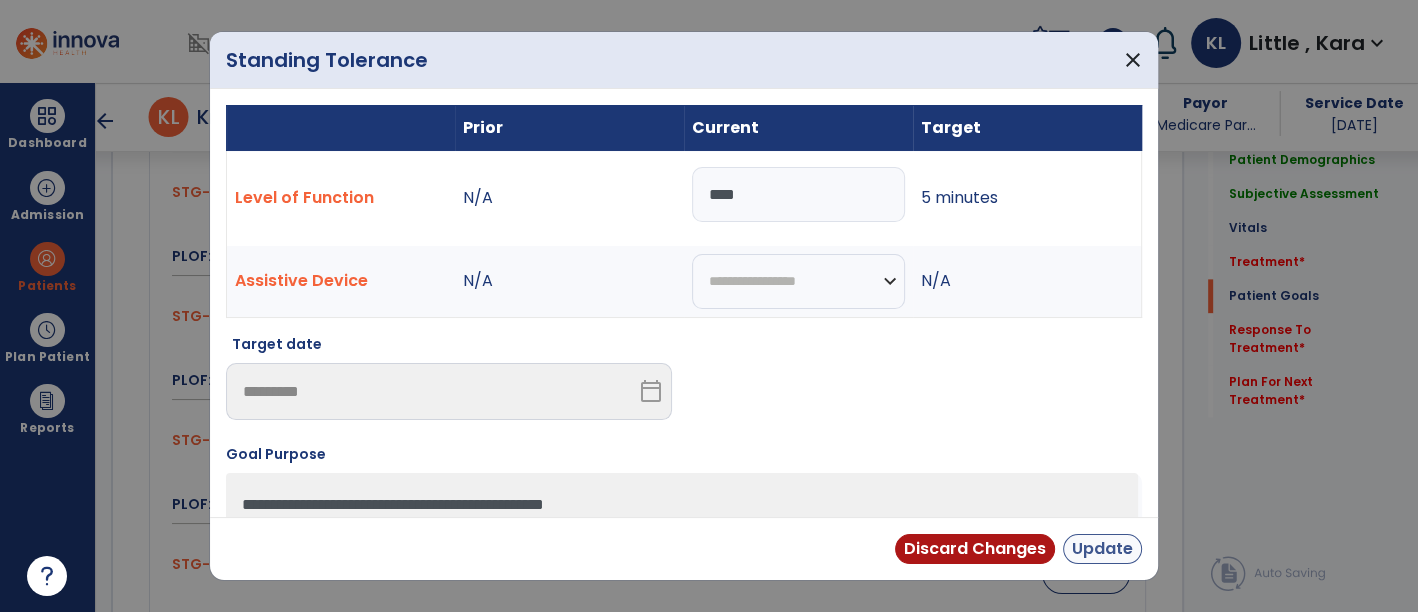 type on "****" 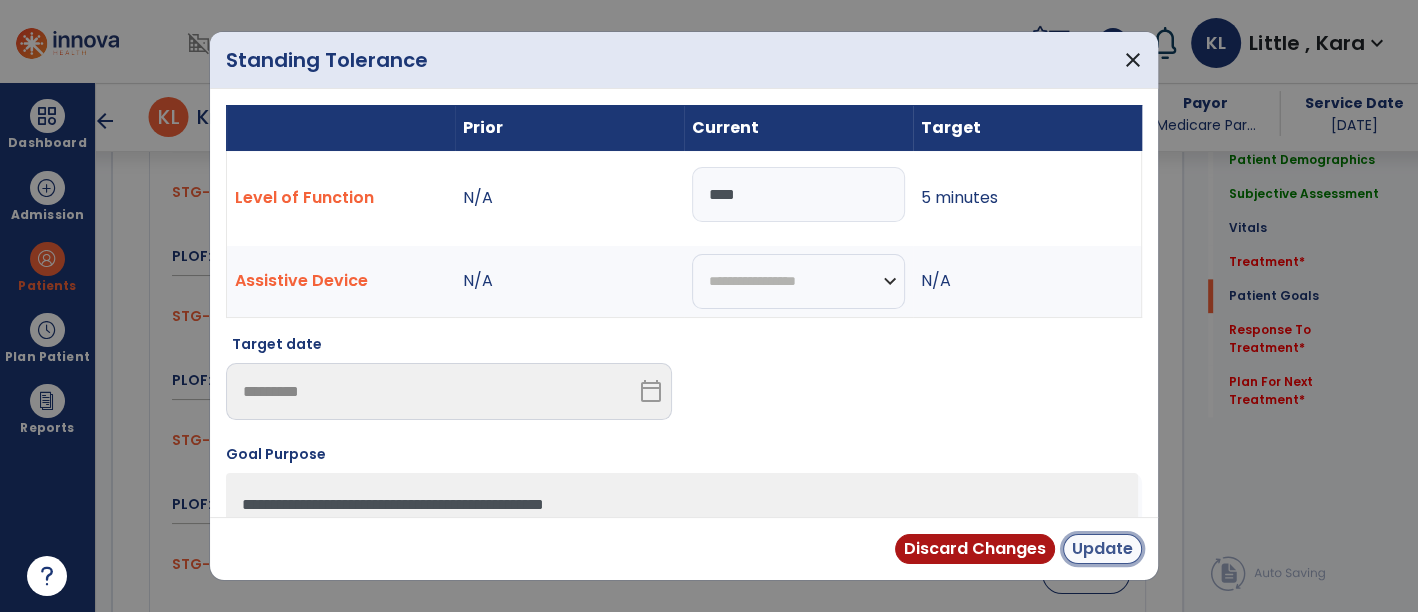click on "Update" at bounding box center (1102, 549) 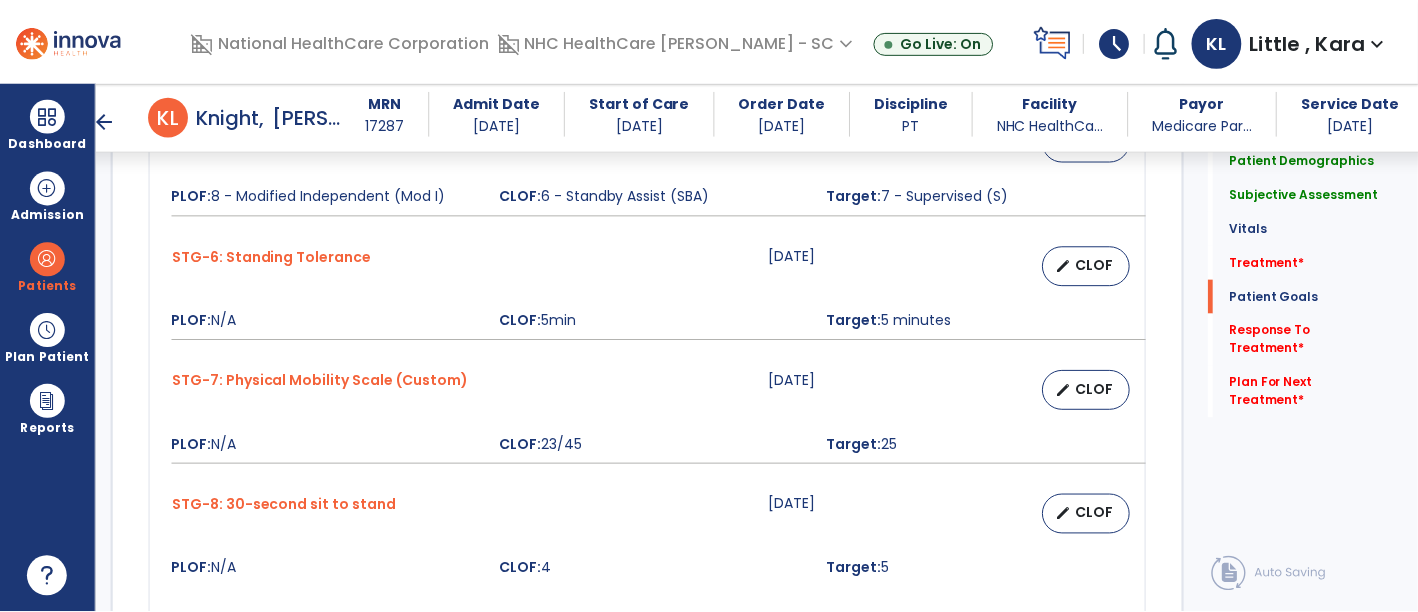 scroll, scrollTop: 2333, scrollLeft: 0, axis: vertical 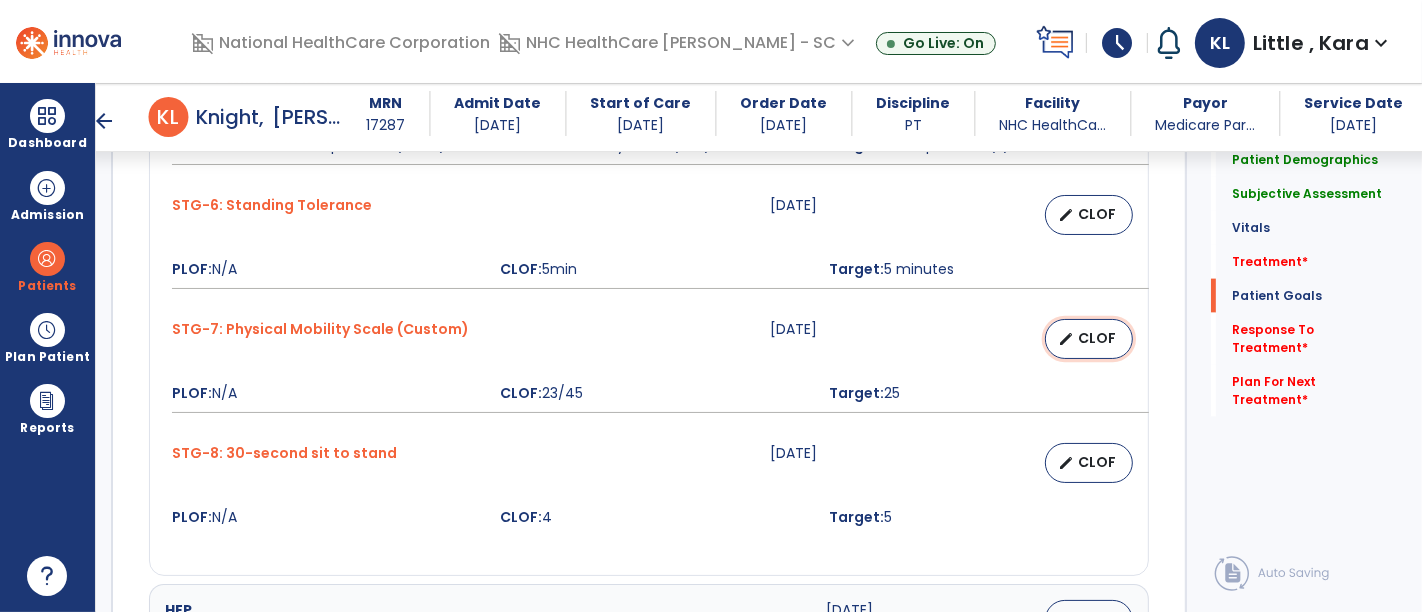 click on "CLOF" at bounding box center [1097, 338] 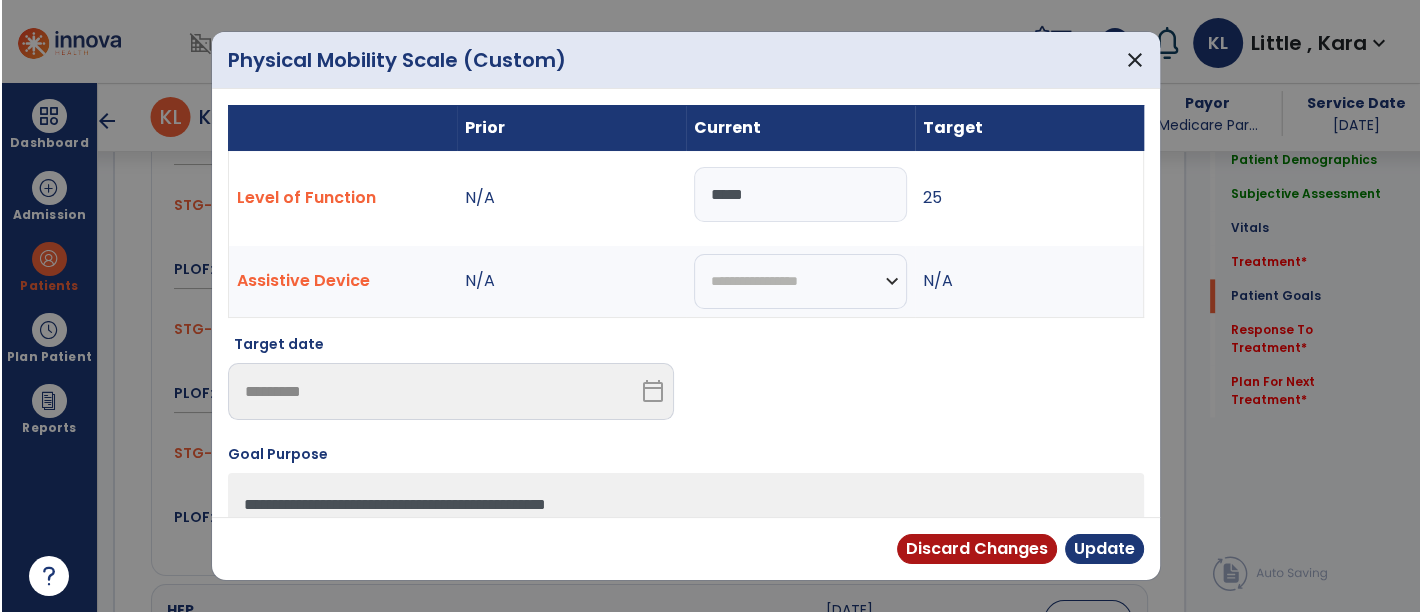 scroll, scrollTop: 2333, scrollLeft: 0, axis: vertical 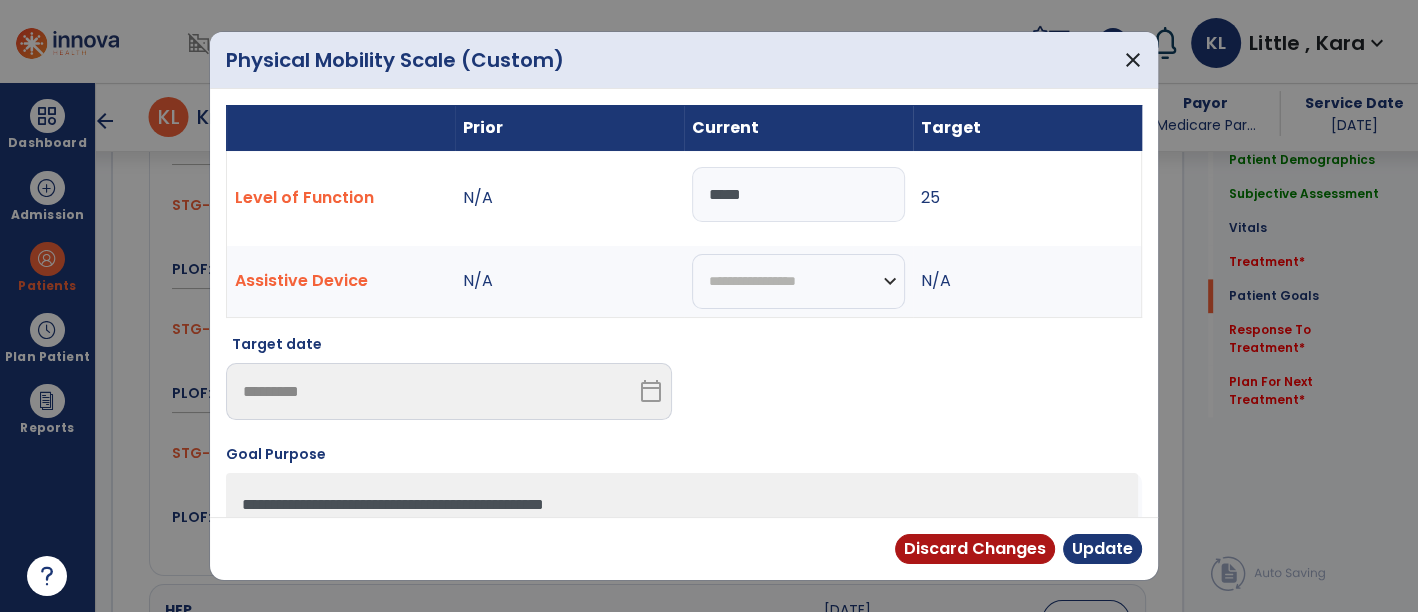 drag, startPoint x: 763, startPoint y: 196, endPoint x: 616, endPoint y: 192, distance: 147.05441 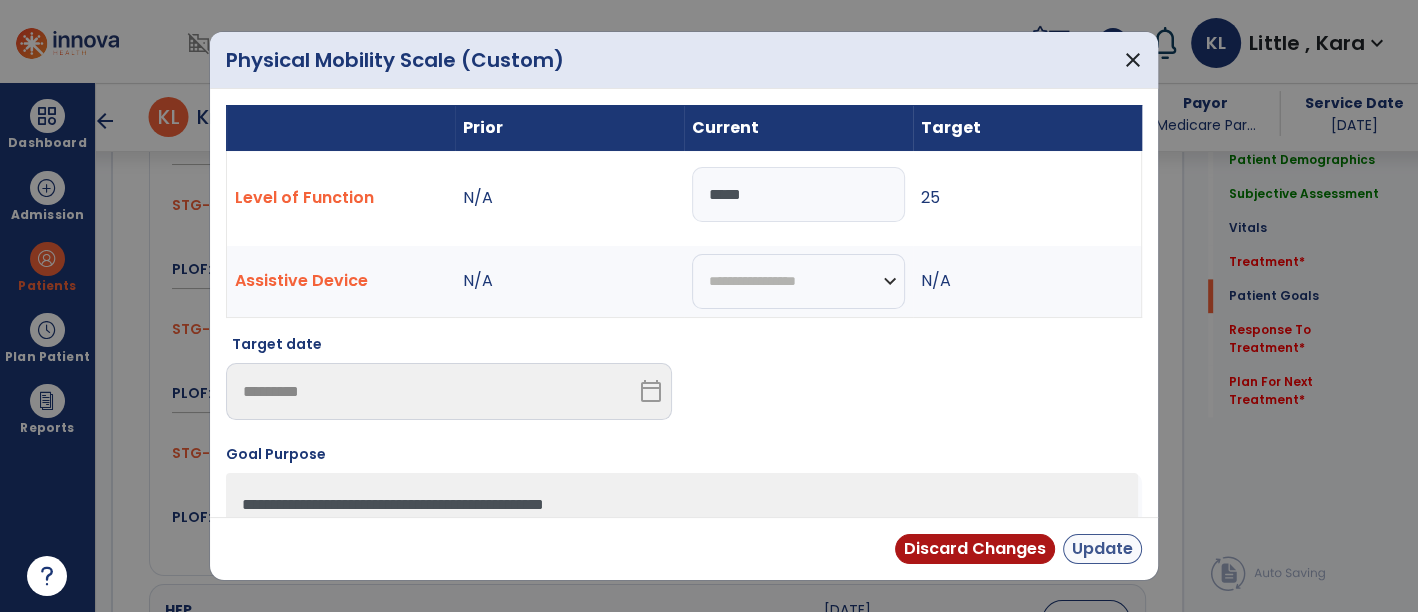 type on "*****" 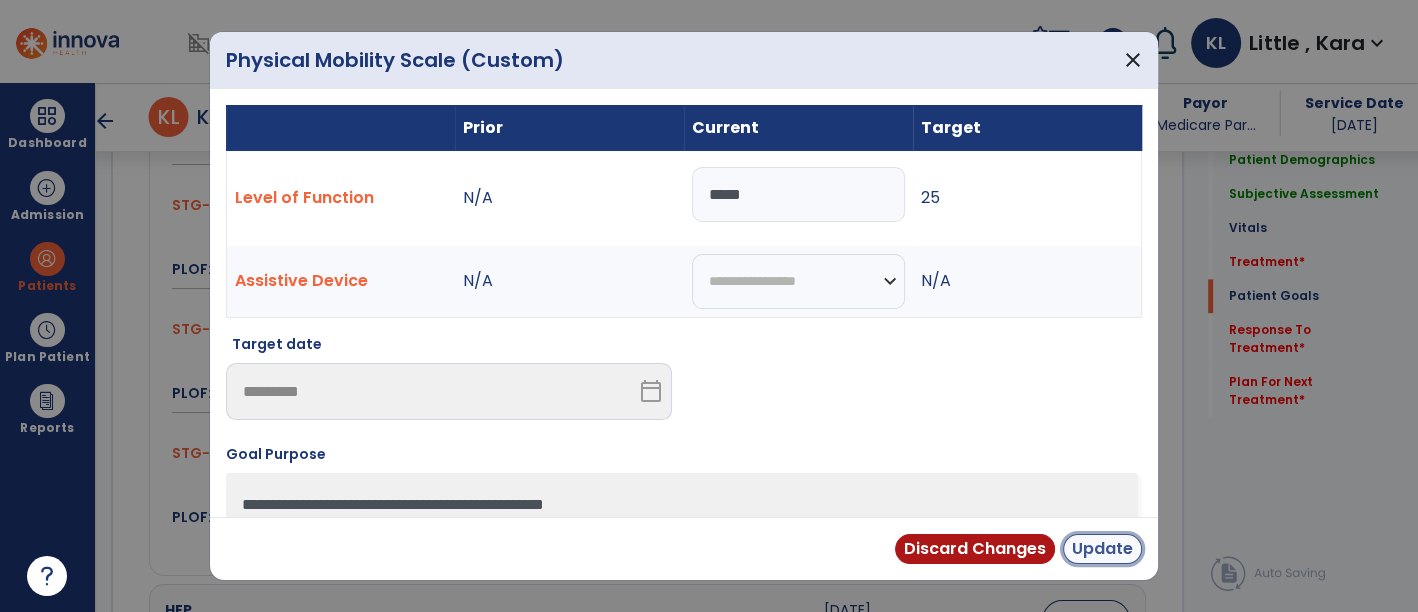click on "Update" at bounding box center [1102, 549] 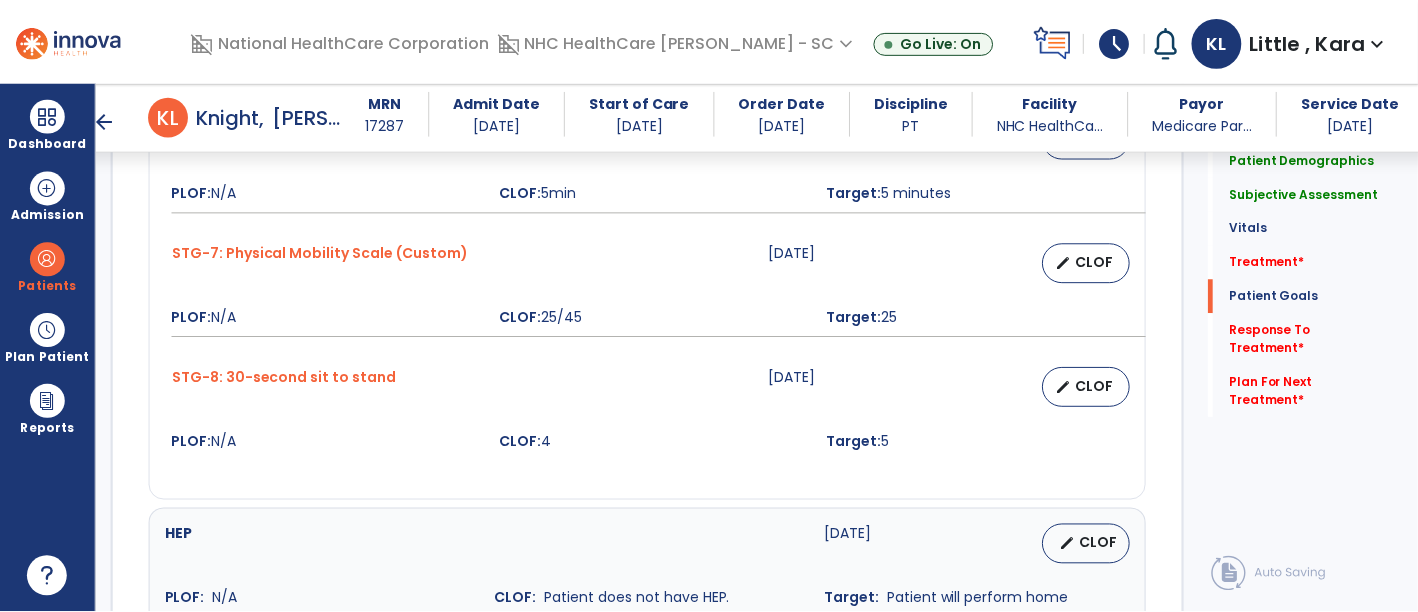 scroll, scrollTop: 2444, scrollLeft: 0, axis: vertical 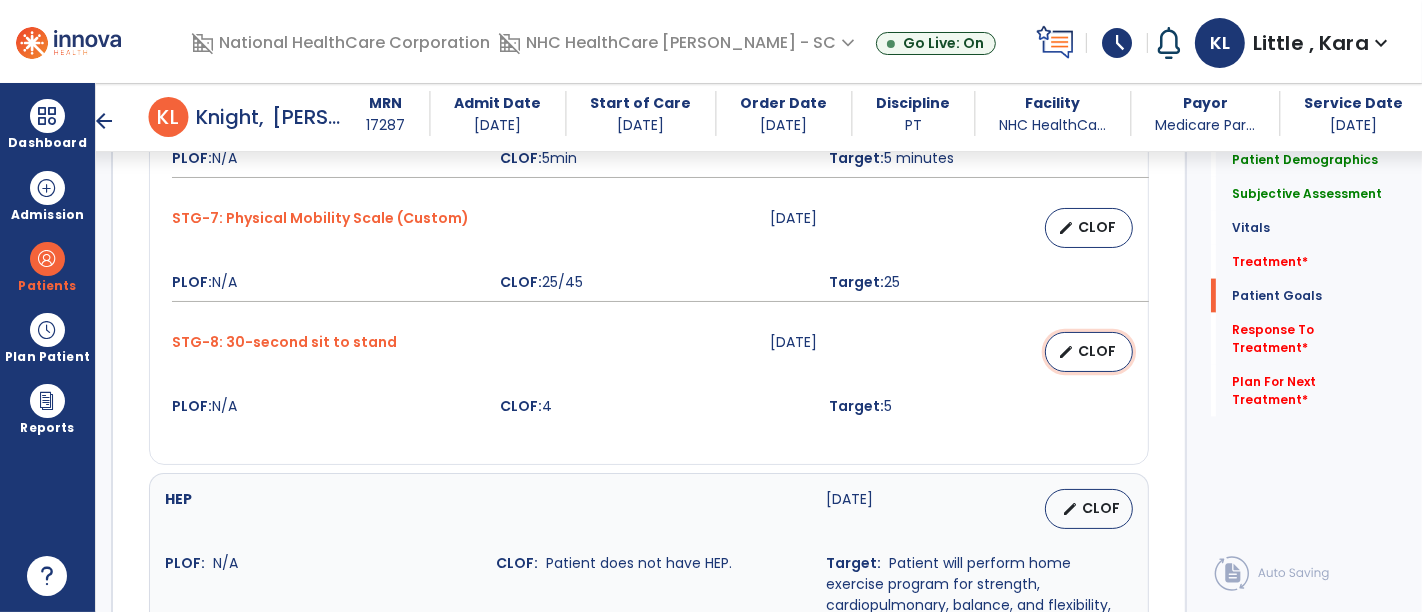 click on "edit   CLOF" at bounding box center (1089, 352) 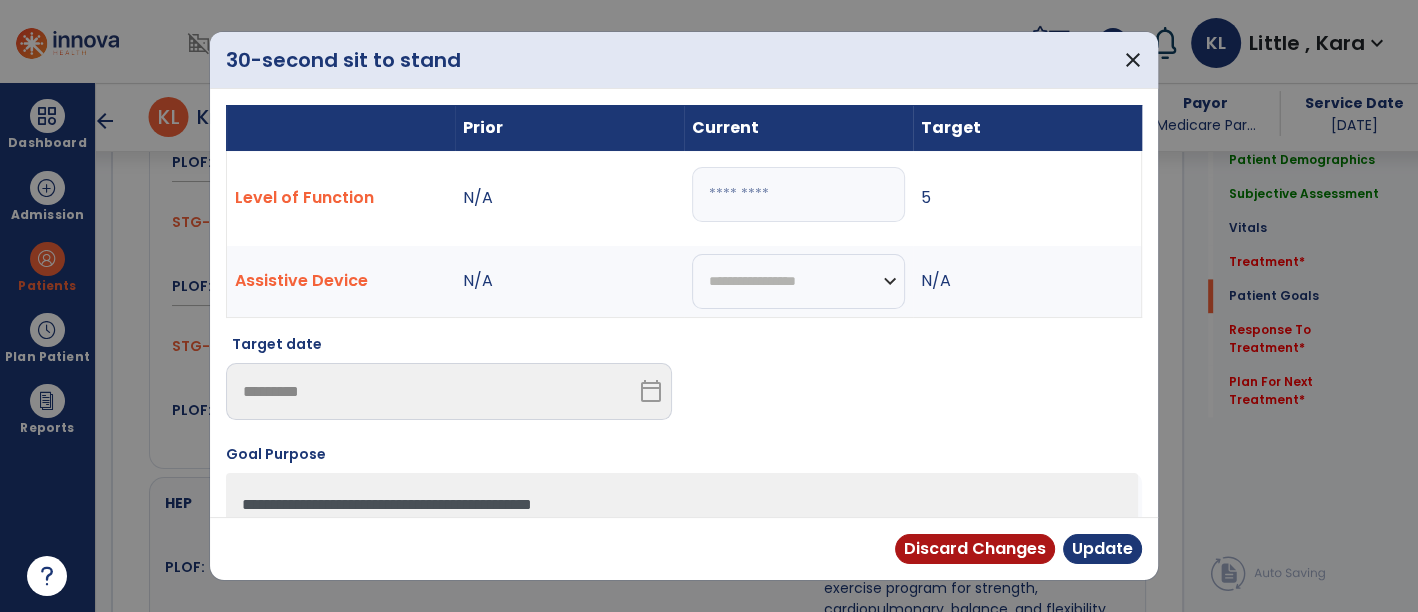 scroll, scrollTop: 2444, scrollLeft: 0, axis: vertical 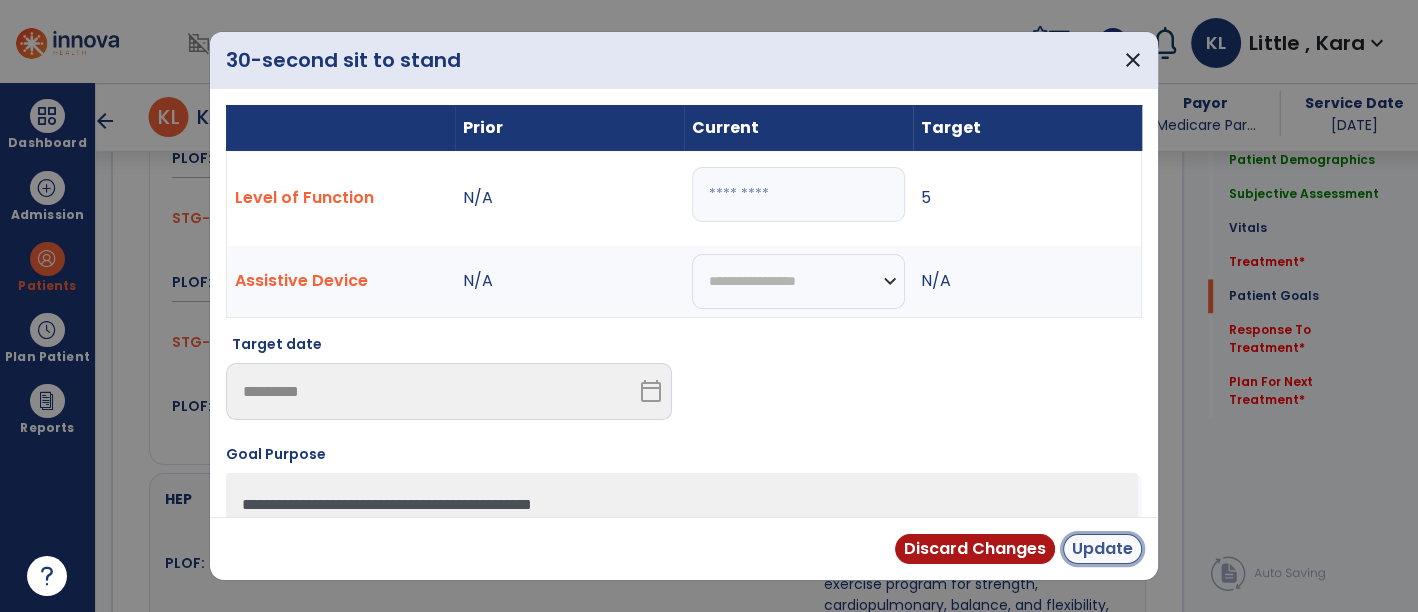 click on "Update" at bounding box center (1102, 549) 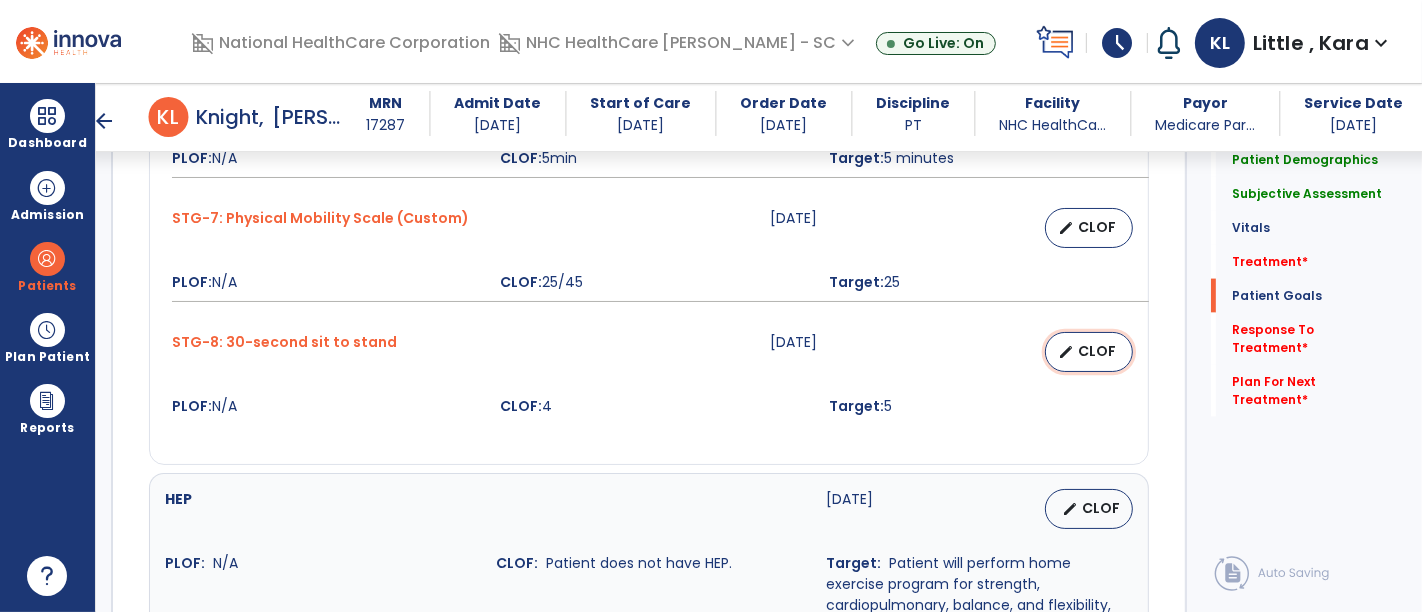 click on "CLOF" at bounding box center [1097, 351] 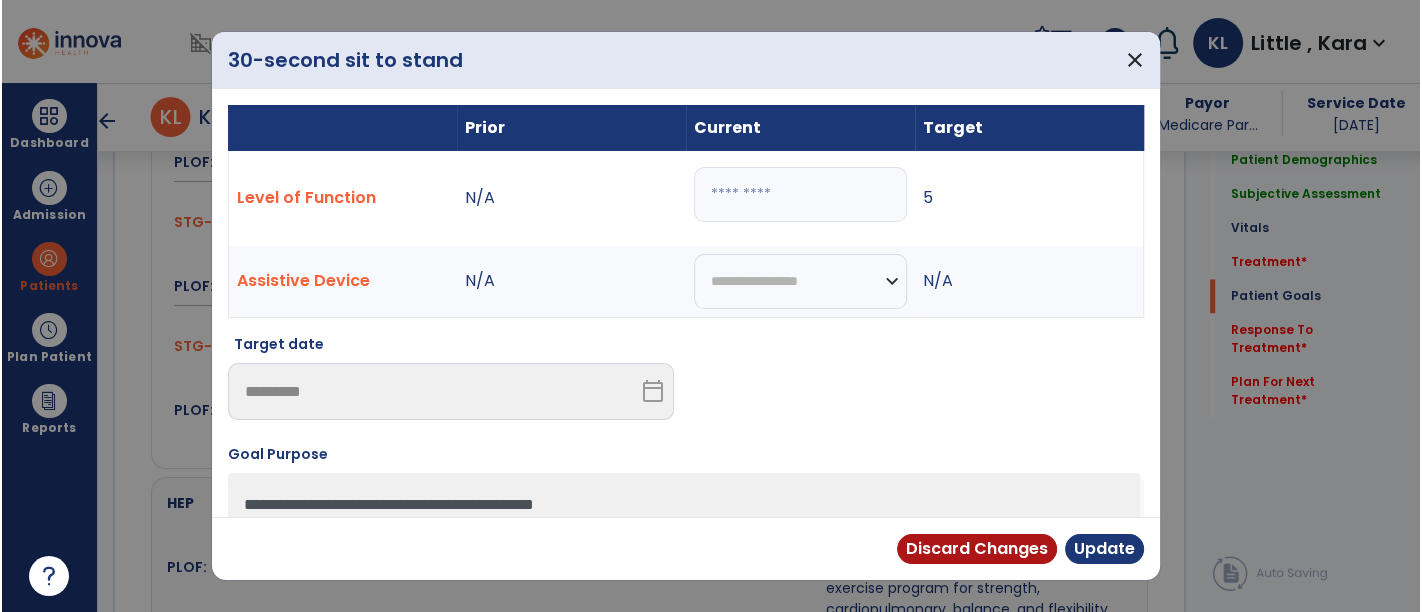 scroll, scrollTop: 2444, scrollLeft: 0, axis: vertical 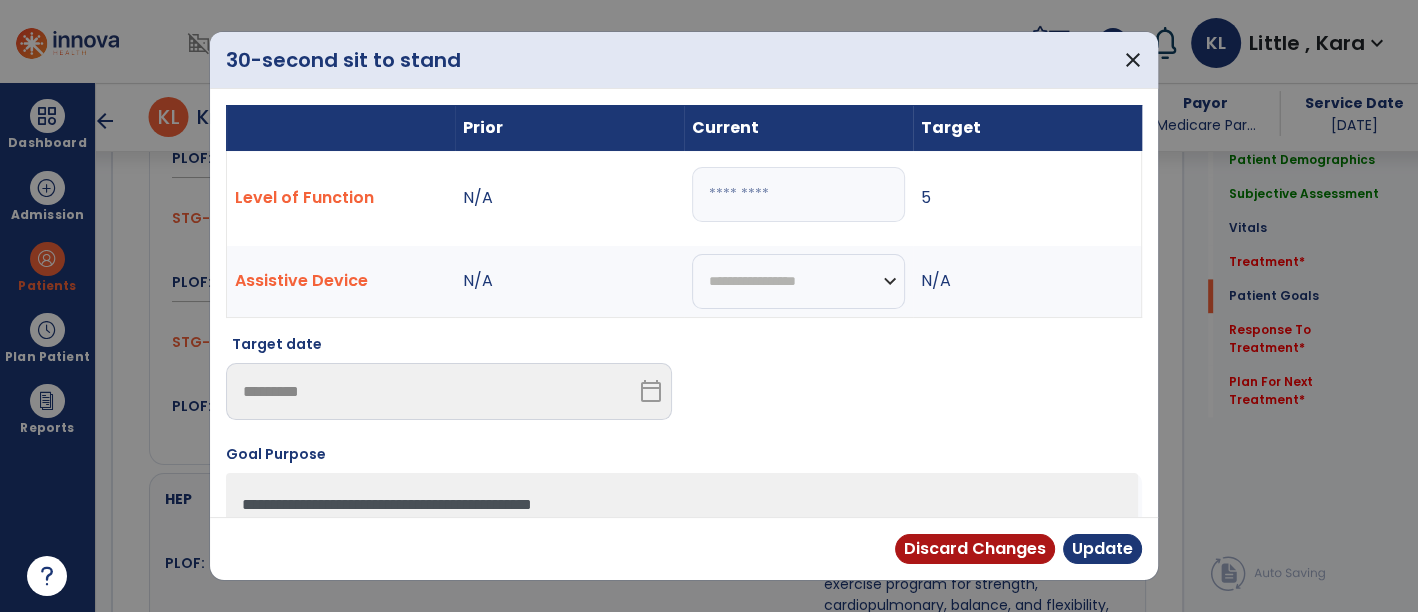 drag, startPoint x: 731, startPoint y: 201, endPoint x: 585, endPoint y: 184, distance: 146.98639 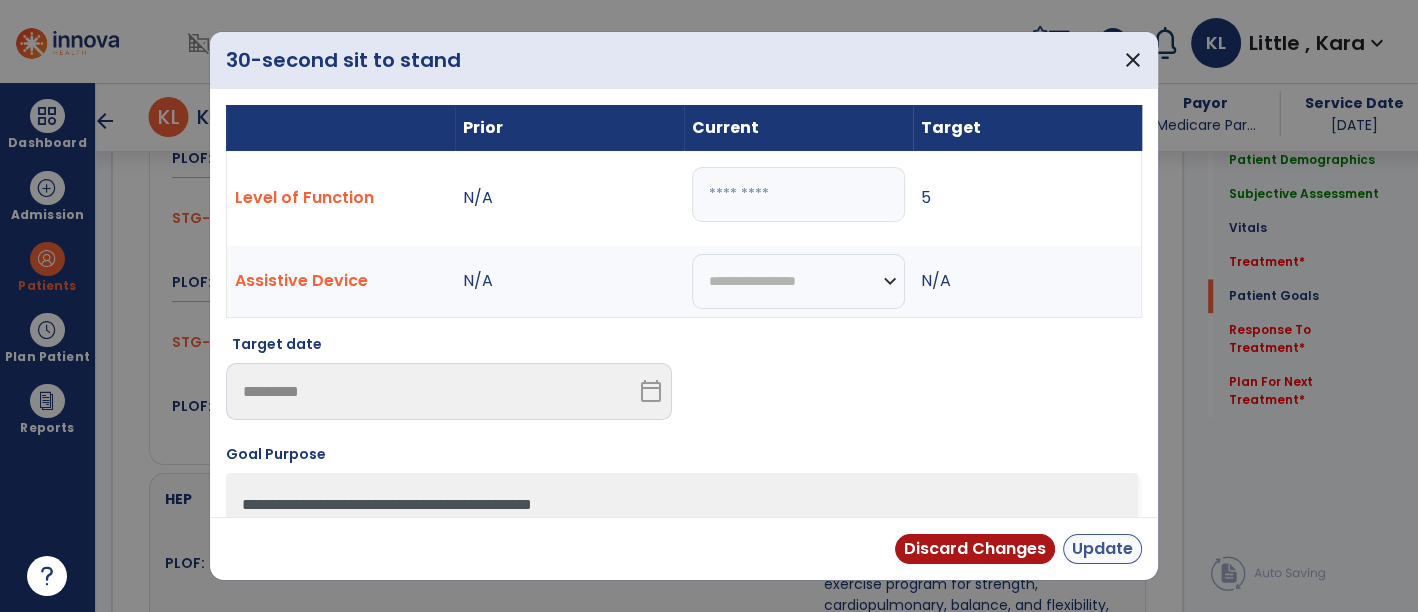 type on "*" 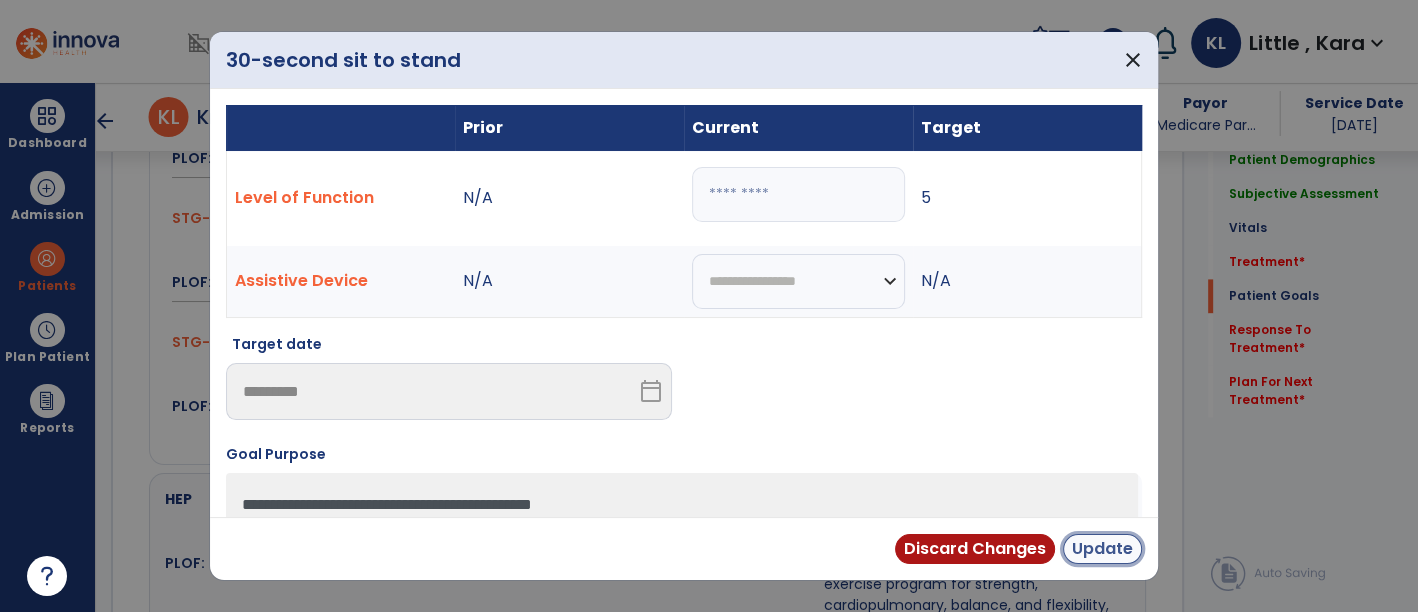 click on "Update" at bounding box center [1102, 549] 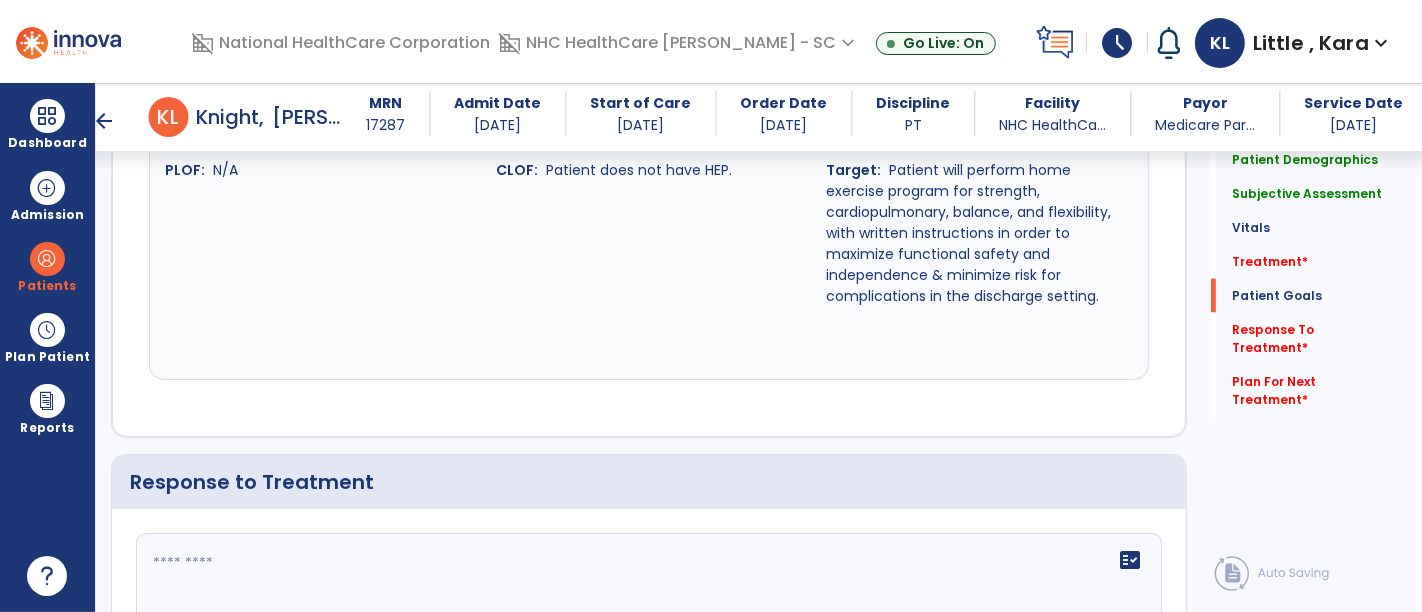 scroll, scrollTop: 3000, scrollLeft: 0, axis: vertical 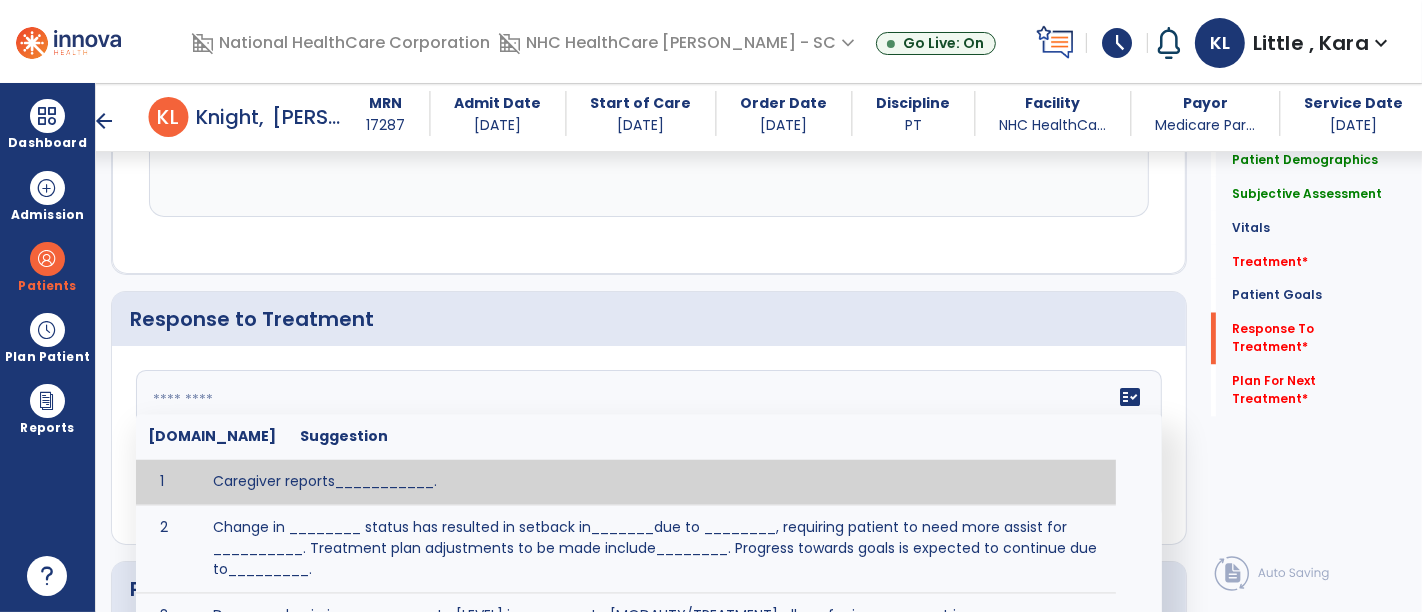 click on "fact_check  [DOMAIN_NAME] Suggestion 1 Caregiver reports___________. 2 Change in ________ status has resulted in setback in_______due to ________, requiring patient to need more assist for __________.   Treatment plan adjustments to be made include________.  Progress towards goals is expected to continue due to_________. 3 Decreased pain in __________ to [LEVEL] in response to [MODALITY/TREATMENT] allows for improvement in _________. 4 Functional gains in _______ have impacted the patient's ability to perform_________ with a reduction in assist levels to_________. 5 Functional progress this week has been significant due to__________. 6 Gains in ________ have improved the patient's ability to perform ______with decreased levels of assist to___________. 7 Improvement in ________allows patient to tolerate higher levels of challenges in_________. 8 Pain in [AREA] has decreased to [LEVEL] in response to [TREATMENT/MODALITY], allowing fore ease in completing__________. 9 10 11 12 13 14 15 16 17 18 19 20 21" 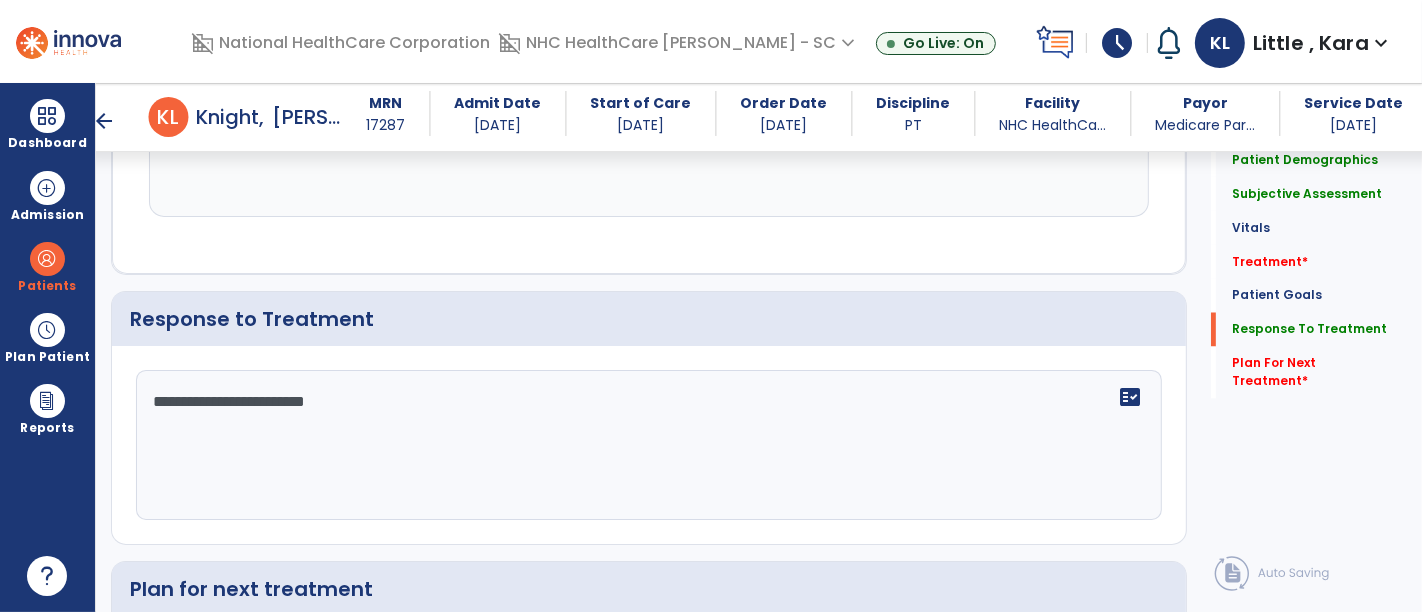 click on "**********" 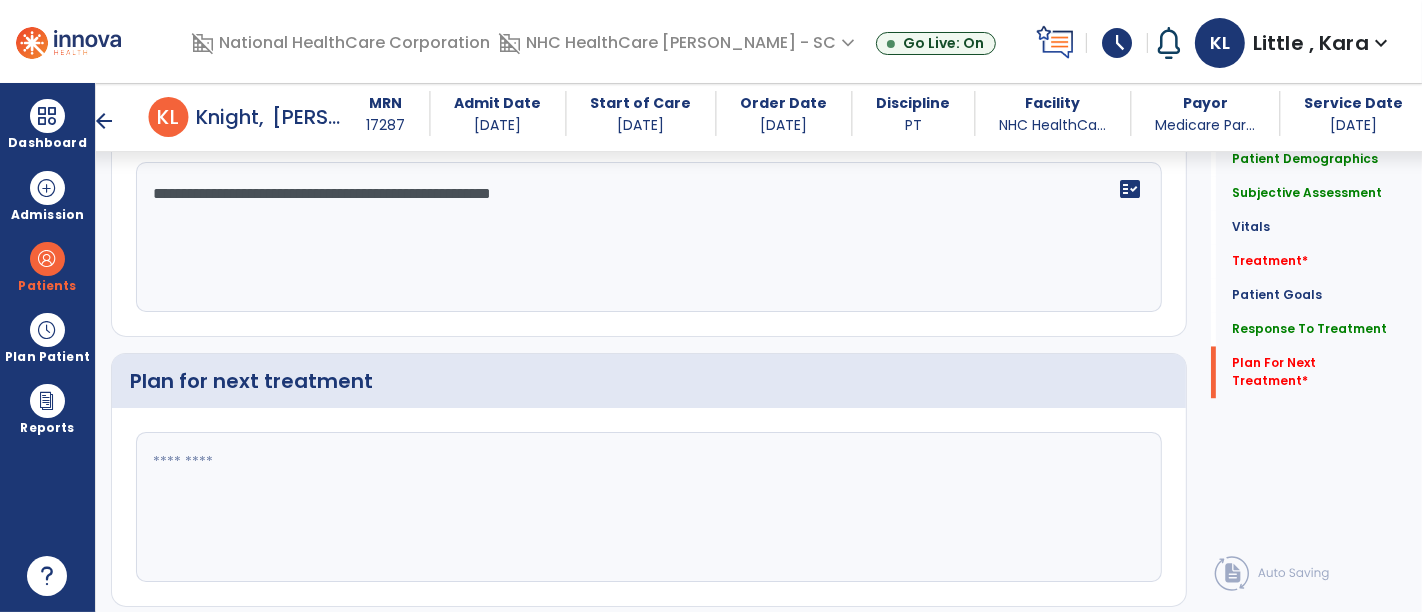 scroll, scrollTop: 3238, scrollLeft: 0, axis: vertical 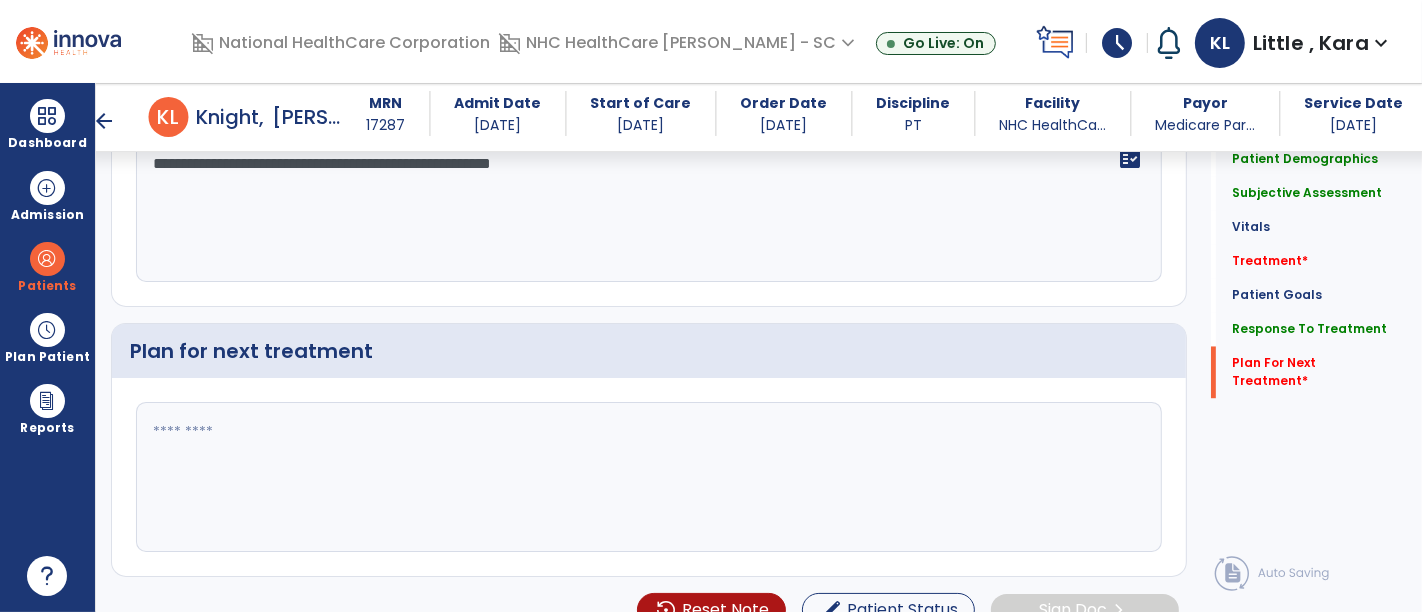 type on "**********" 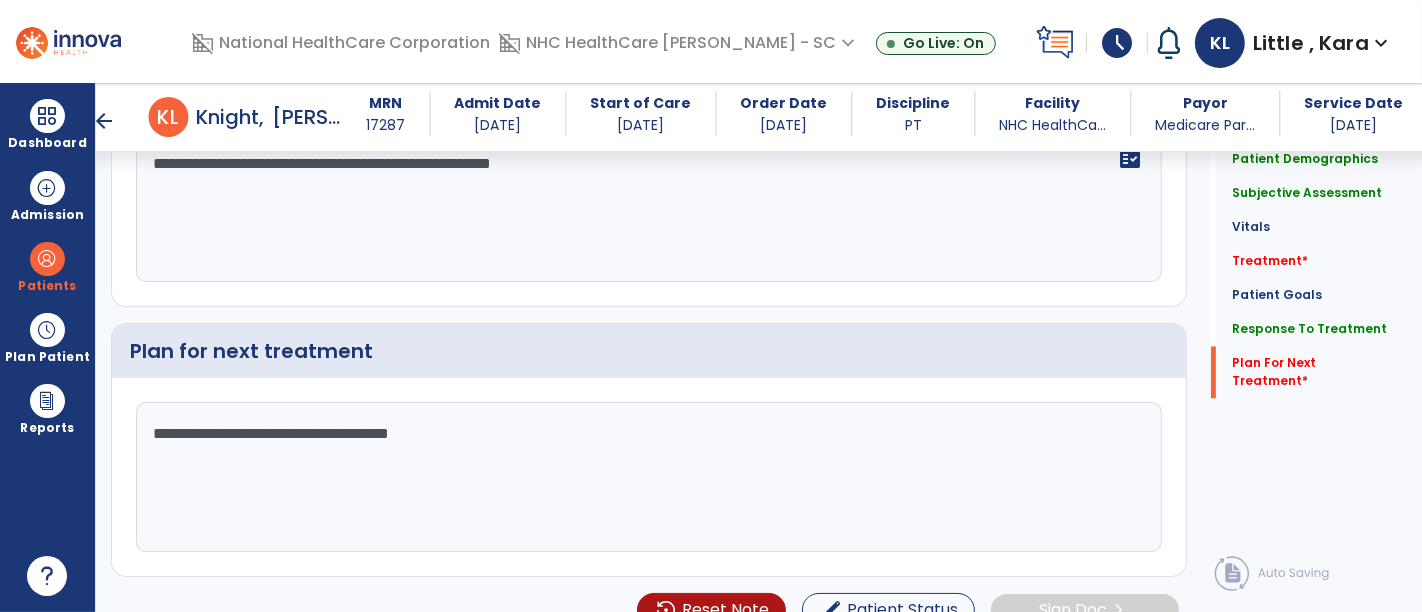 type on "**********" 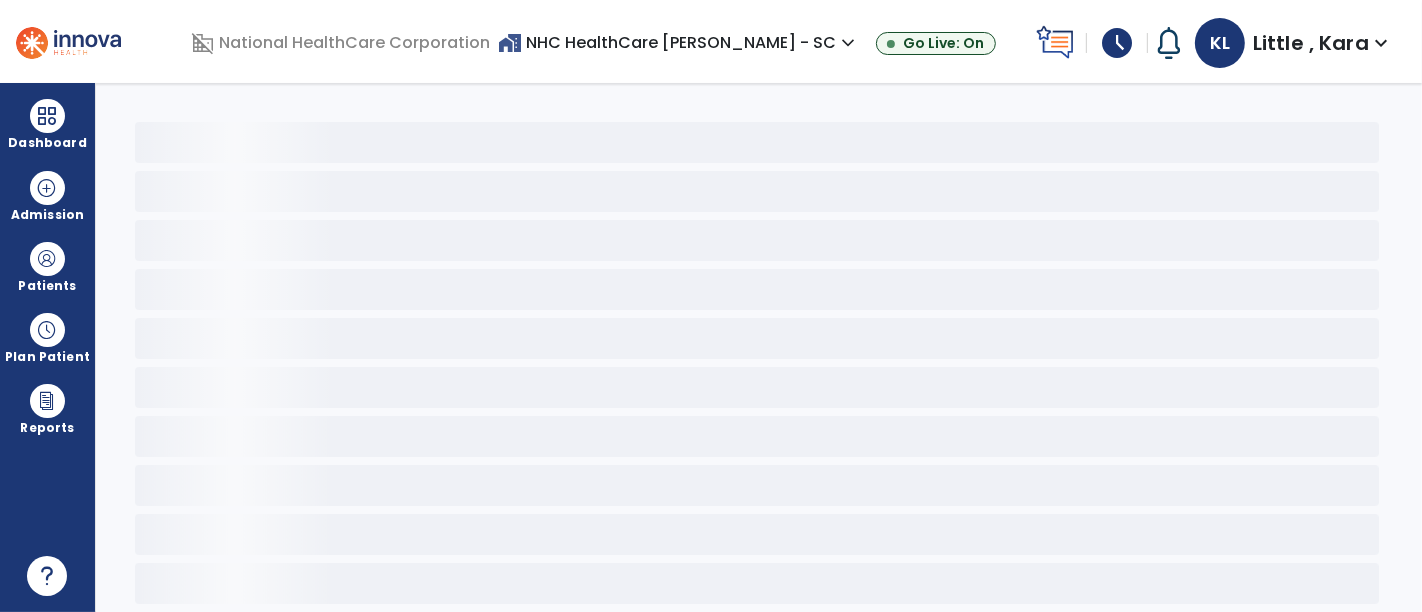 scroll, scrollTop: 0, scrollLeft: 0, axis: both 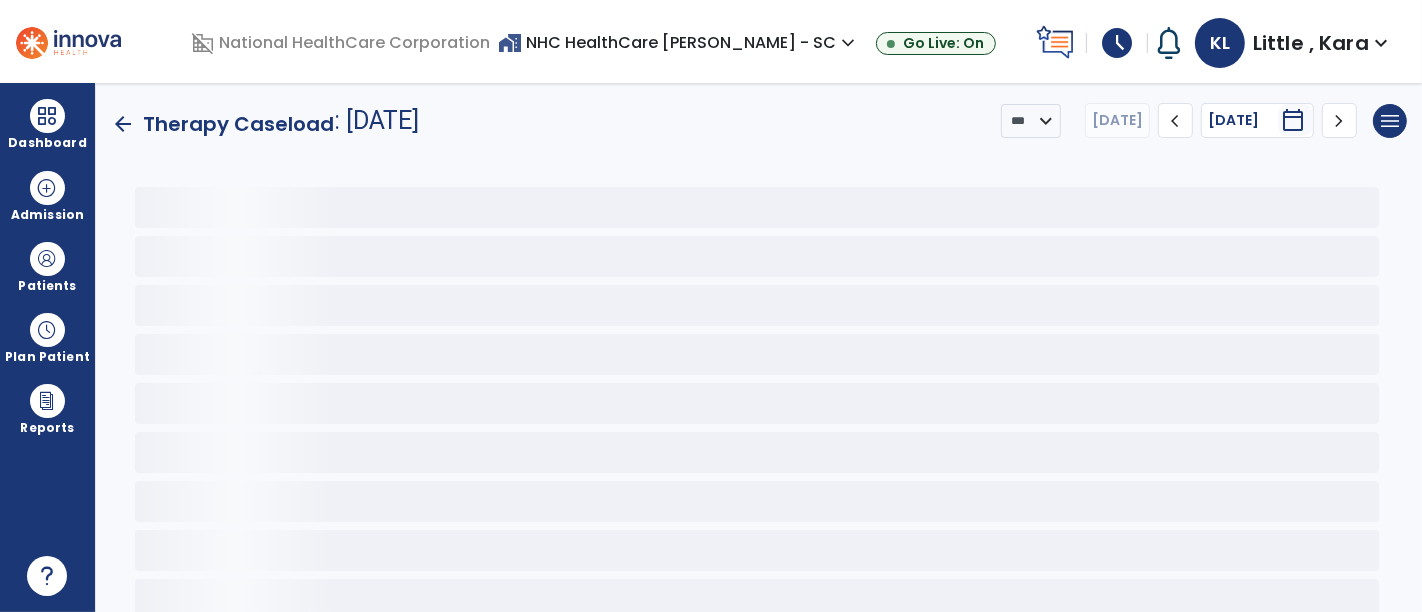 select on "****" 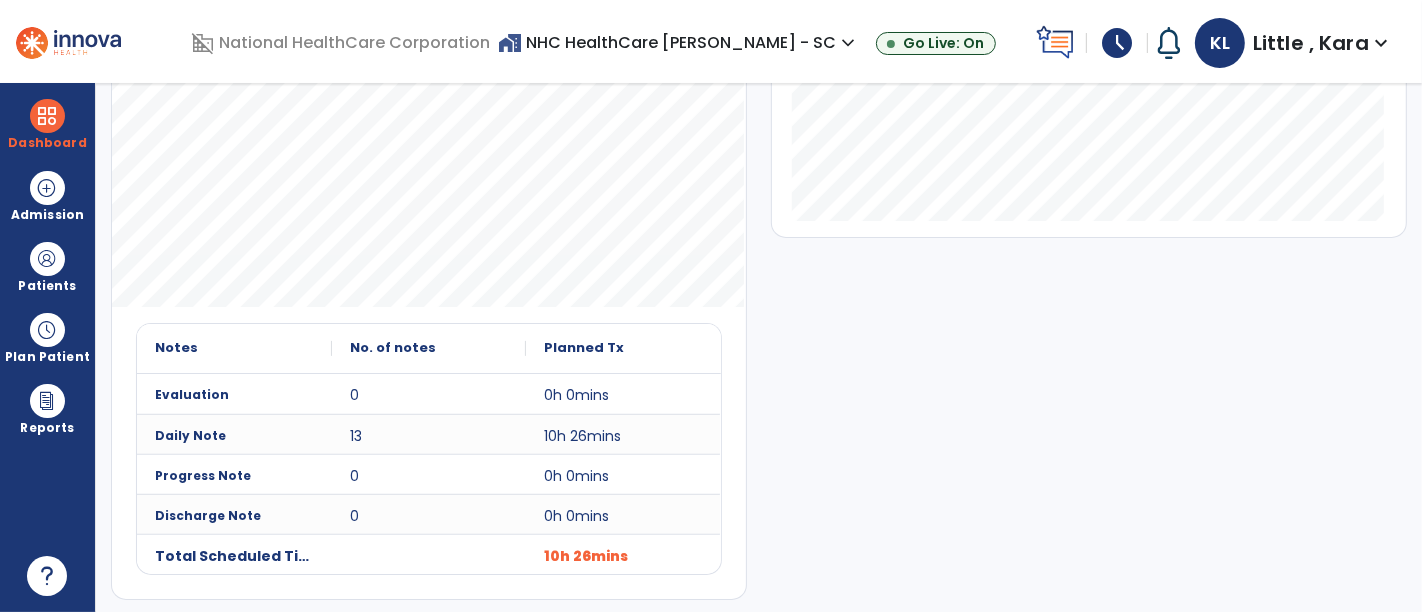 scroll, scrollTop: 87, scrollLeft: 0, axis: vertical 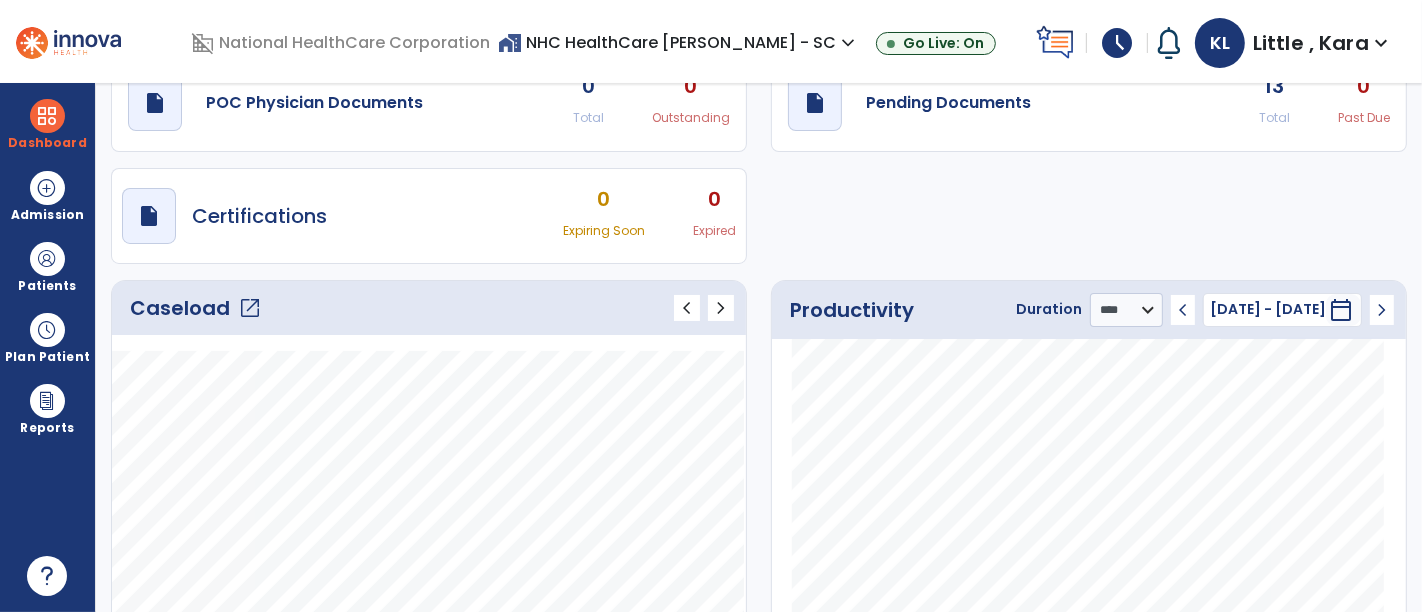 click on "open_in_new" 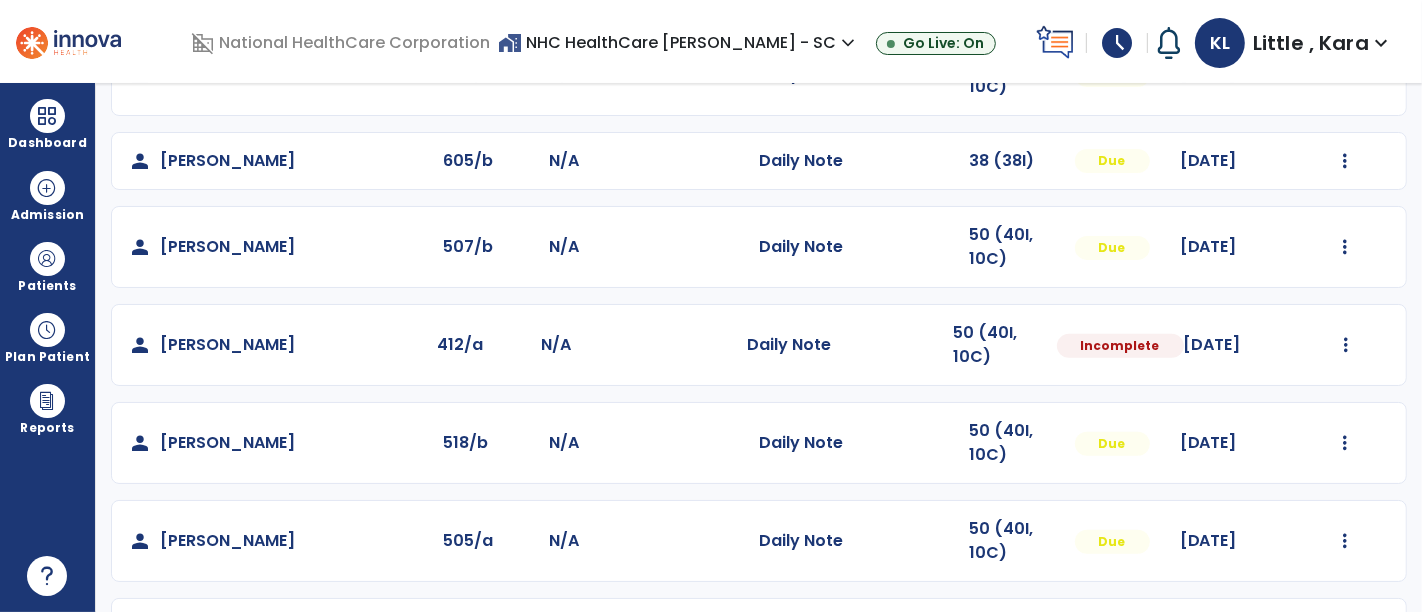 scroll, scrollTop: 0, scrollLeft: 0, axis: both 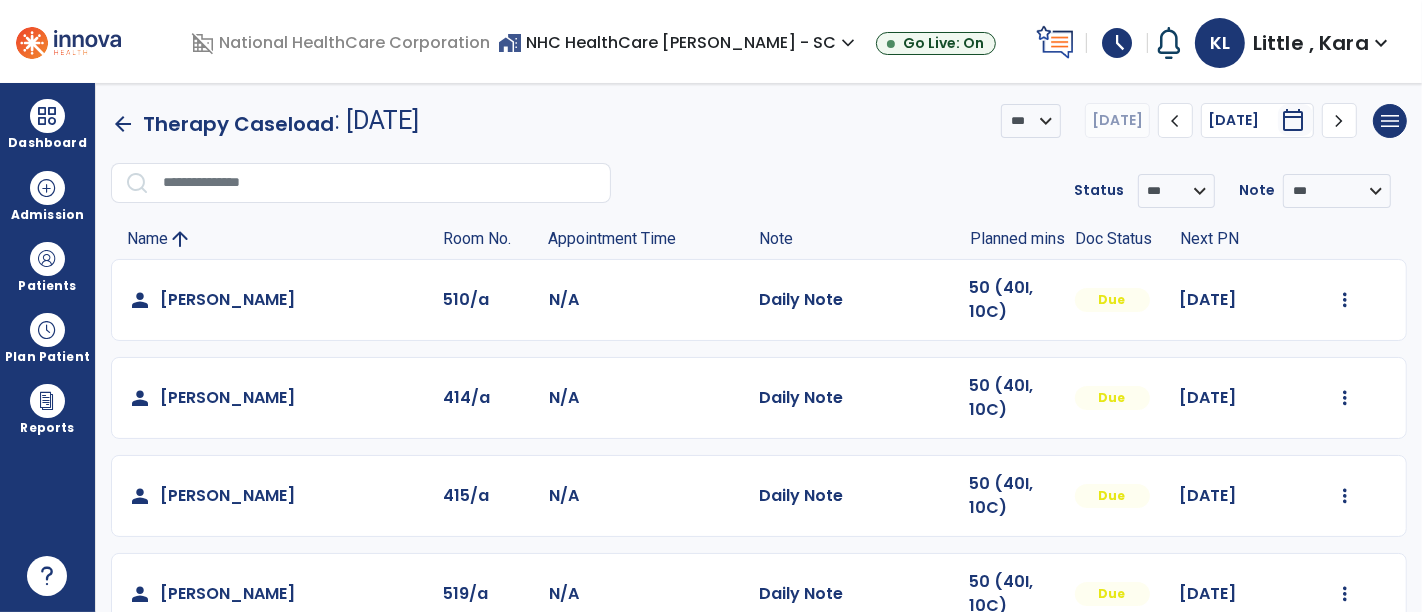 click on "Mark Visit As Complete   Reset Note   Open Document   G + C Mins" 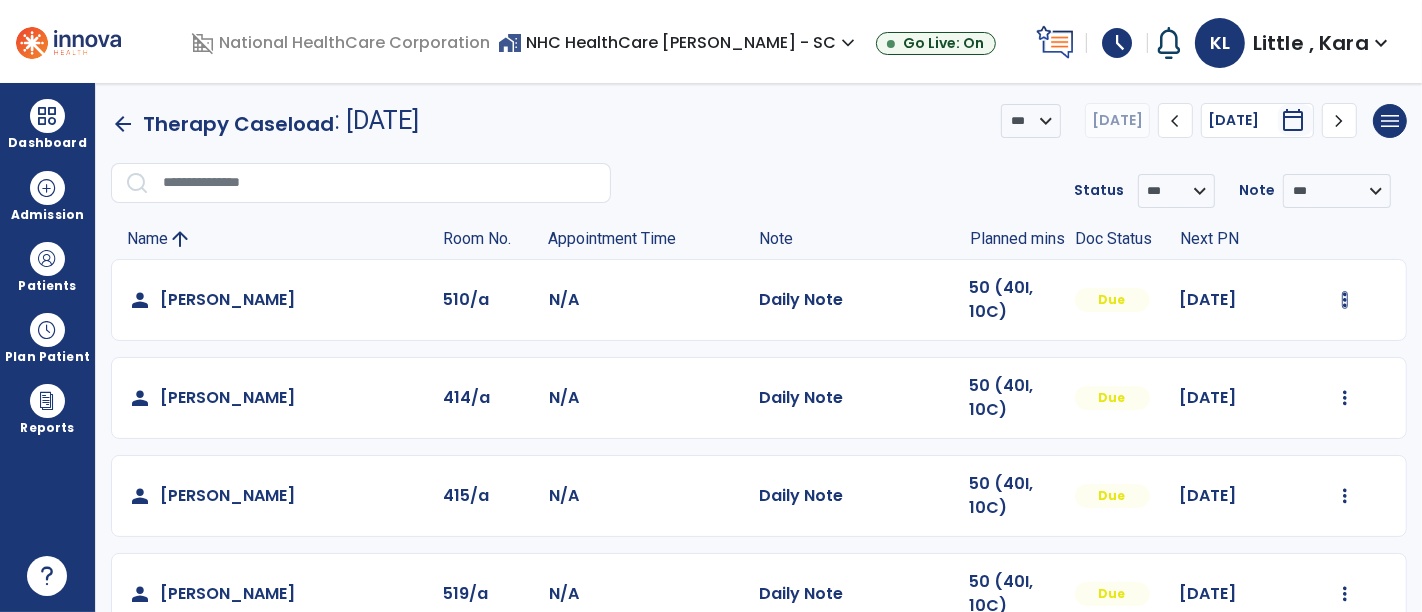 click on "Mark Visit As Complete   Reset Note   Open Document   G + C Mins" 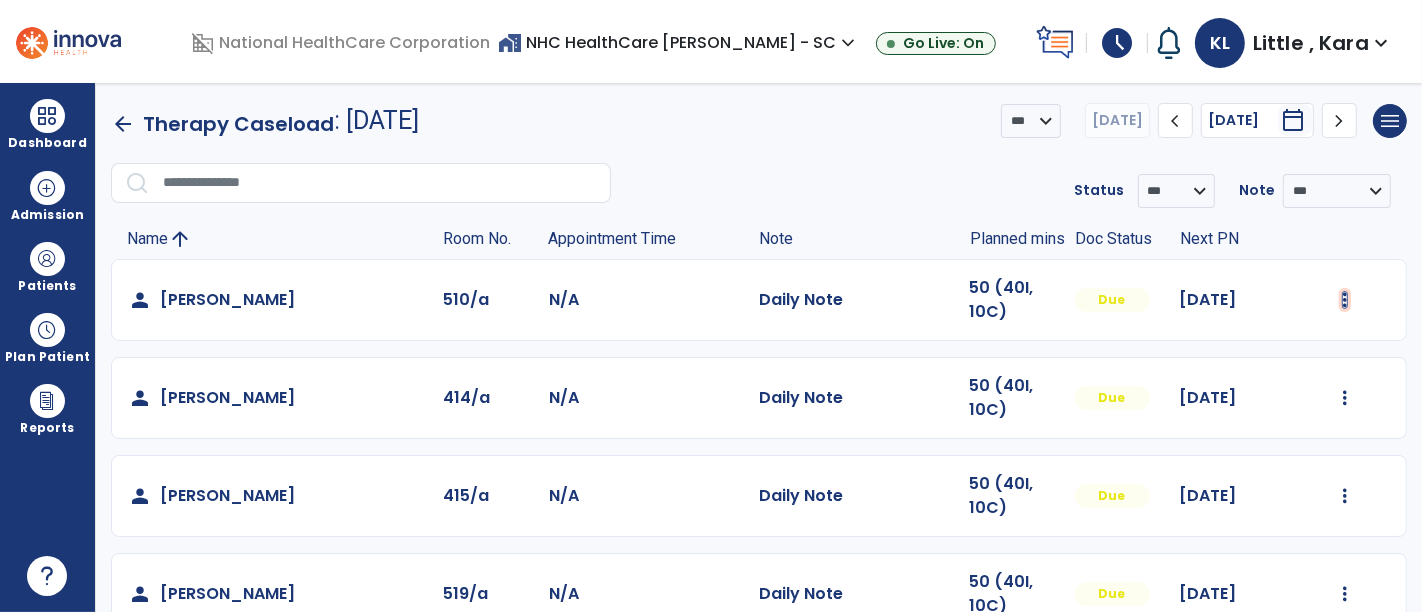 click at bounding box center [1345, 300] 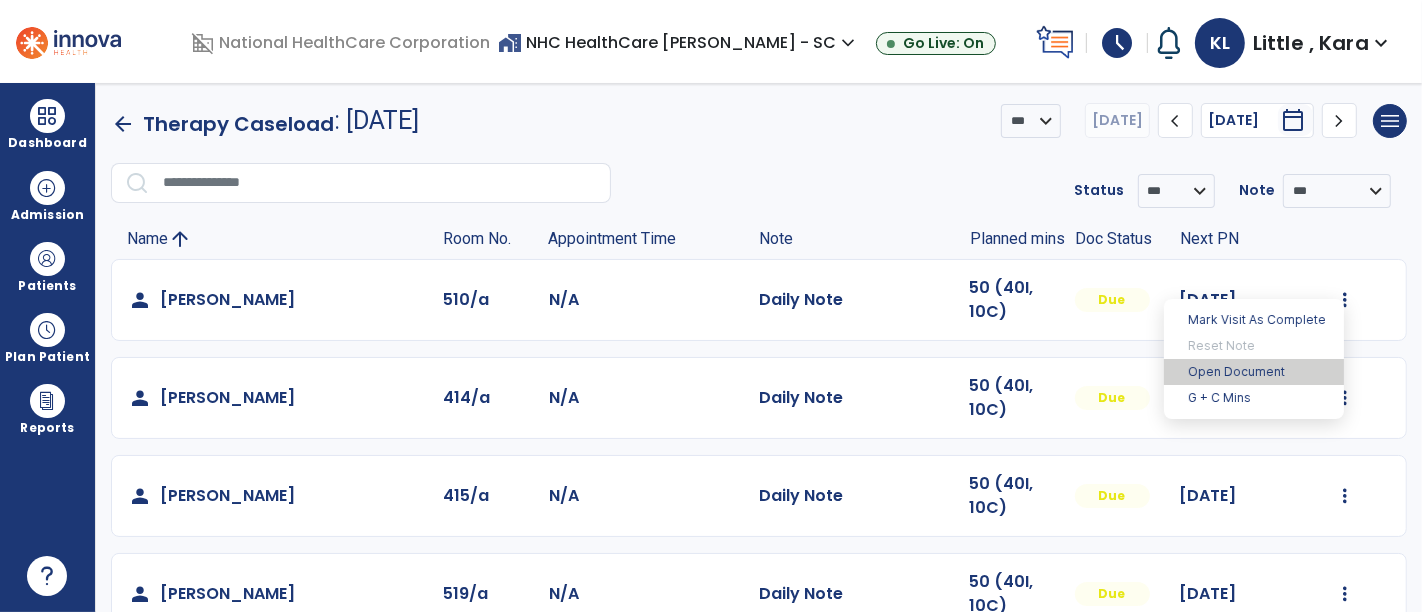 click on "Open Document" at bounding box center (1254, 372) 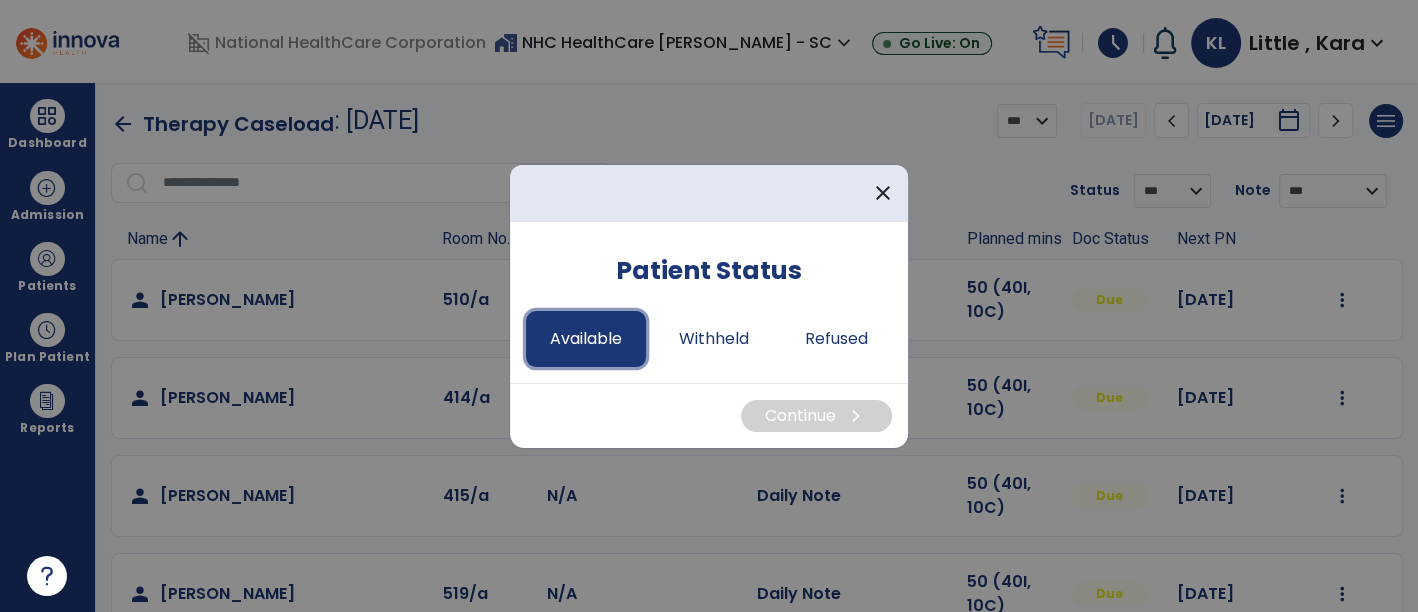 click on "Available" at bounding box center (586, 339) 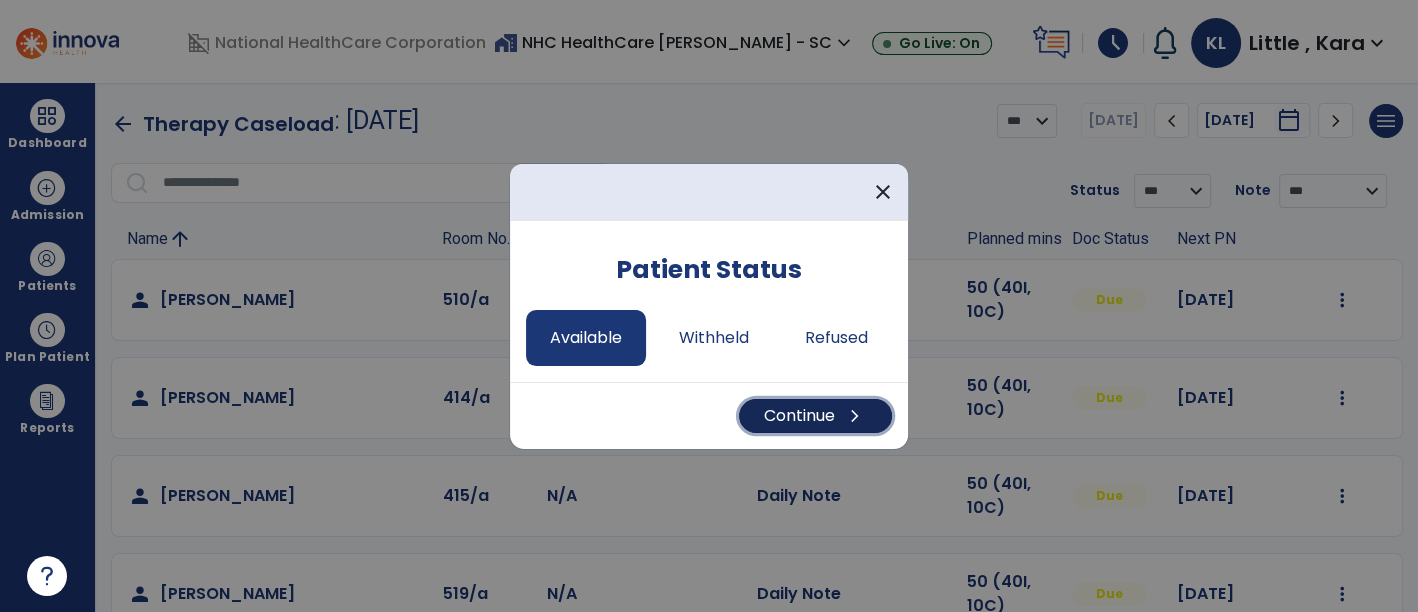 click on "Continue   chevron_right" at bounding box center (815, 416) 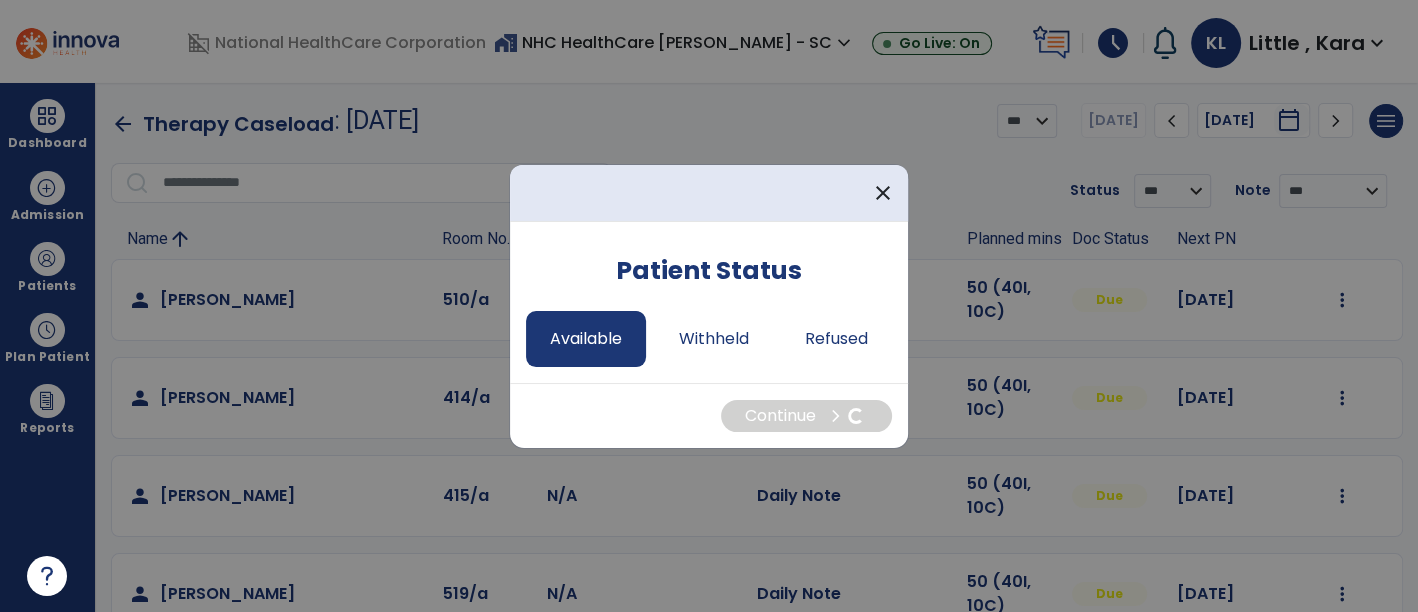 select on "*" 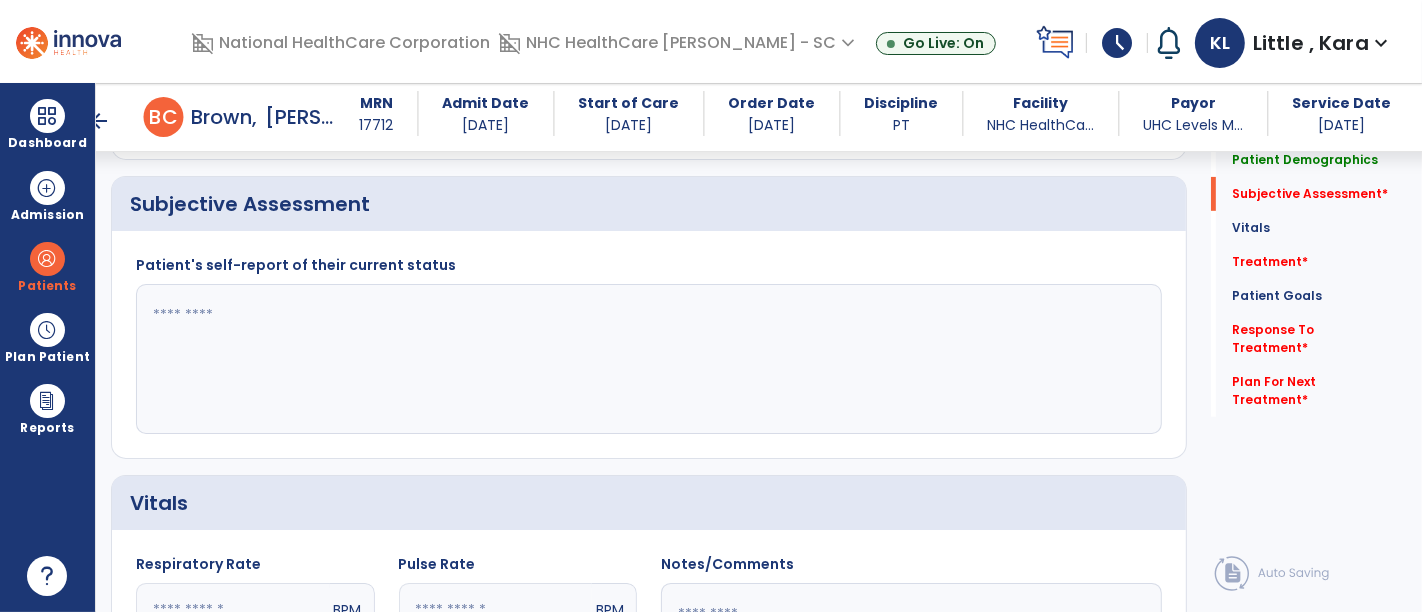 click on "Subjective Assessment Patient's self-report of their current status" 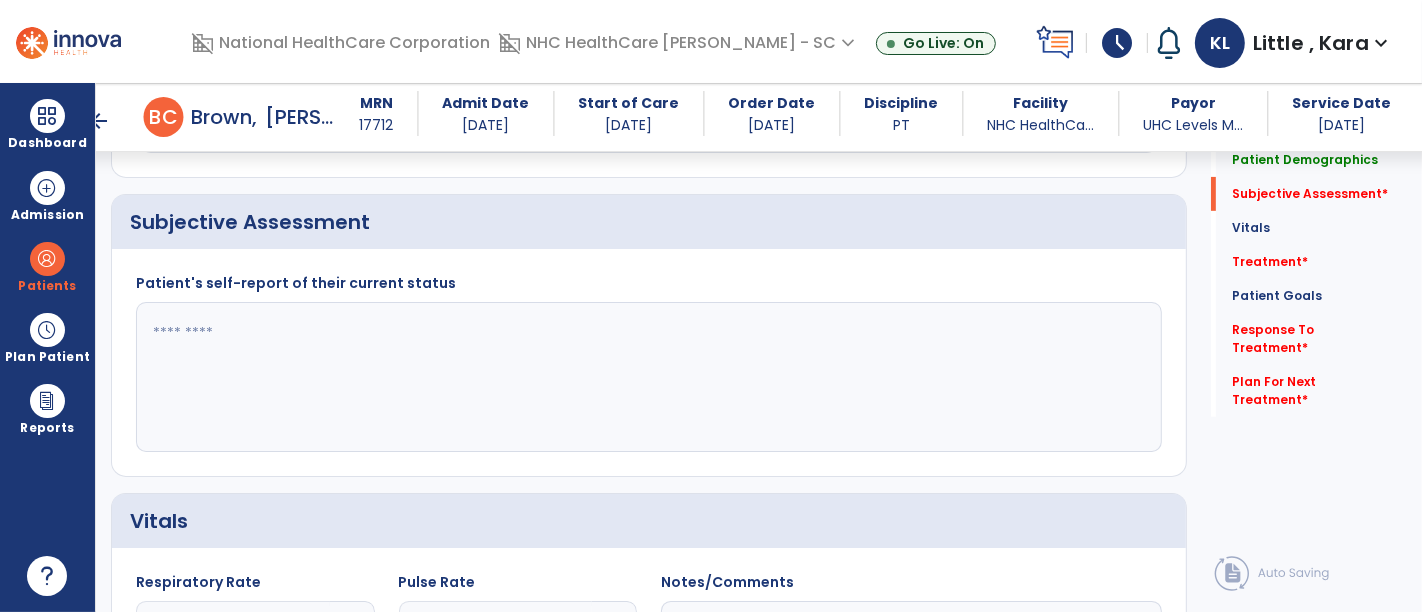 click 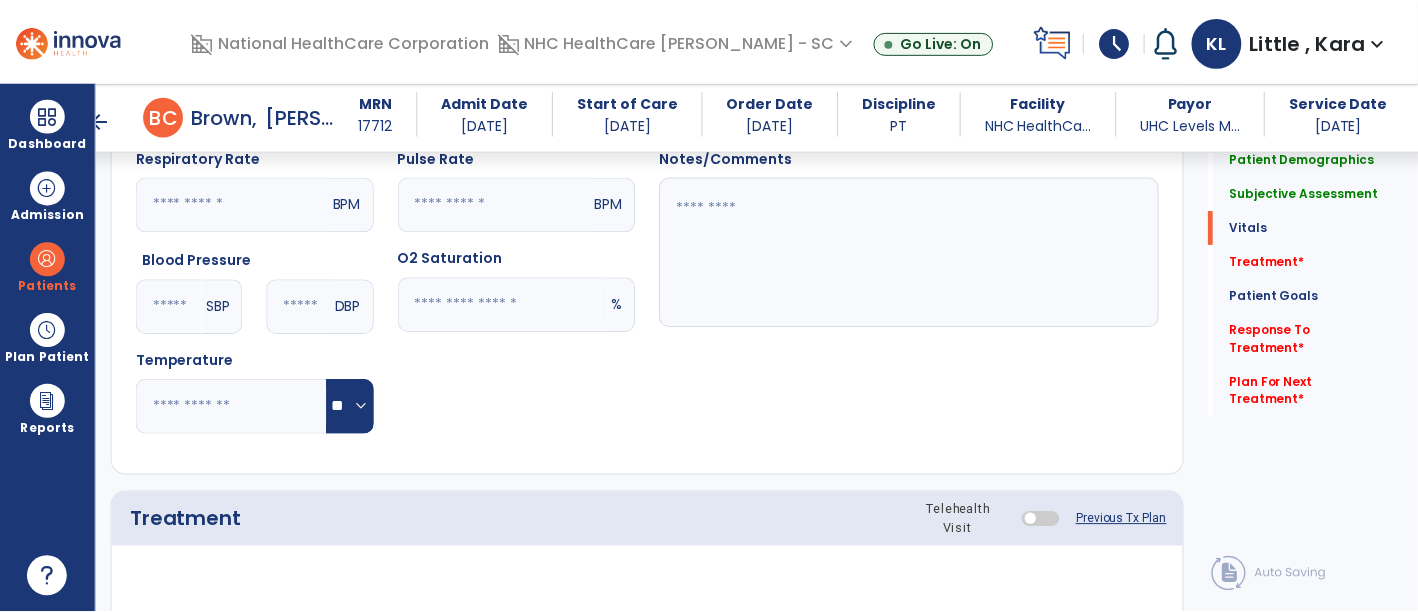 scroll, scrollTop: 1000, scrollLeft: 0, axis: vertical 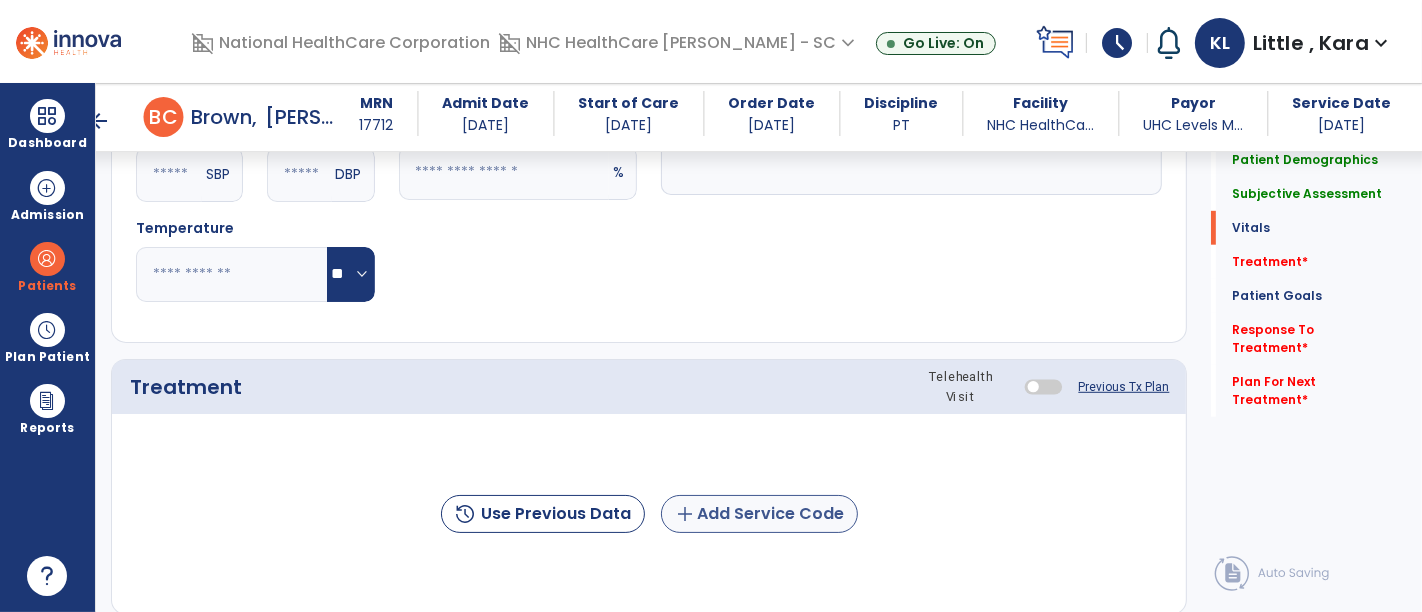type on "**********" 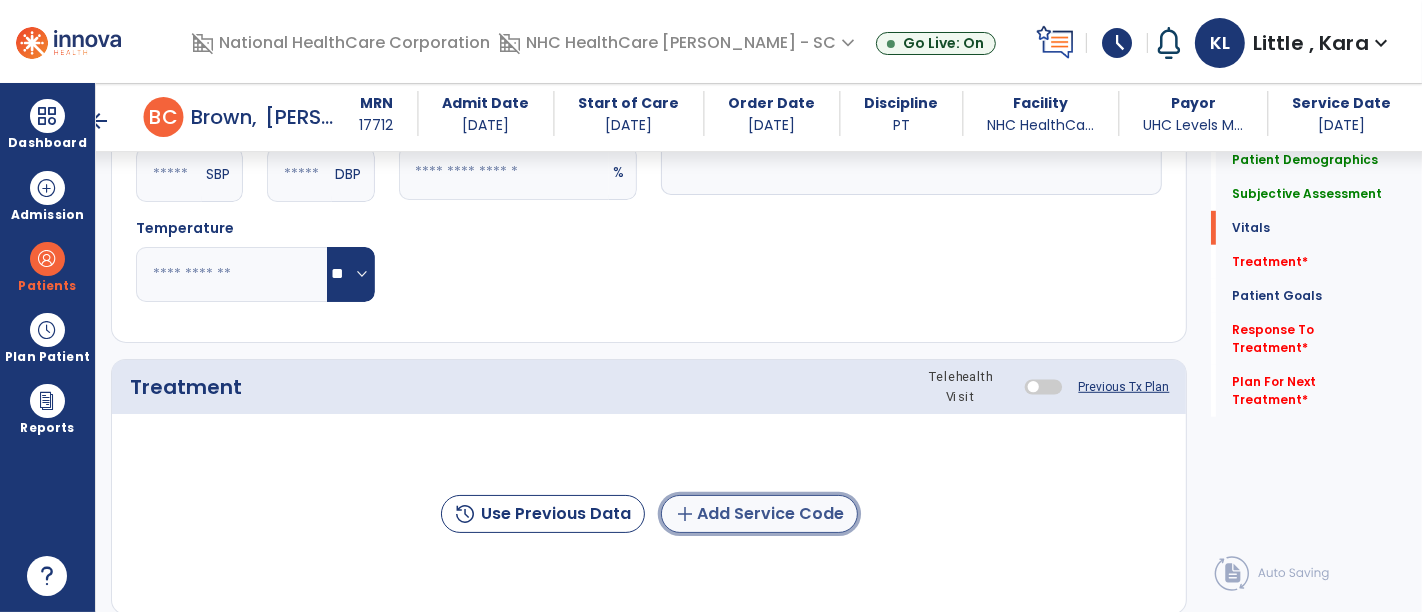 click on "add  Add Service Code" 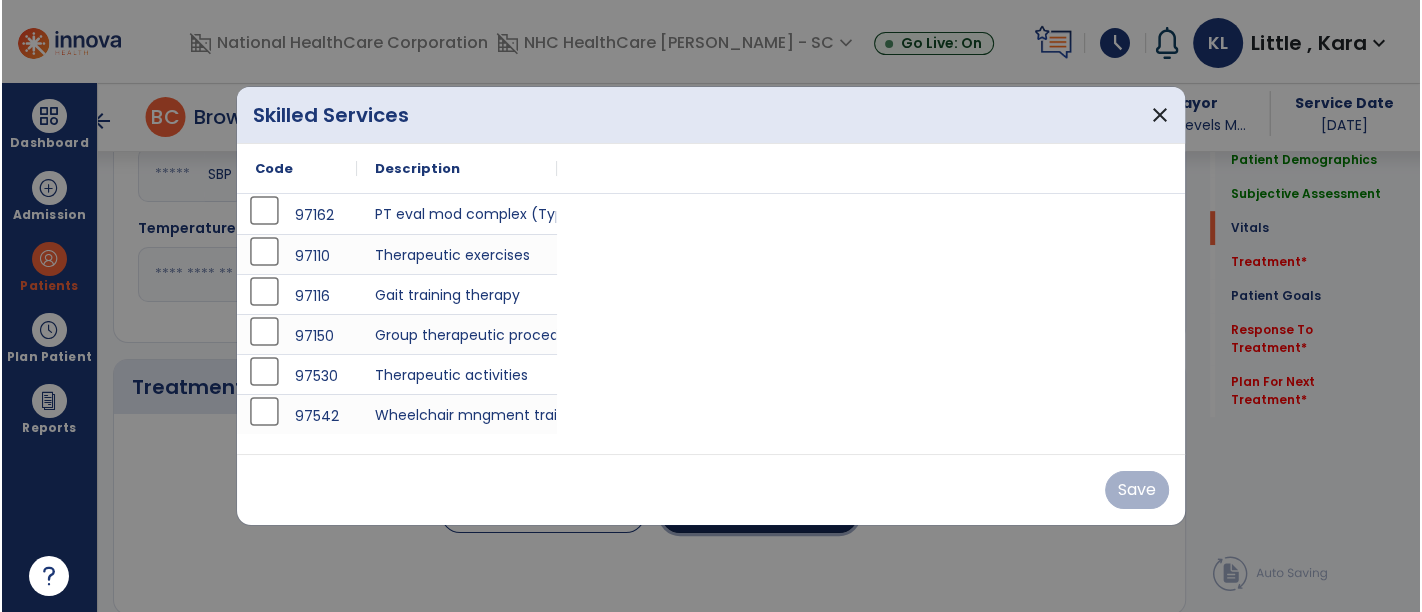scroll, scrollTop: 1000, scrollLeft: 0, axis: vertical 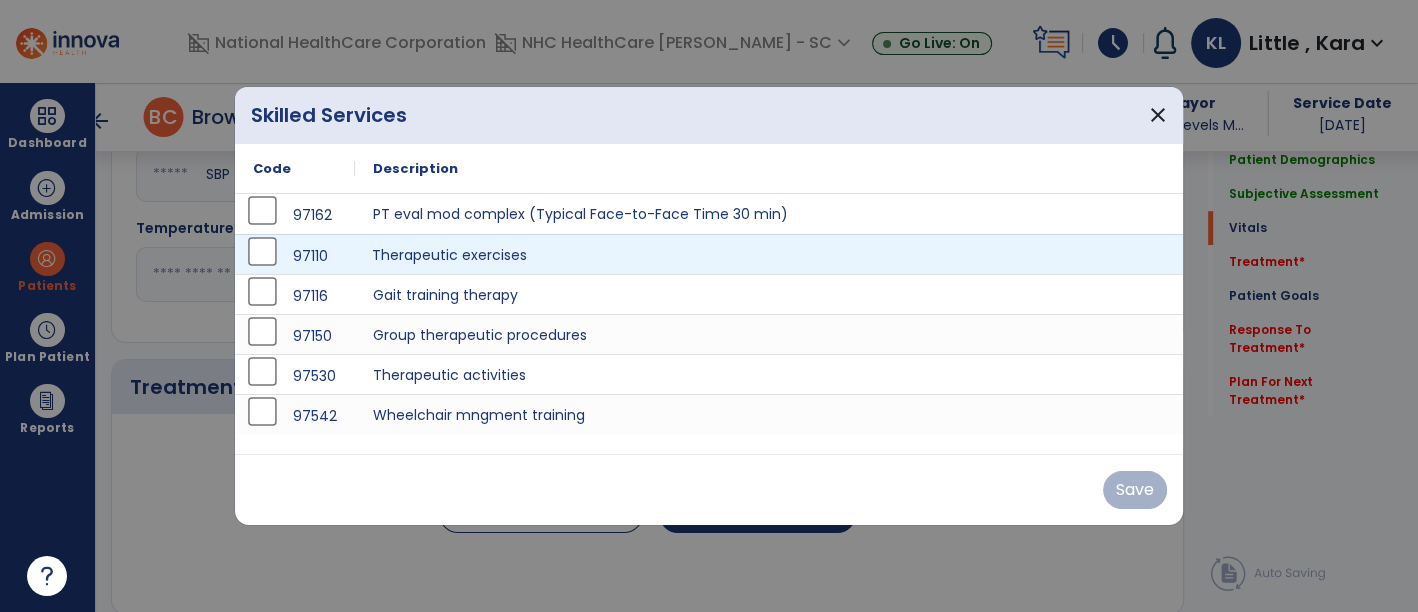 drag, startPoint x: 451, startPoint y: 247, endPoint x: 431, endPoint y: 275, distance: 34.4093 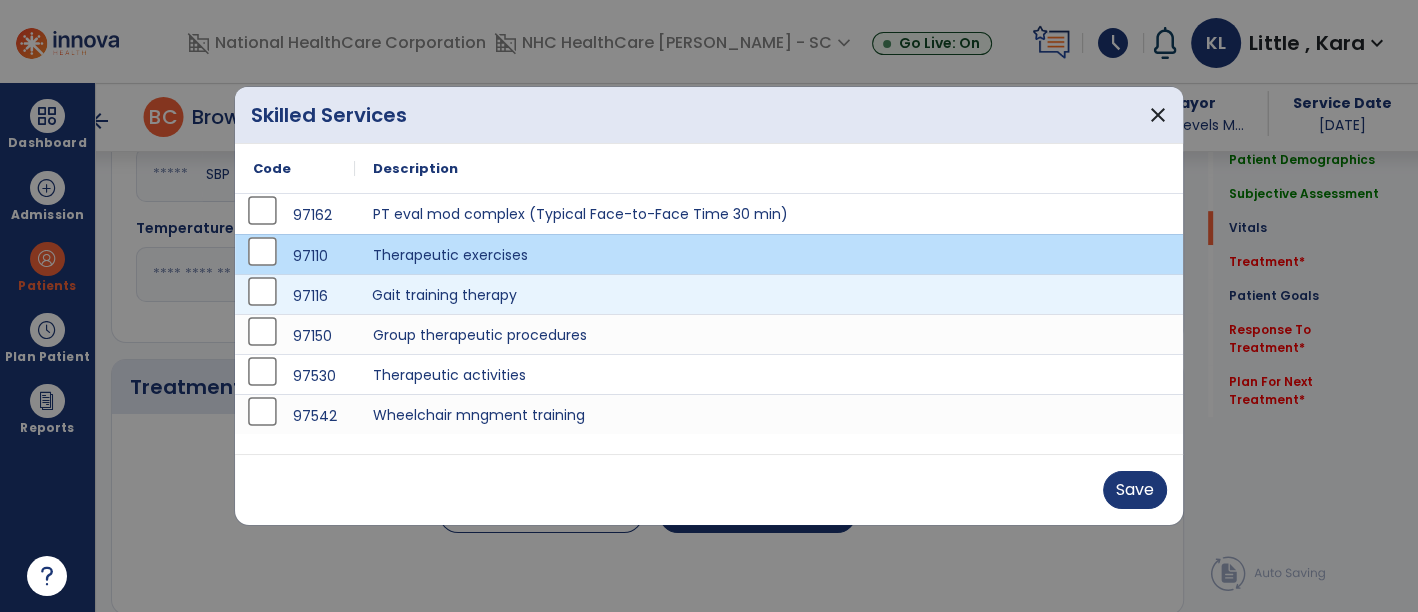 drag, startPoint x: 421, startPoint y: 292, endPoint x: 405, endPoint y: 330, distance: 41.231056 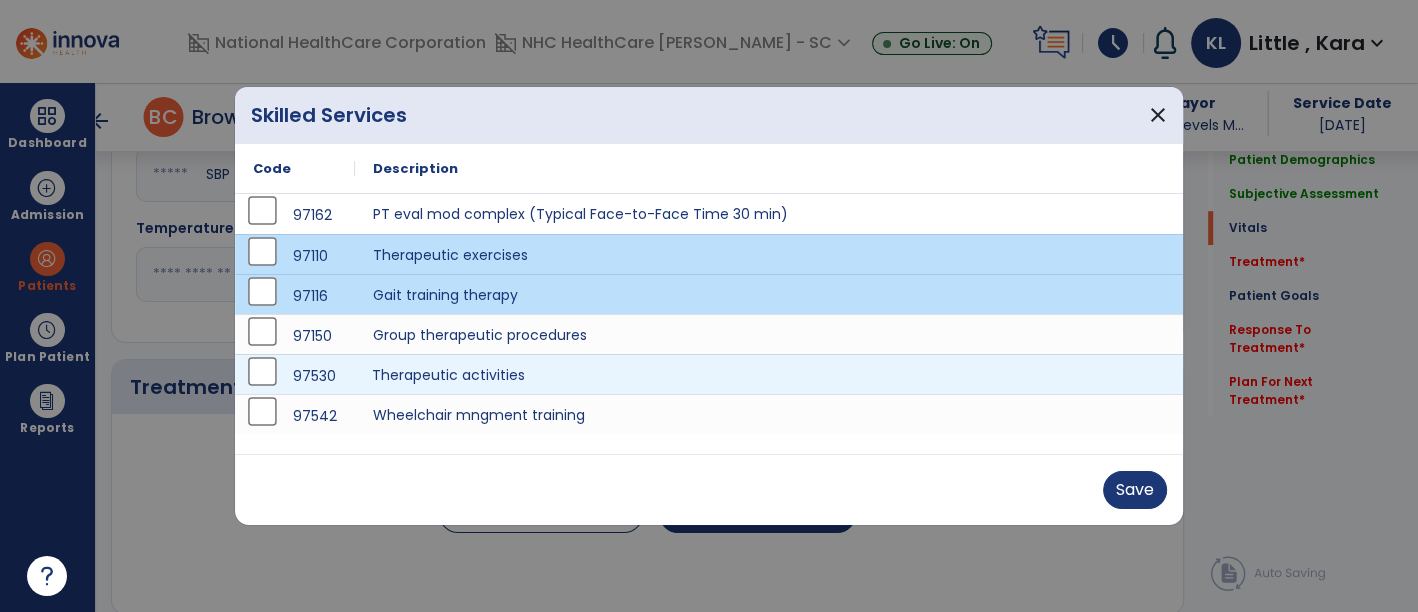 click on "Therapeutic activities" at bounding box center [769, 374] 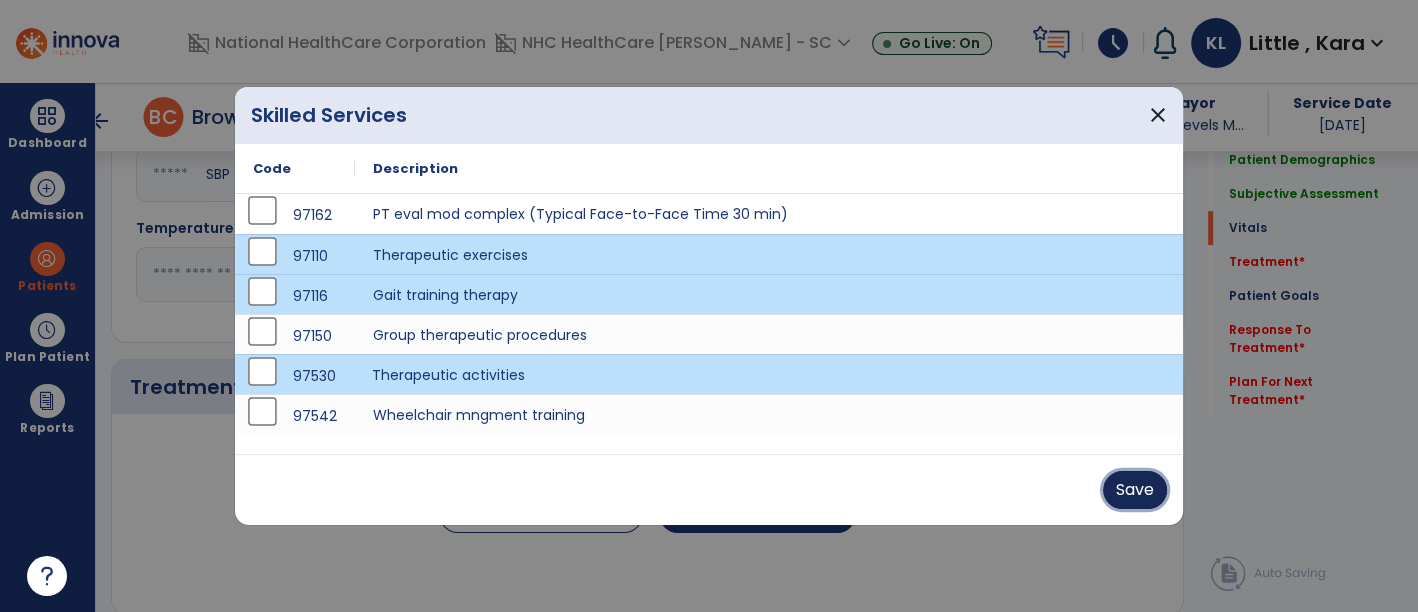 click on "Save" at bounding box center (1135, 490) 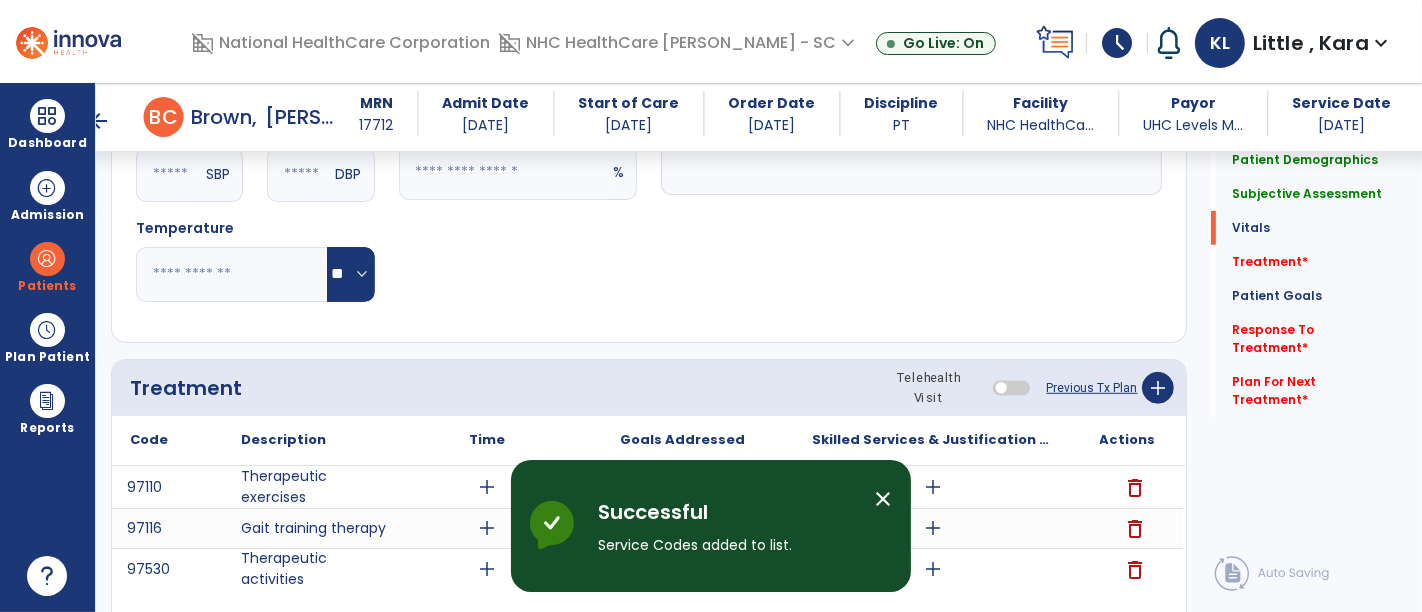 click on "close" at bounding box center (883, 499) 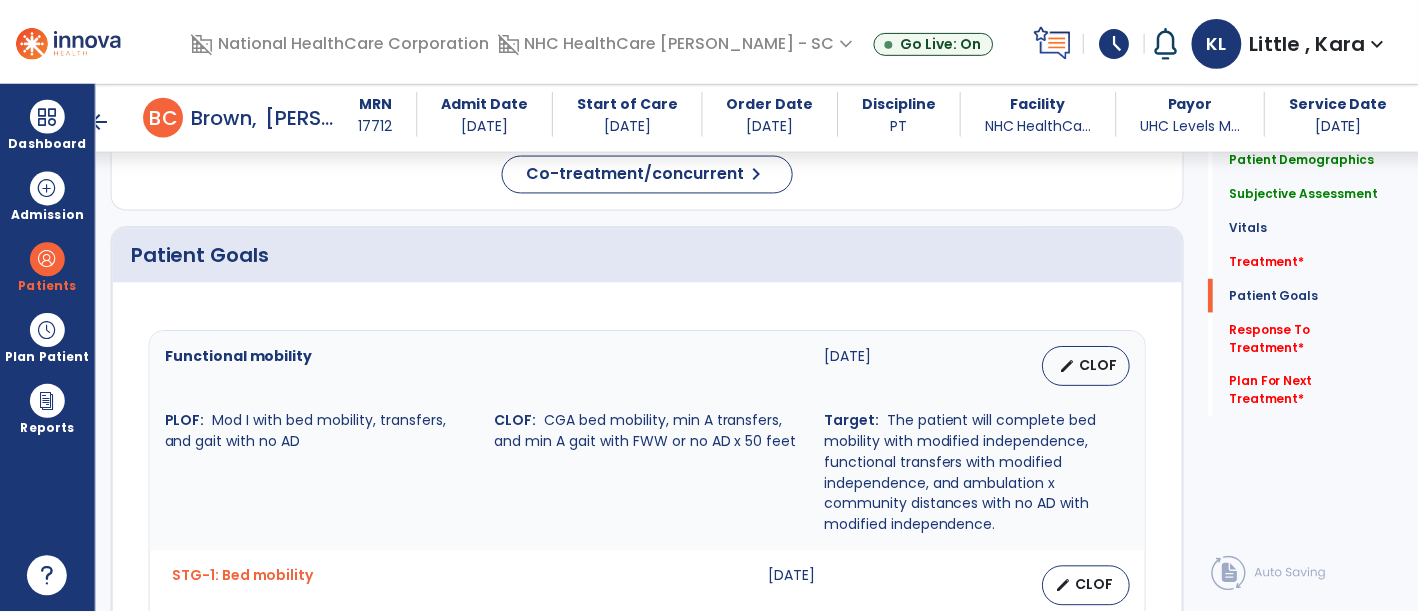 scroll, scrollTop: 1666, scrollLeft: 0, axis: vertical 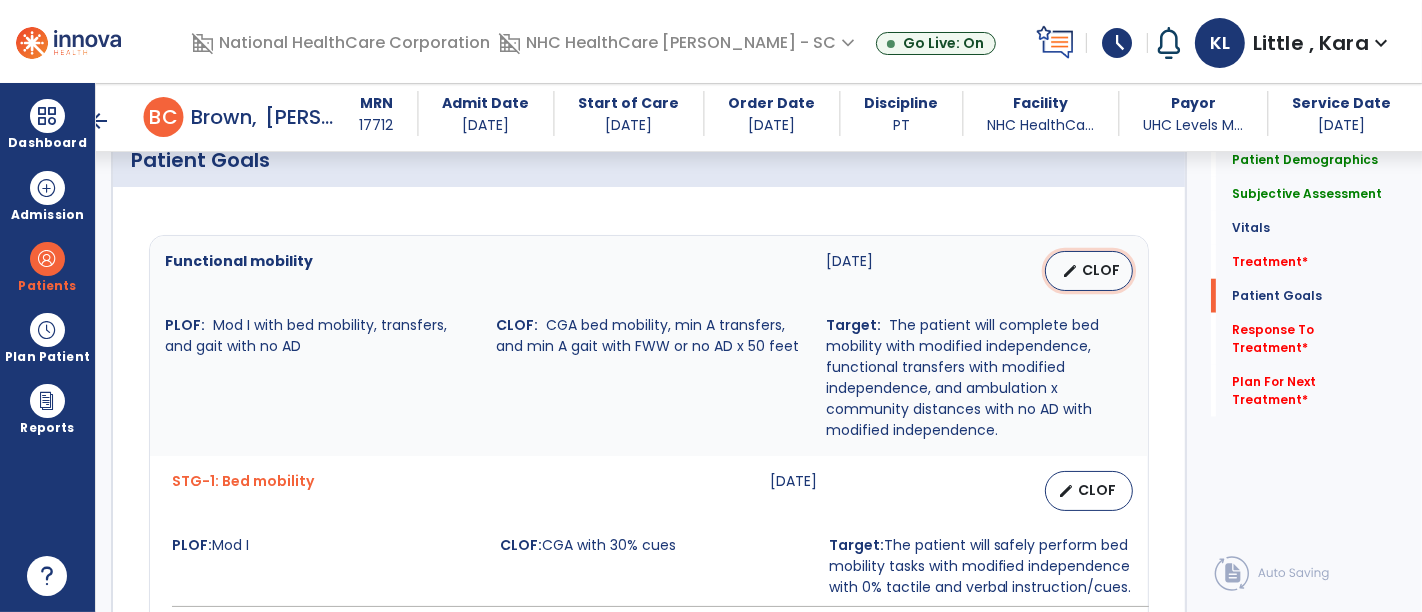 click on "edit   CLOF" at bounding box center [1089, 271] 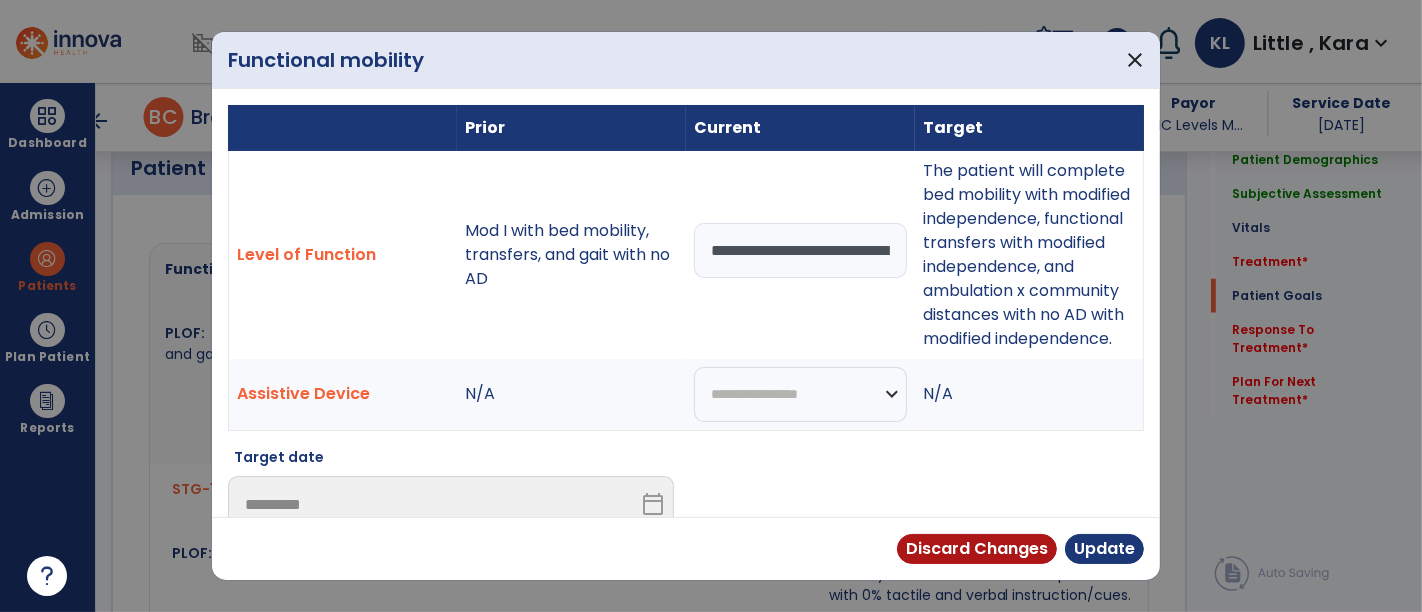 scroll, scrollTop: 1666, scrollLeft: 0, axis: vertical 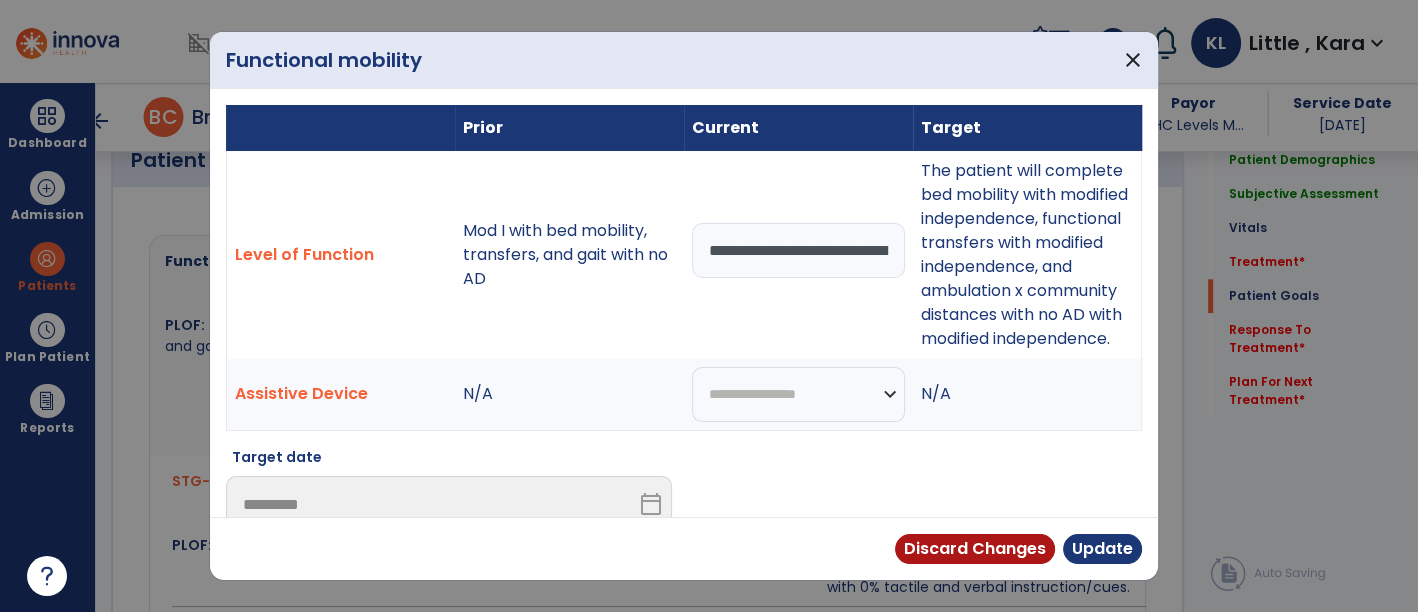 click on "**********" at bounding box center (798, 250) 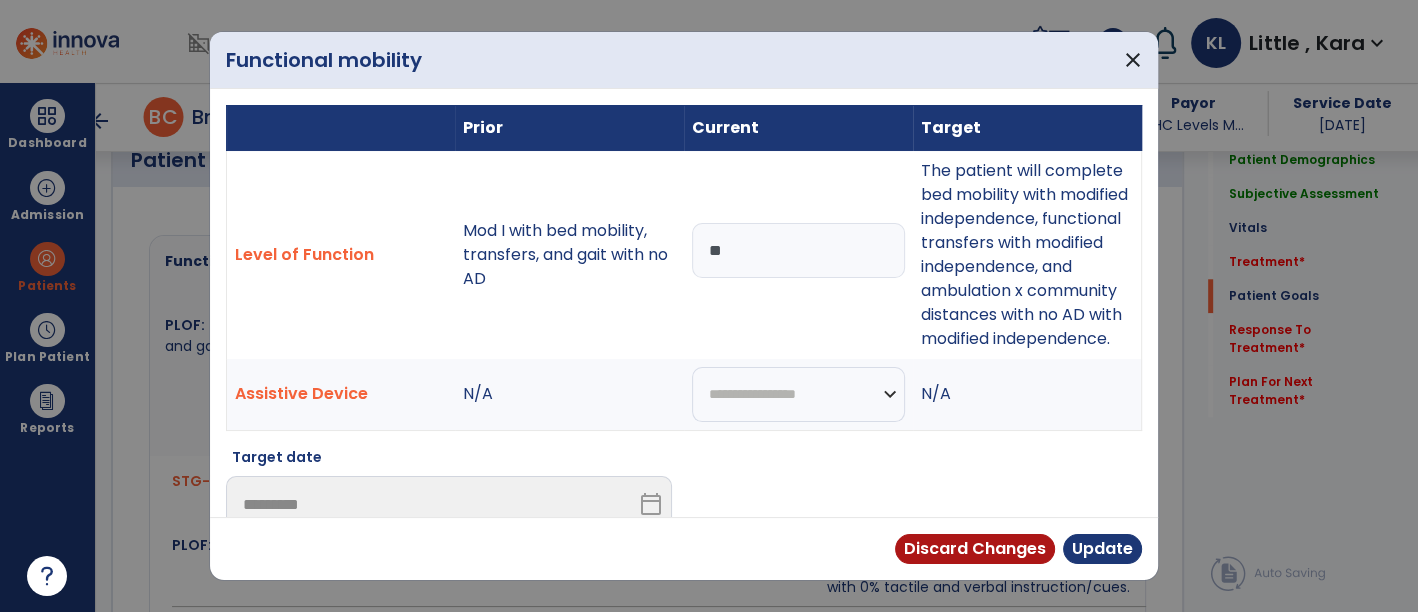 type on "*" 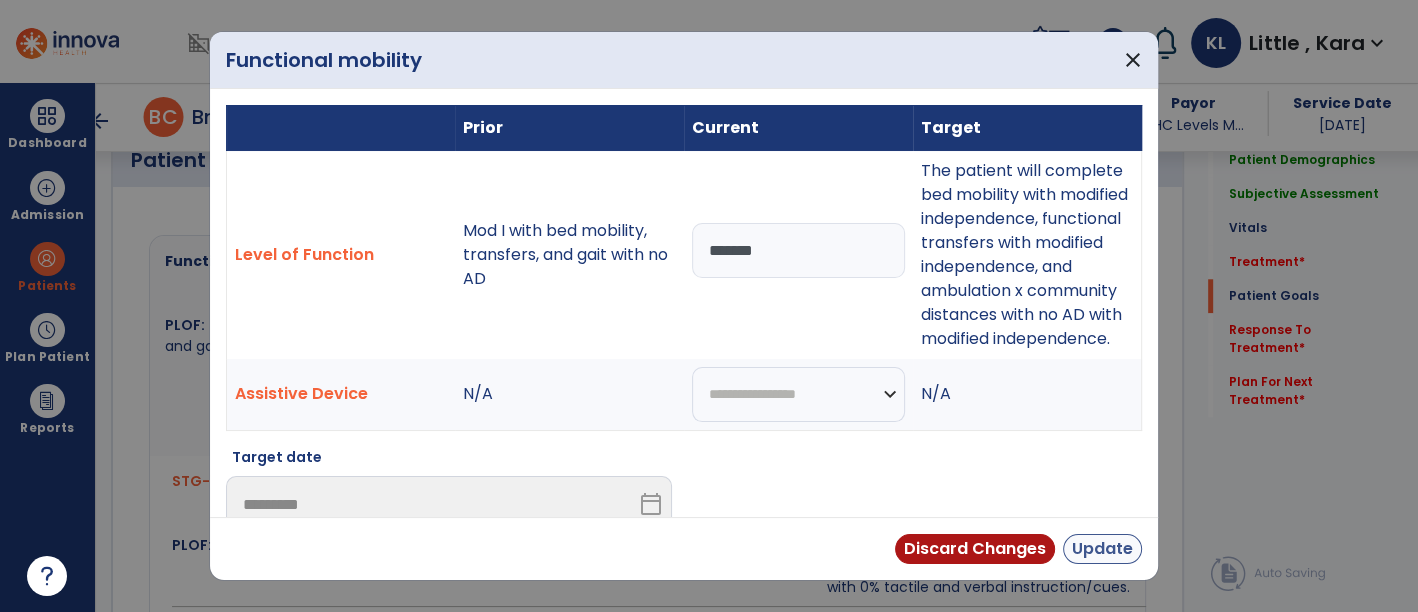 type on "*******" 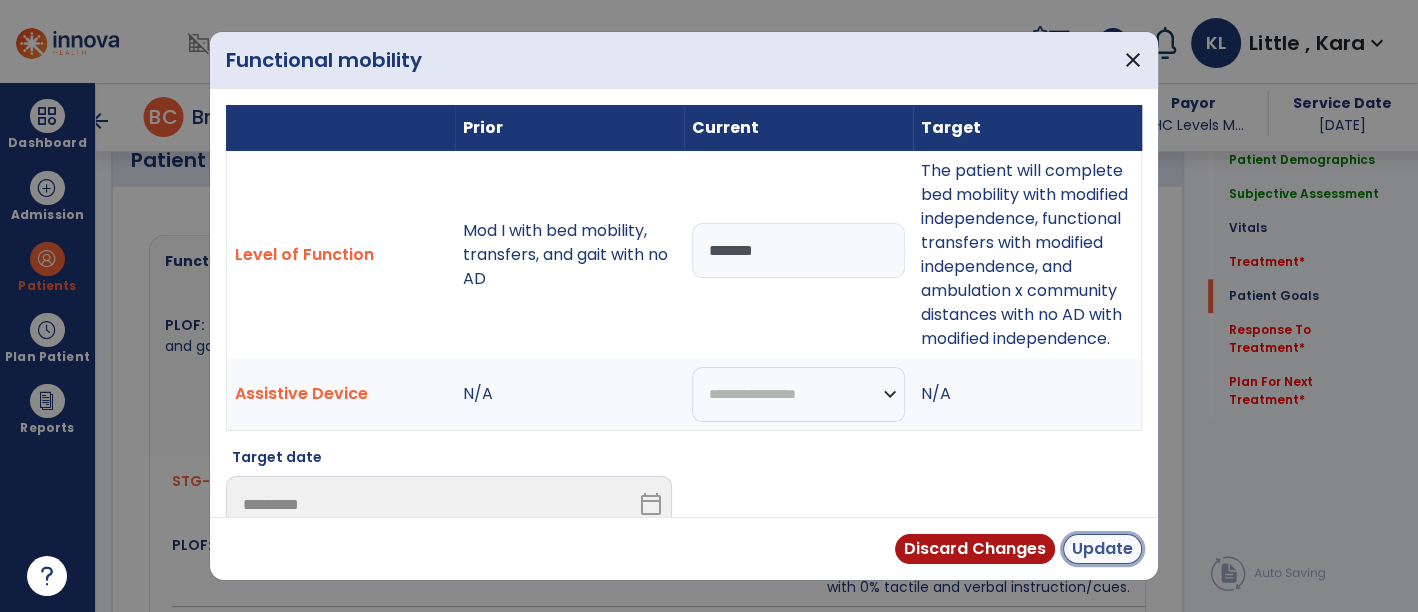 click on "Update" at bounding box center [1102, 549] 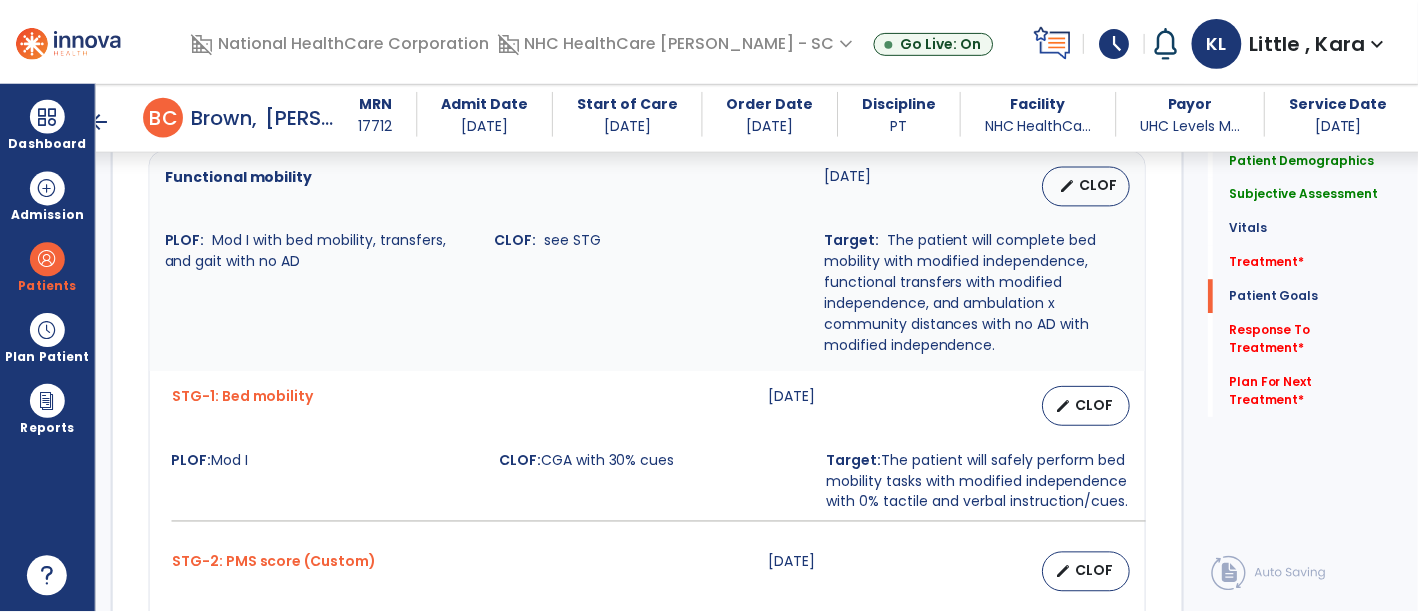 scroll, scrollTop: 1888, scrollLeft: 0, axis: vertical 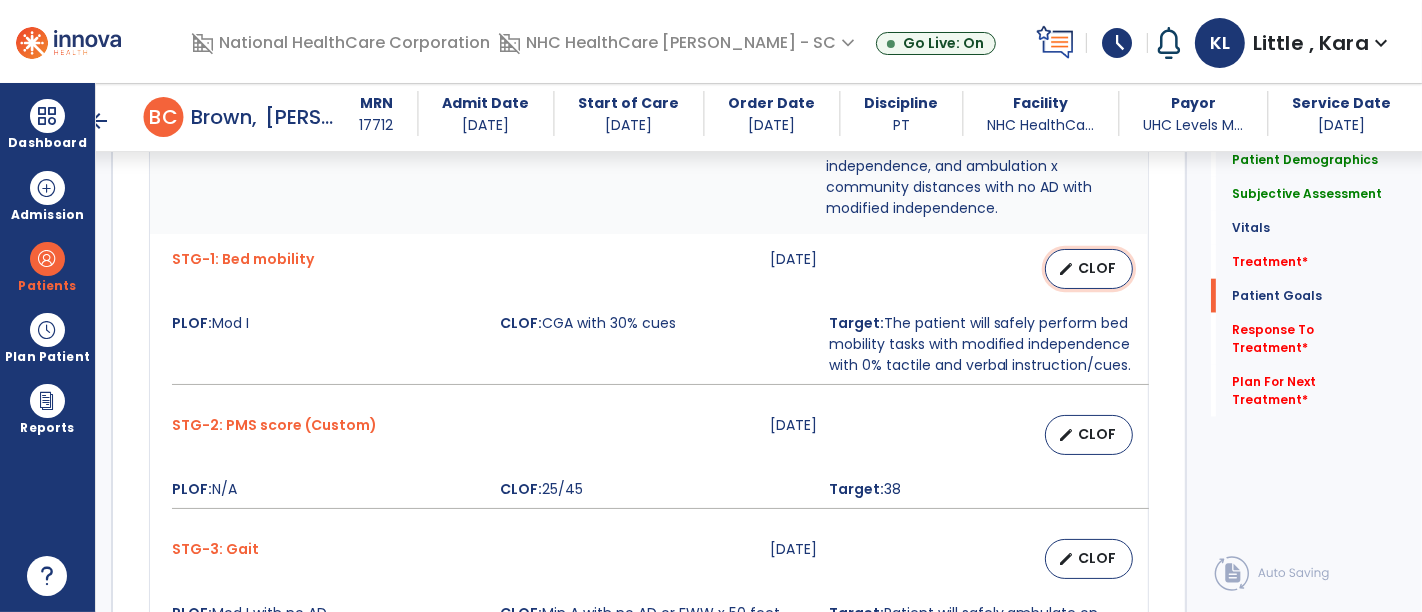 click on "CLOF" at bounding box center [1097, 268] 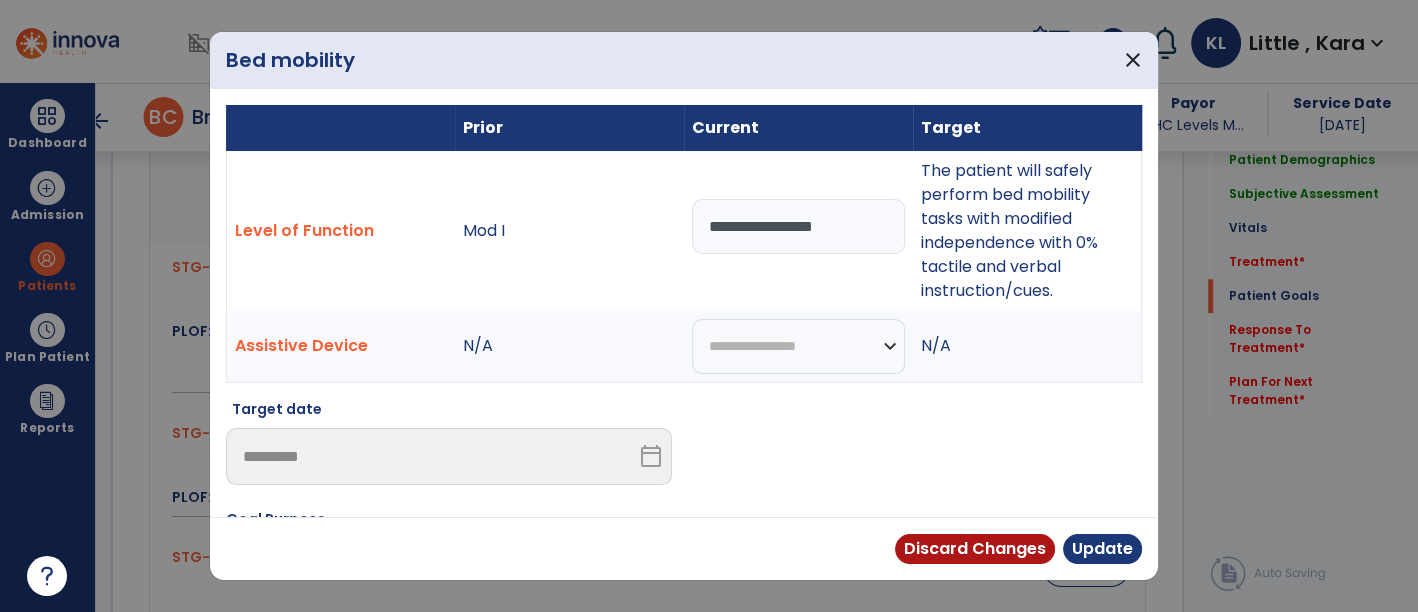 scroll, scrollTop: 1888, scrollLeft: 0, axis: vertical 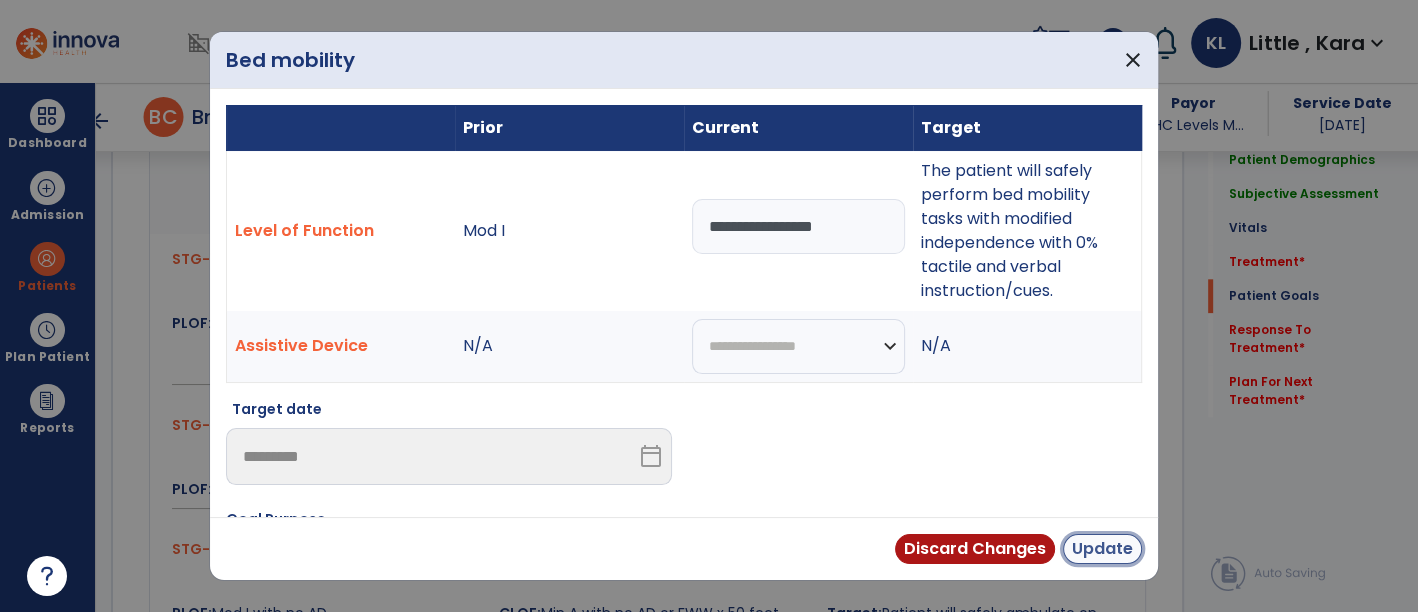 click on "Update" at bounding box center (1102, 549) 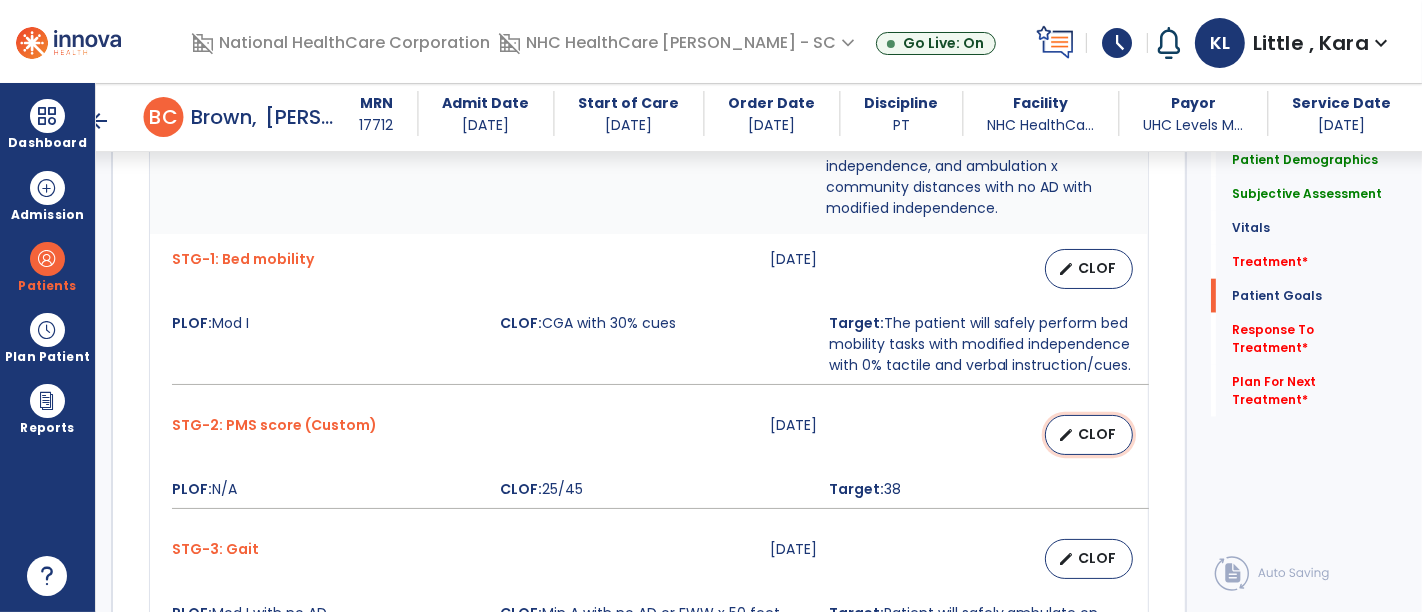 click on "edit   CLOF" at bounding box center (1089, 435) 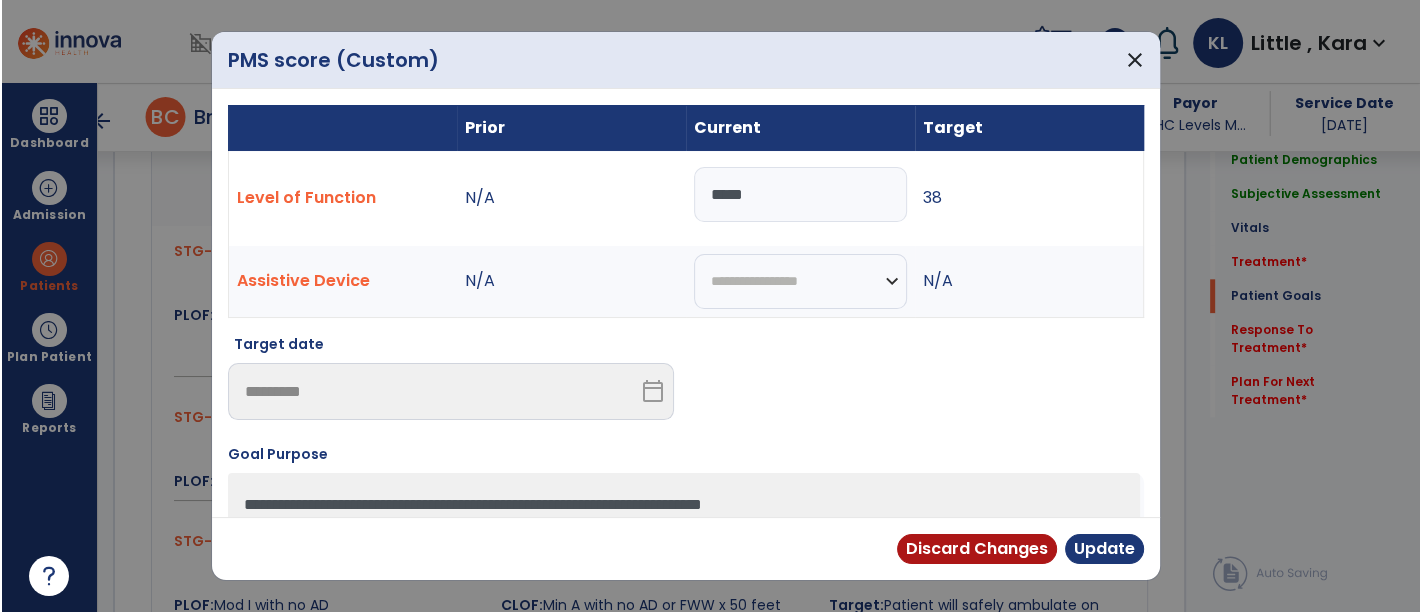 scroll, scrollTop: 1888, scrollLeft: 0, axis: vertical 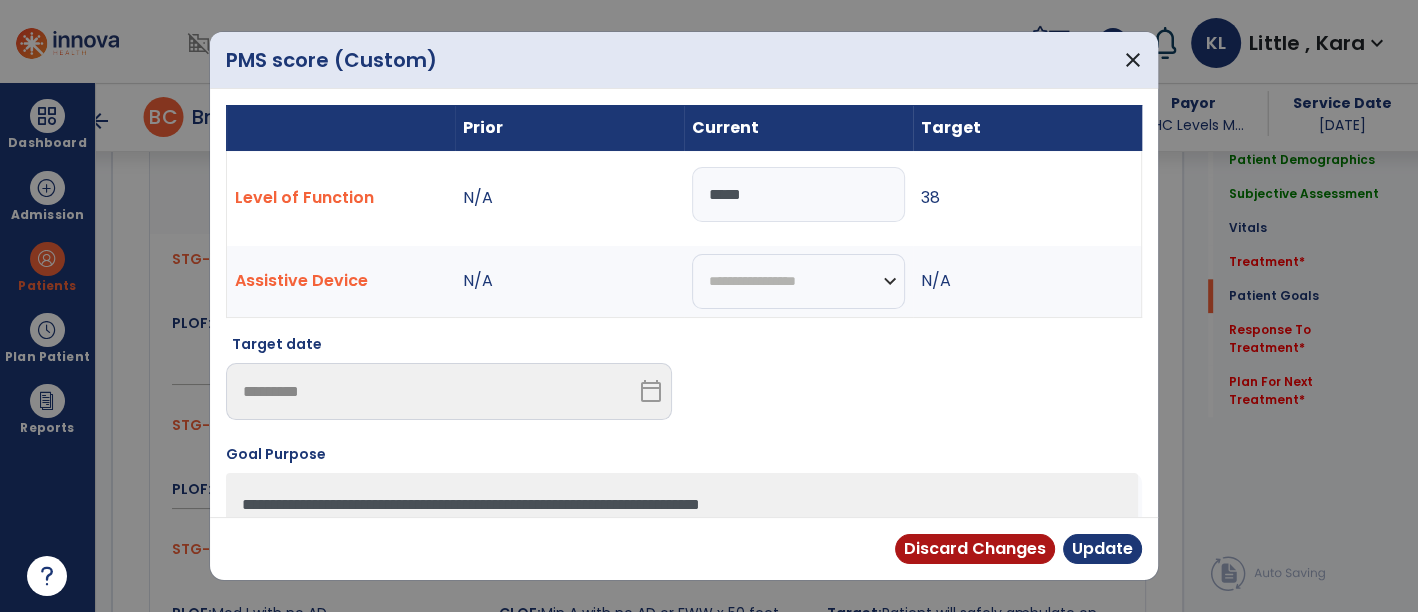 drag, startPoint x: 715, startPoint y: 187, endPoint x: 352, endPoint y: 164, distance: 363.7279 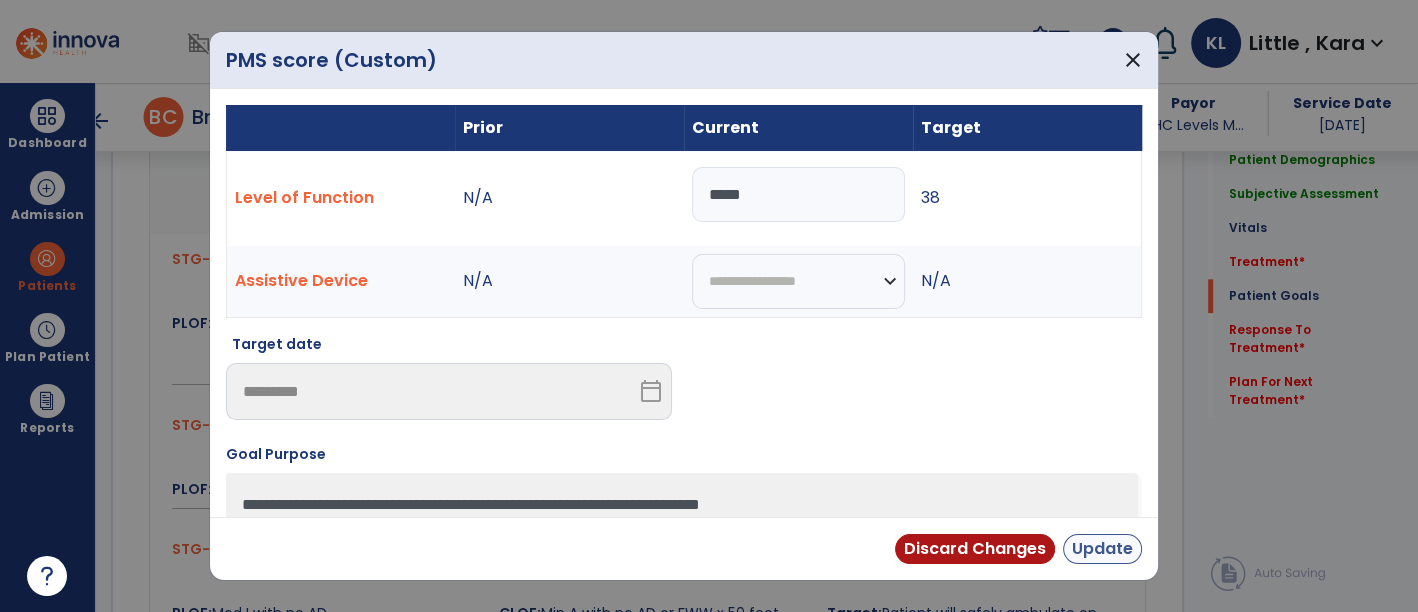type on "*****" 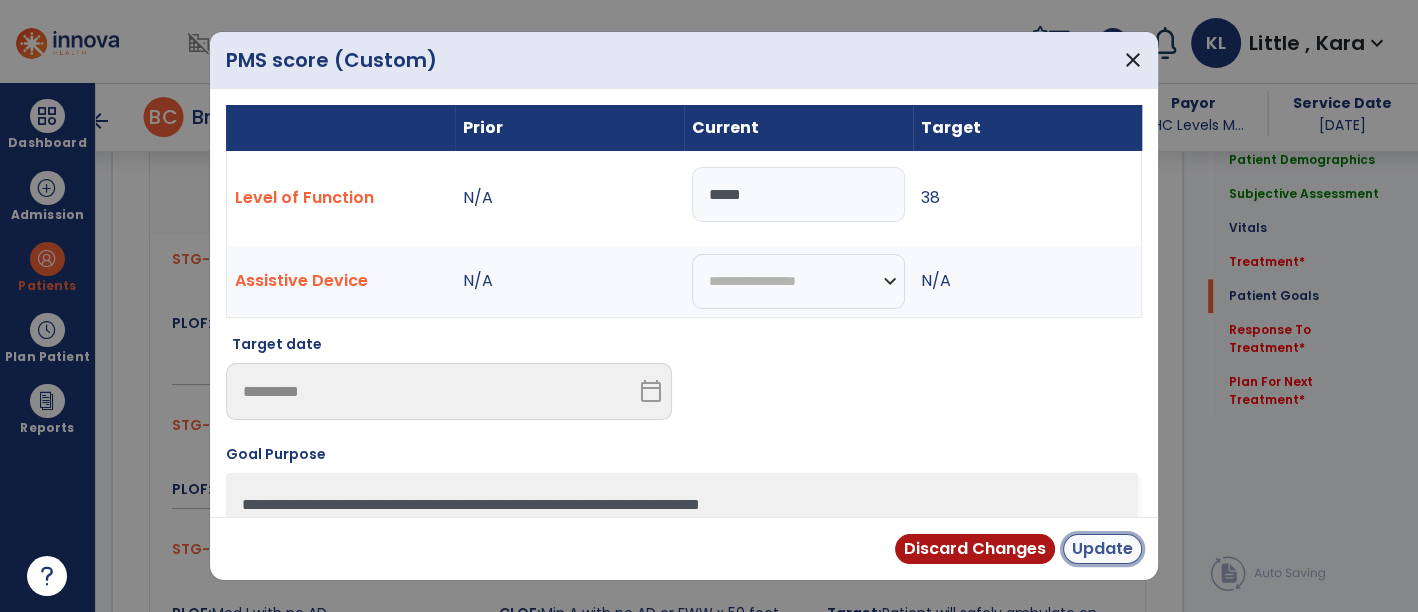 click on "Update" at bounding box center (1102, 549) 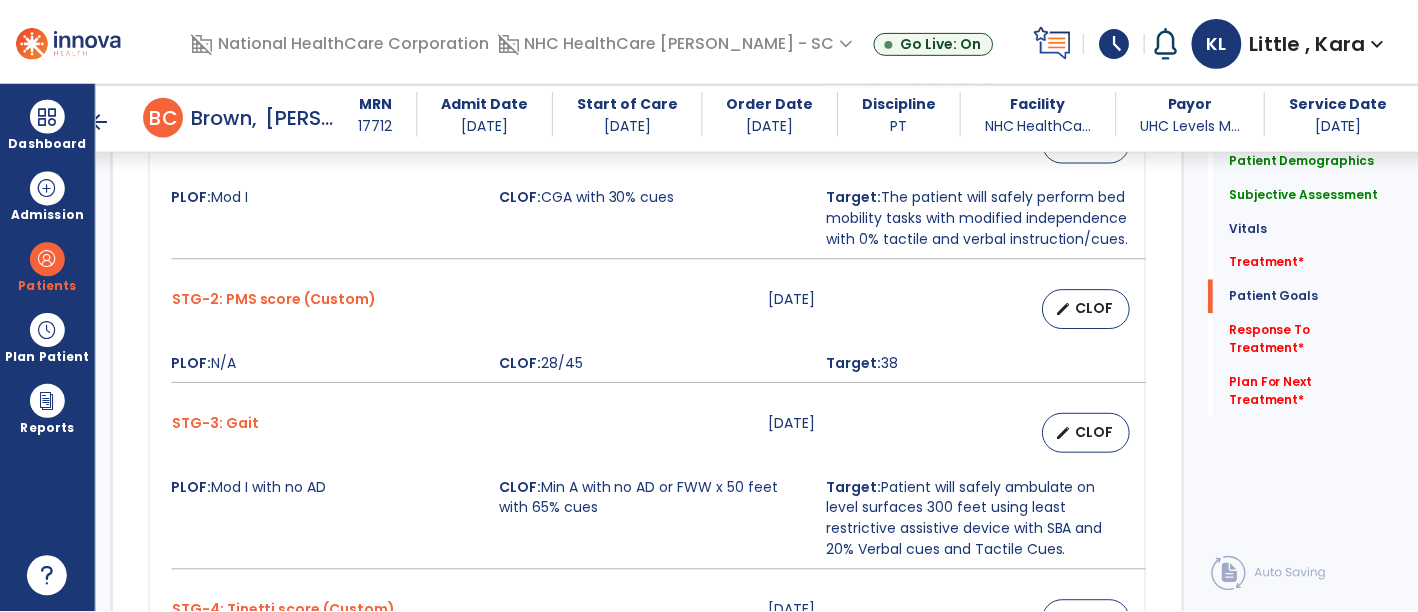 scroll, scrollTop: 2222, scrollLeft: 0, axis: vertical 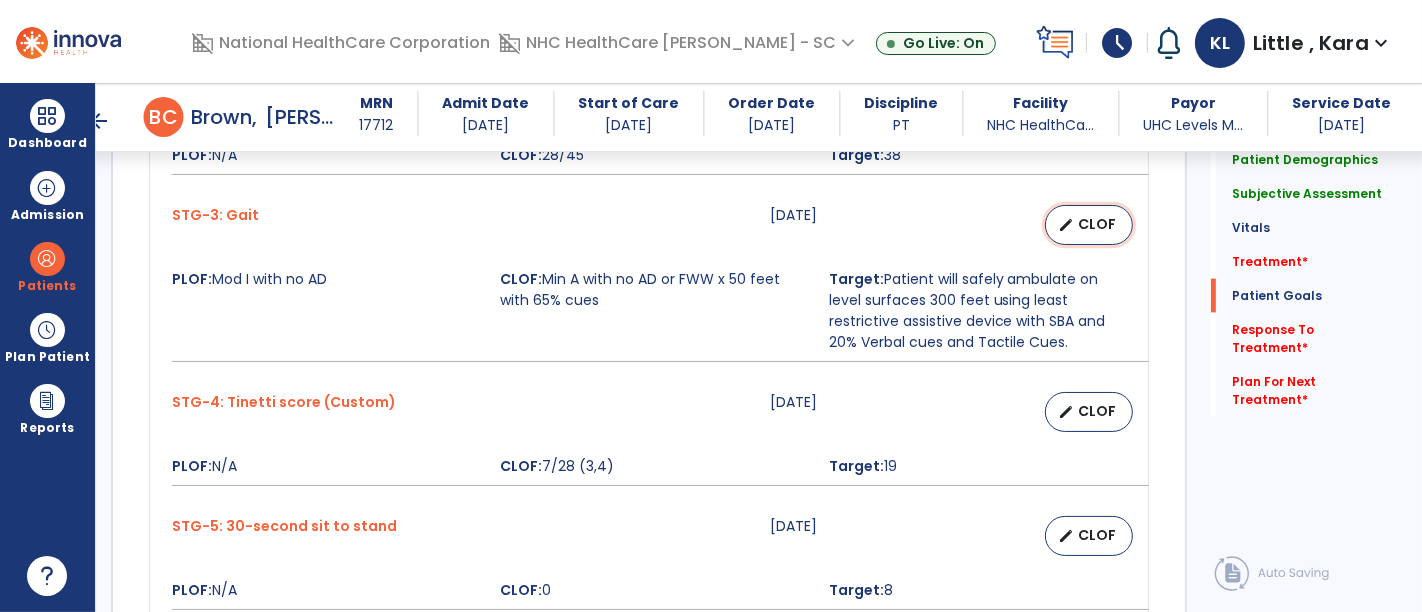 click on "edit" at bounding box center [1066, 225] 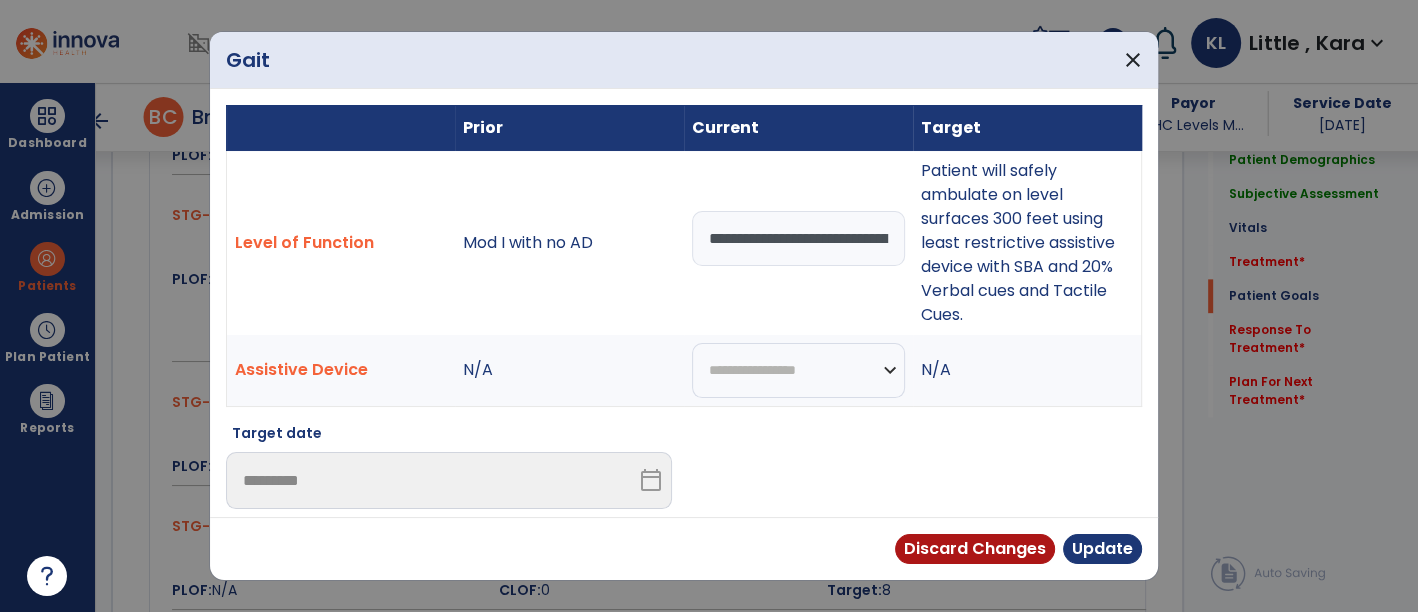 scroll, scrollTop: 2222, scrollLeft: 0, axis: vertical 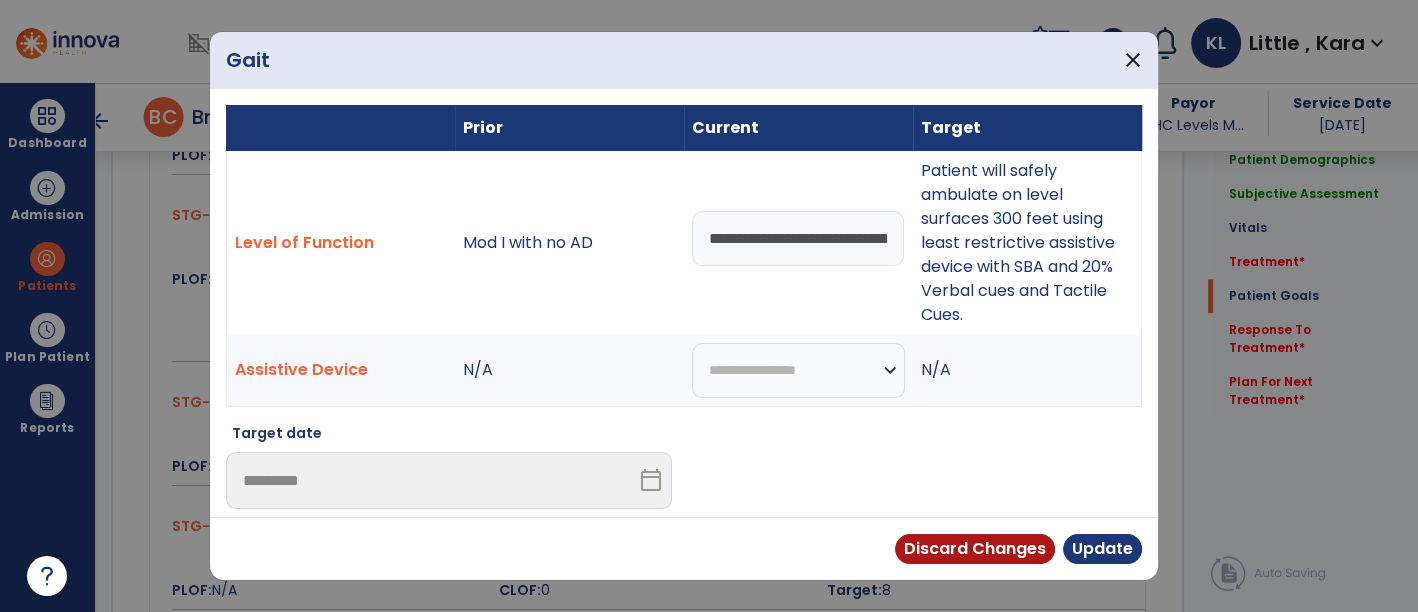drag, startPoint x: 885, startPoint y: 244, endPoint x: 637, endPoint y: 269, distance: 249.2569 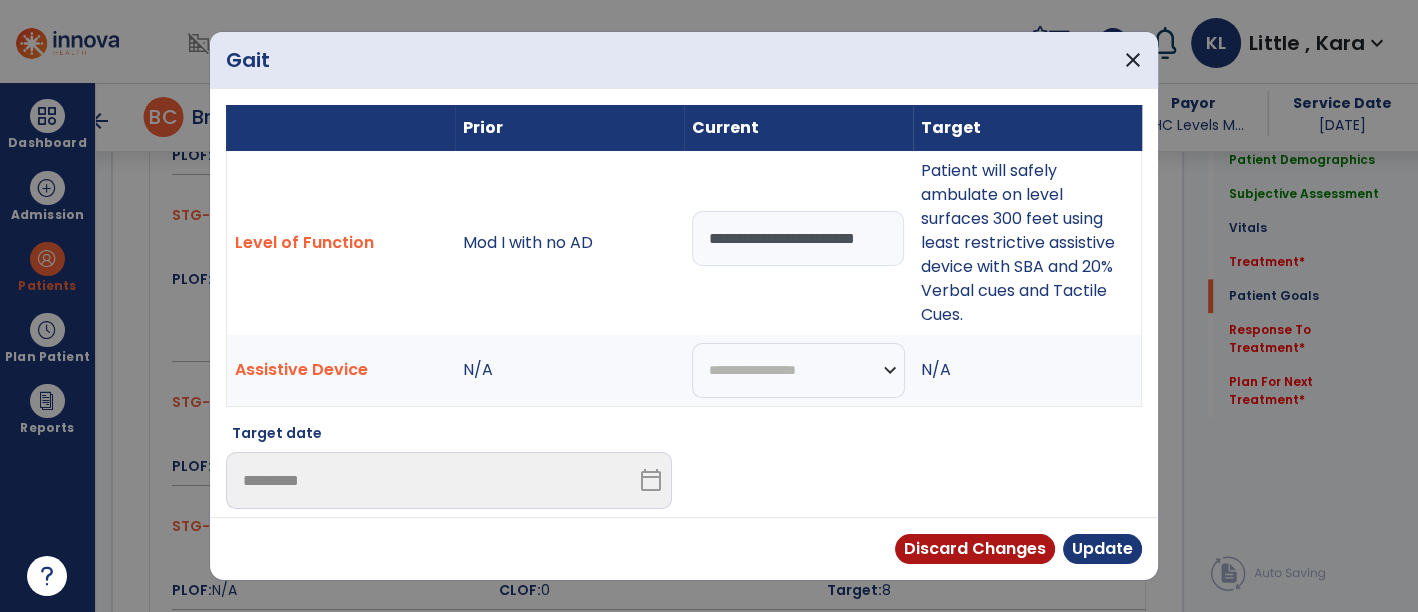 scroll, scrollTop: 0, scrollLeft: 13, axis: horizontal 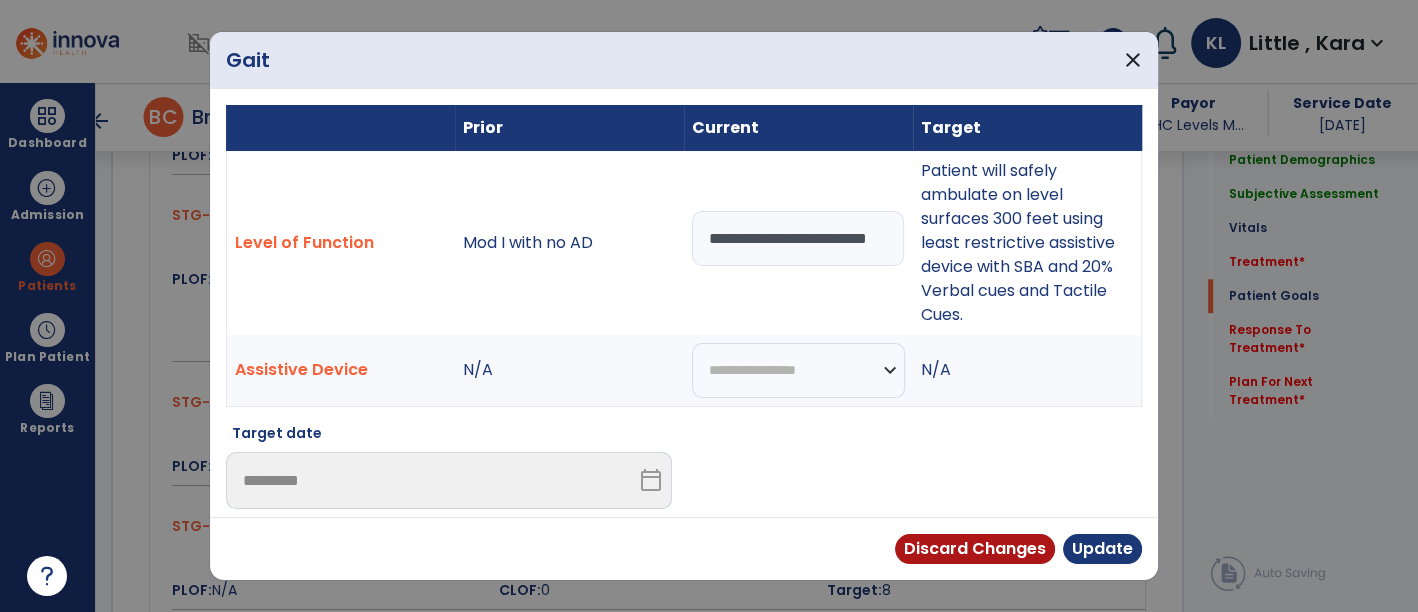 type on "**********" 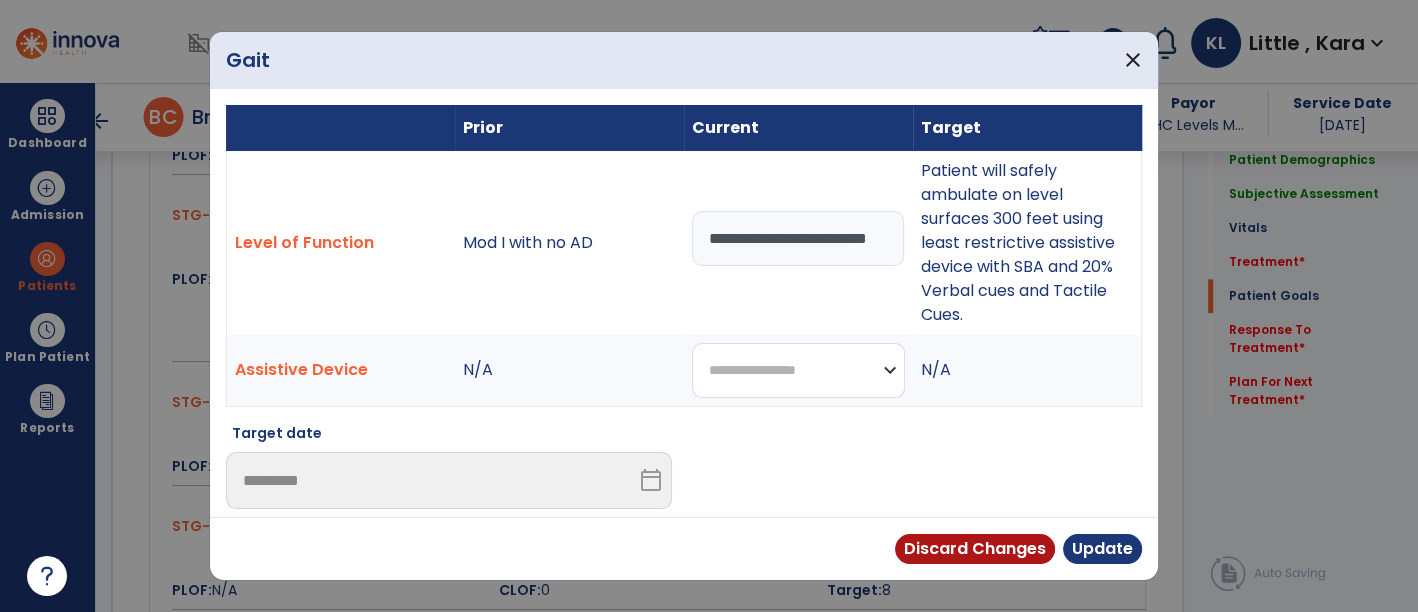 click on "**********" at bounding box center (798, 370) 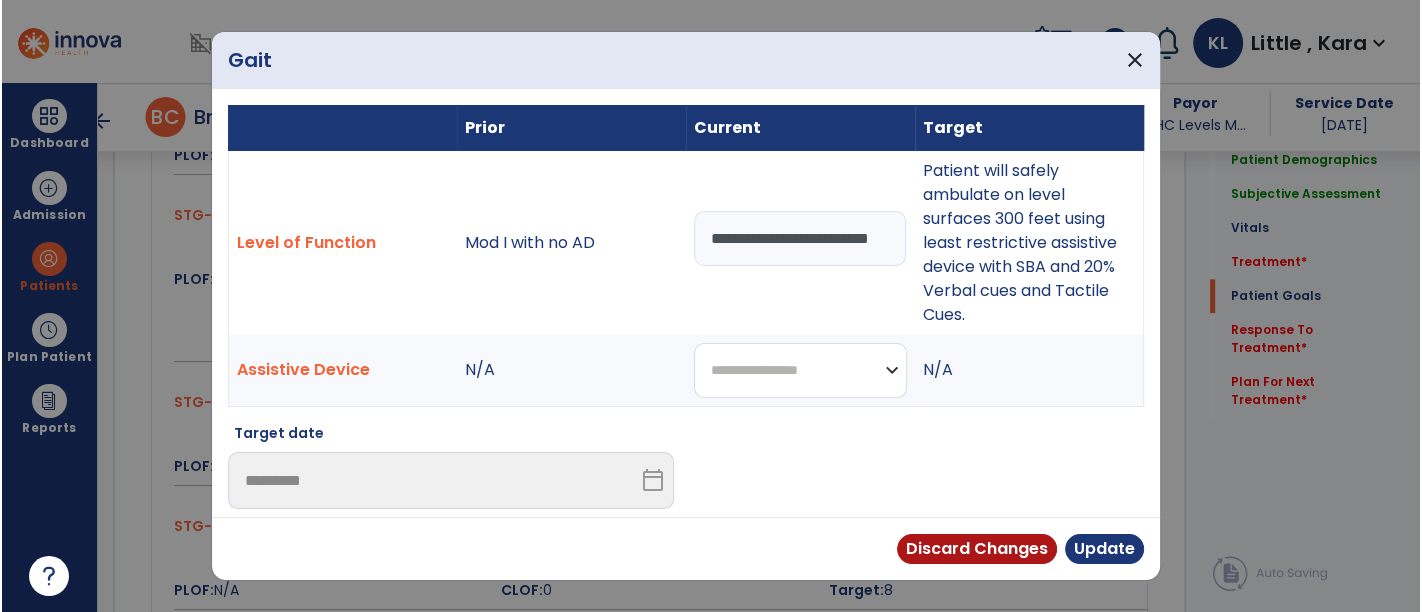 scroll, scrollTop: 0, scrollLeft: 0, axis: both 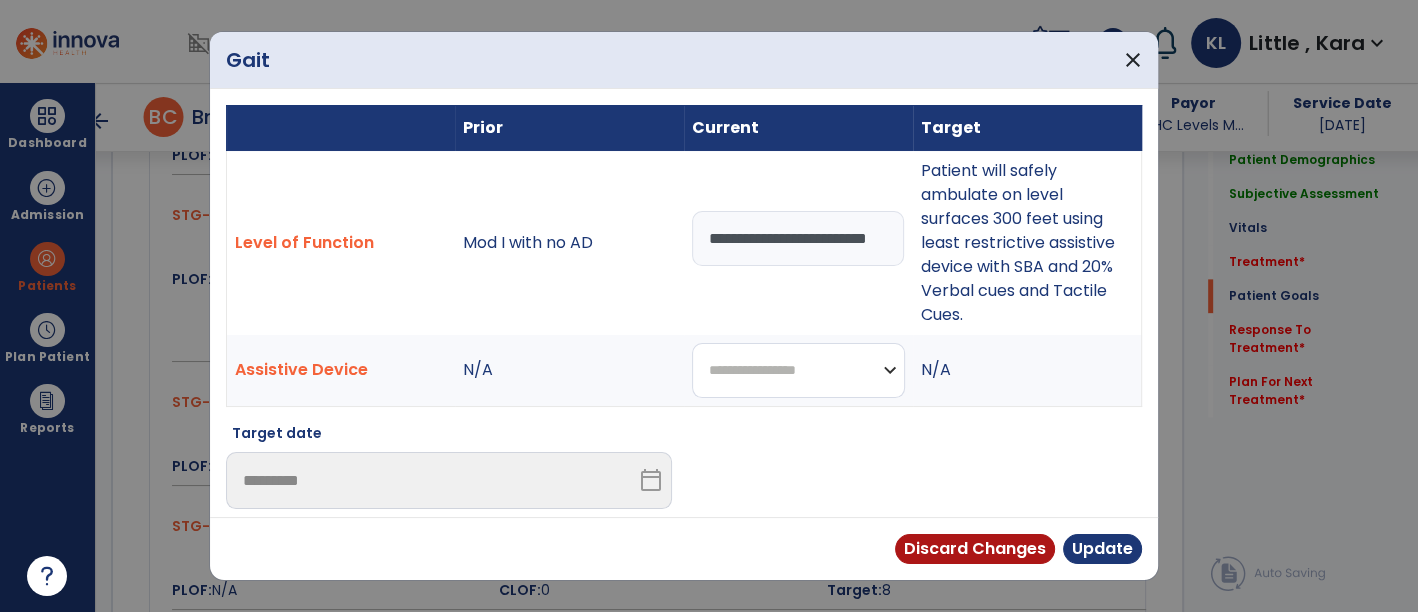 select on "********" 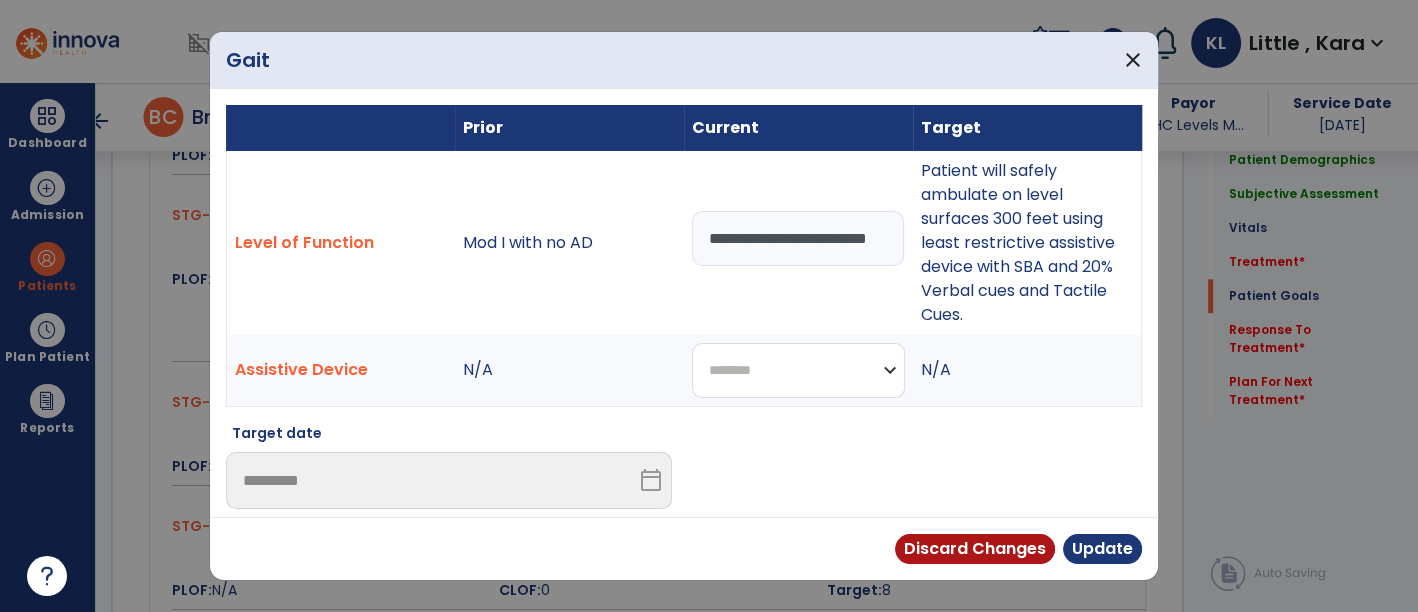 click on "**********" at bounding box center (798, 370) 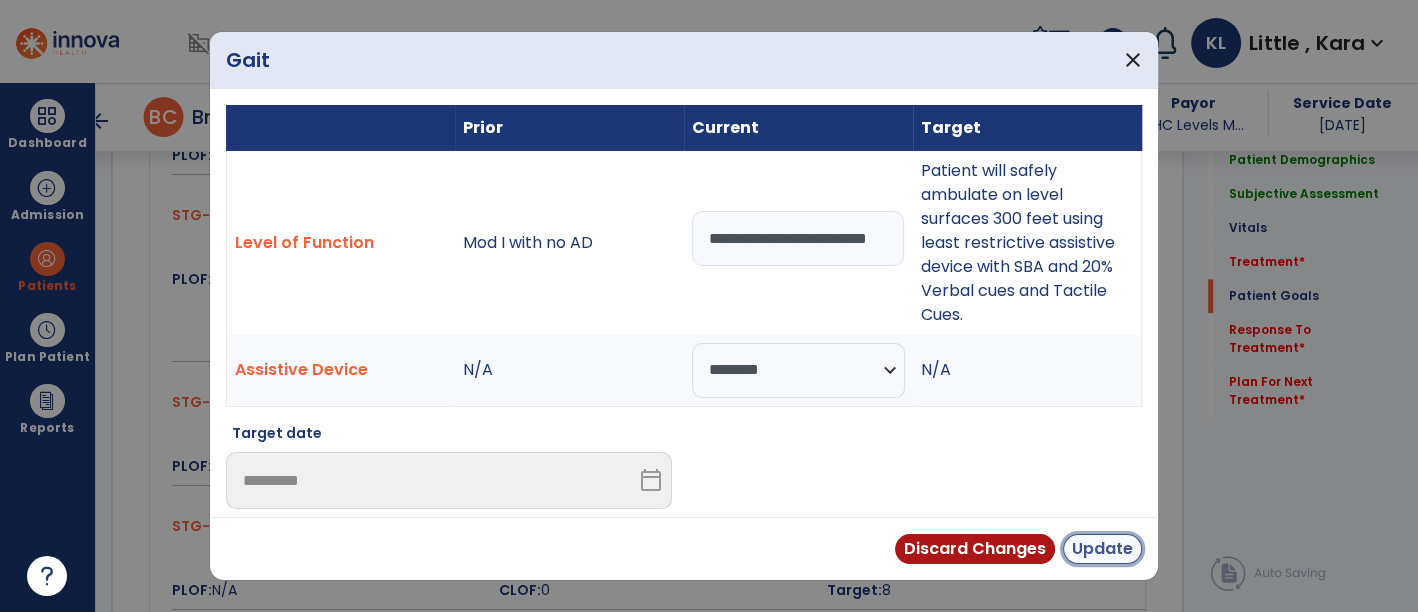click on "Update" at bounding box center (1102, 549) 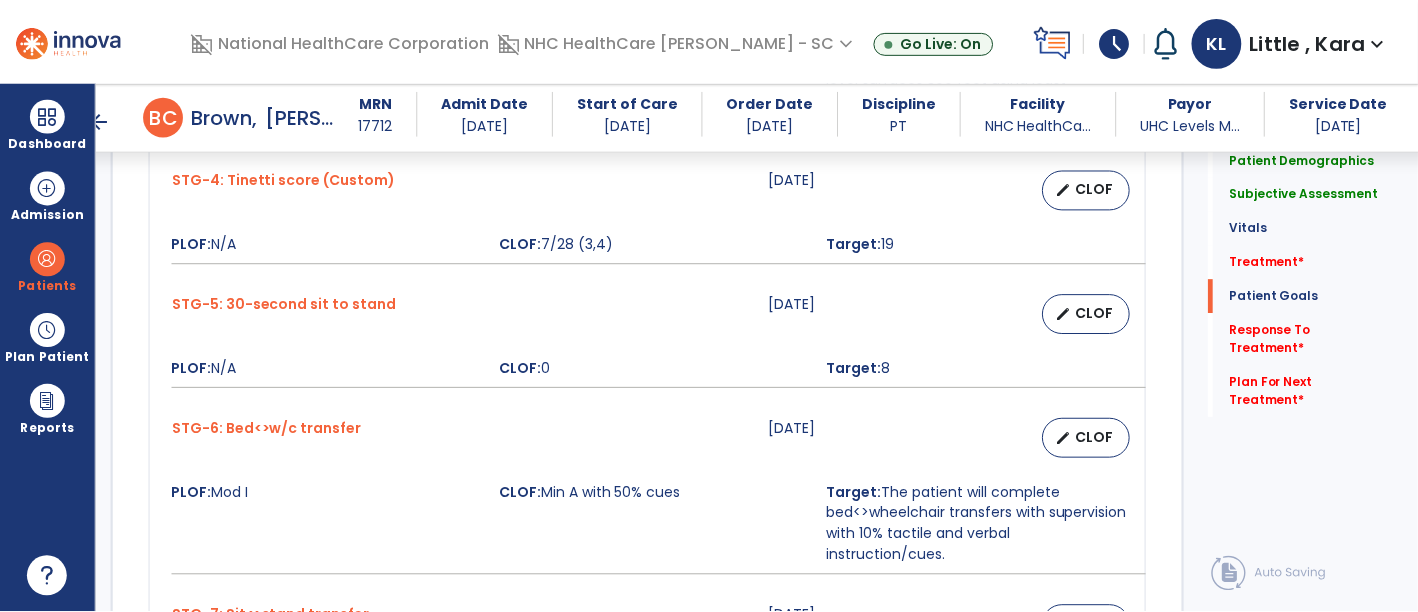 scroll, scrollTop: 2333, scrollLeft: 0, axis: vertical 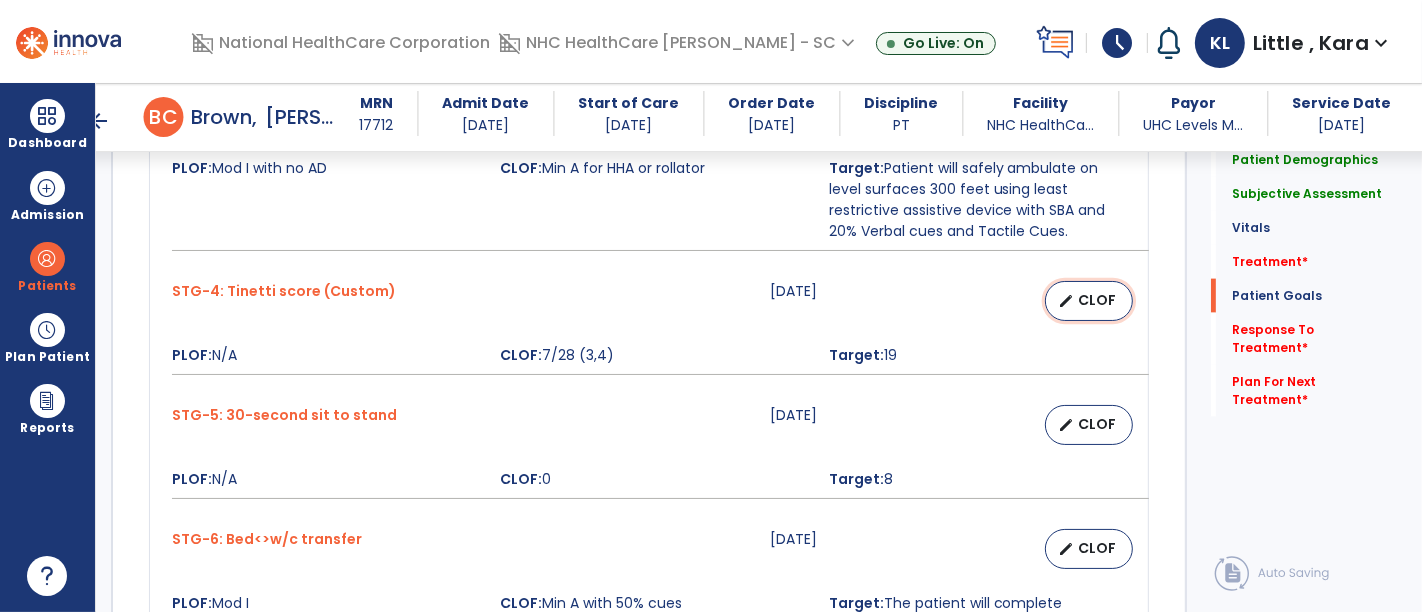 click on "CLOF" at bounding box center (1097, 300) 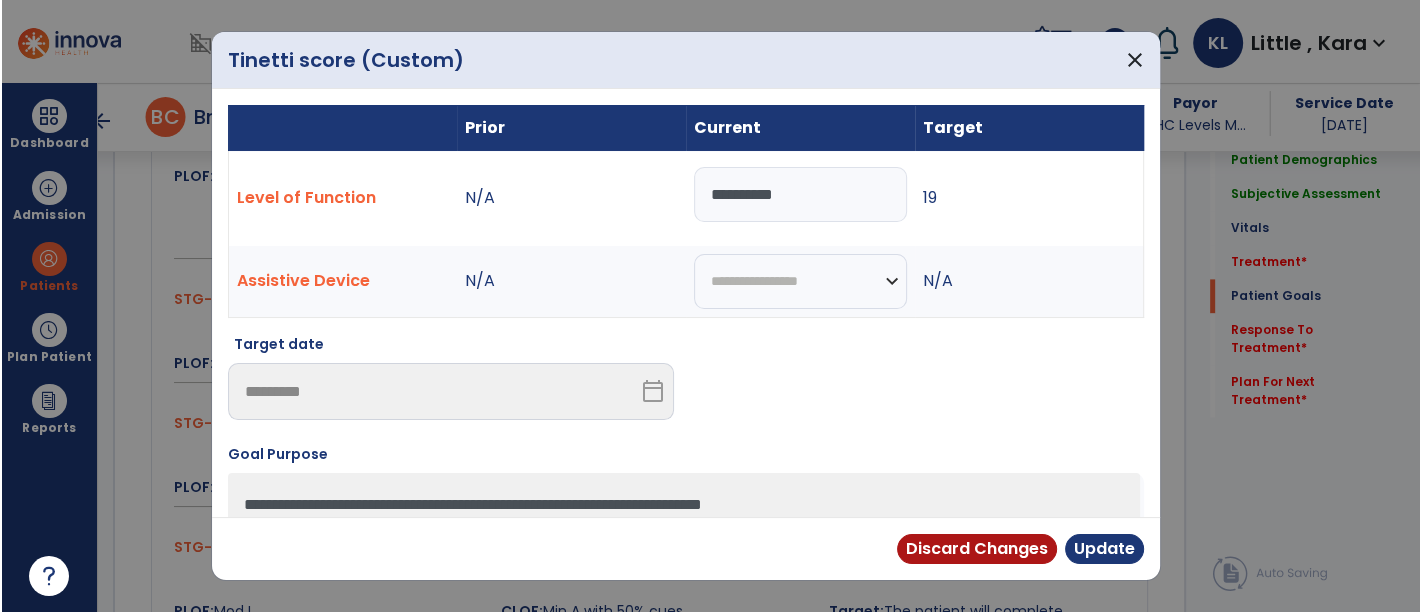 scroll, scrollTop: 2333, scrollLeft: 0, axis: vertical 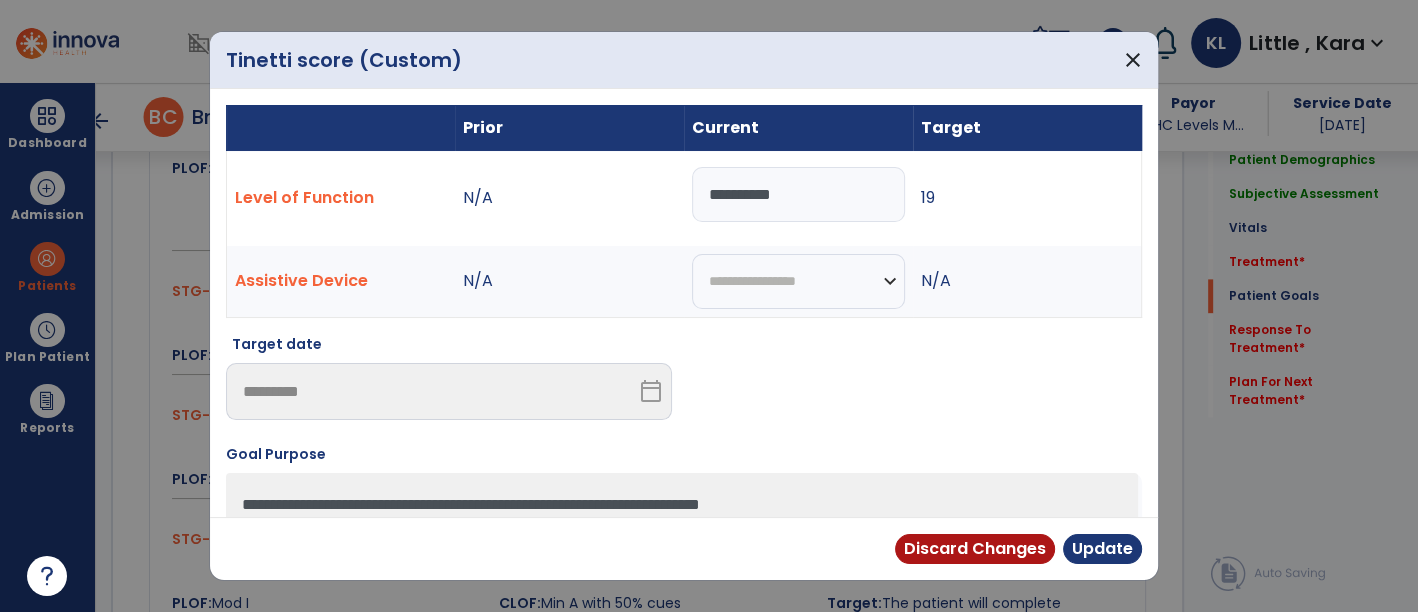 drag, startPoint x: 628, startPoint y: 207, endPoint x: 391, endPoint y: 258, distance: 242.42525 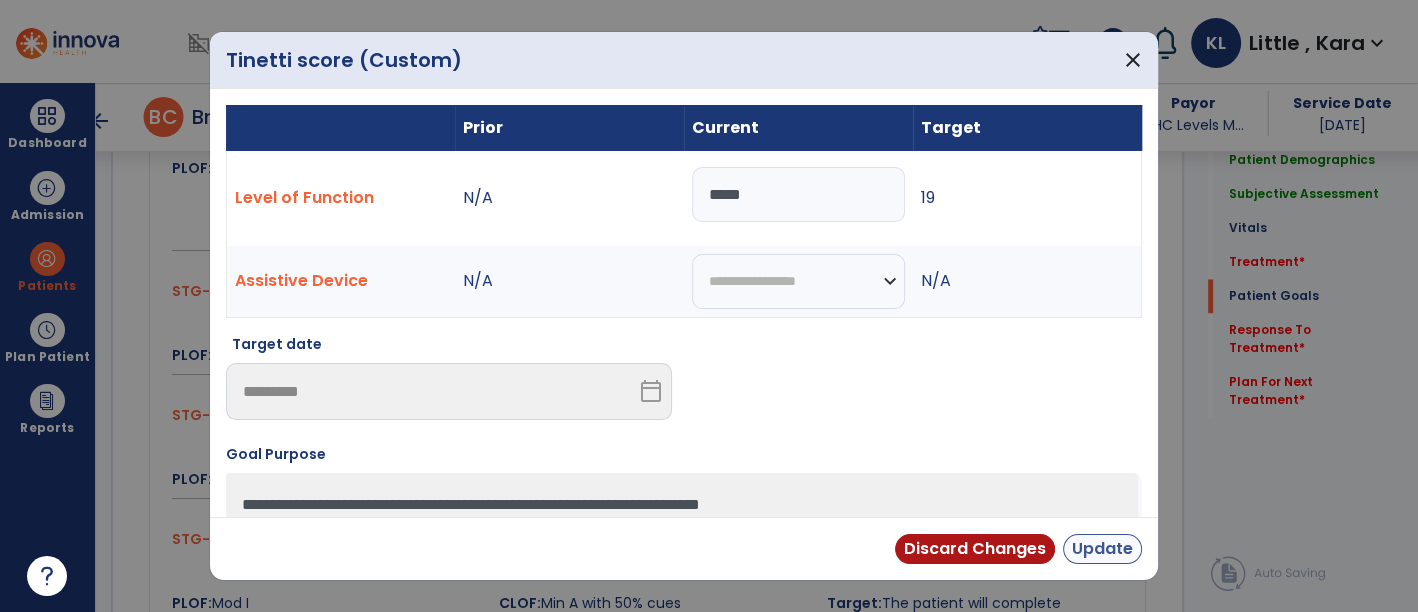 type on "*****" 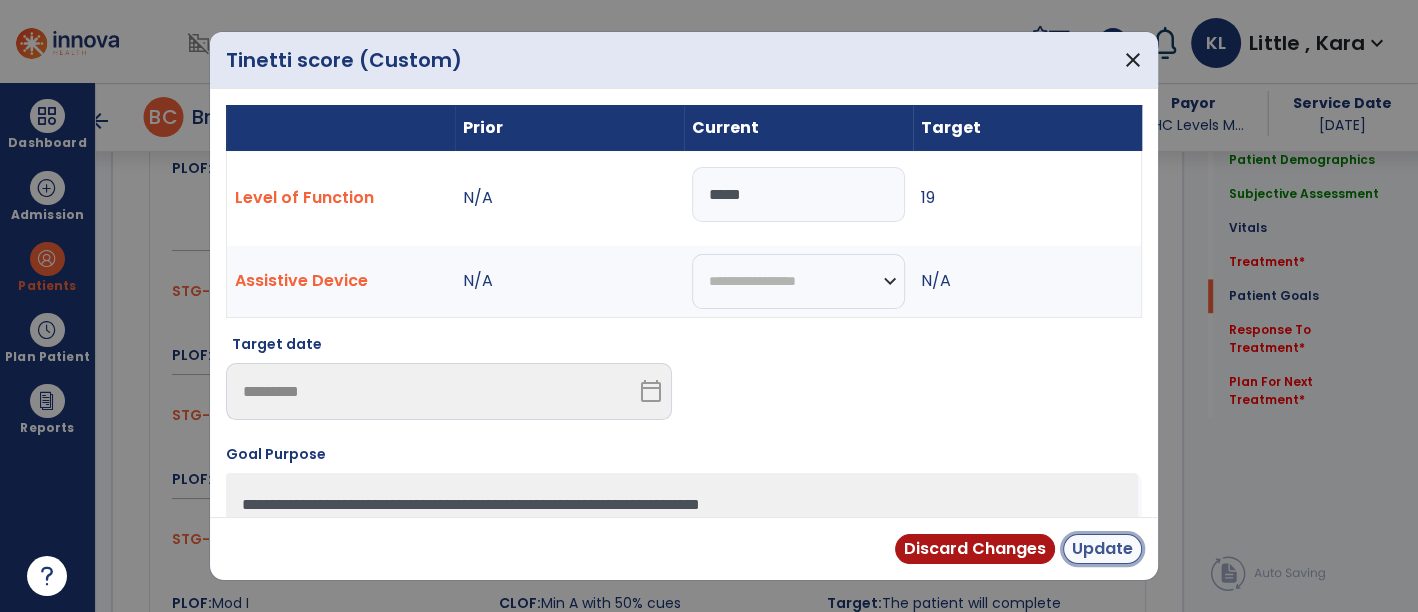 click on "Update" at bounding box center [1102, 549] 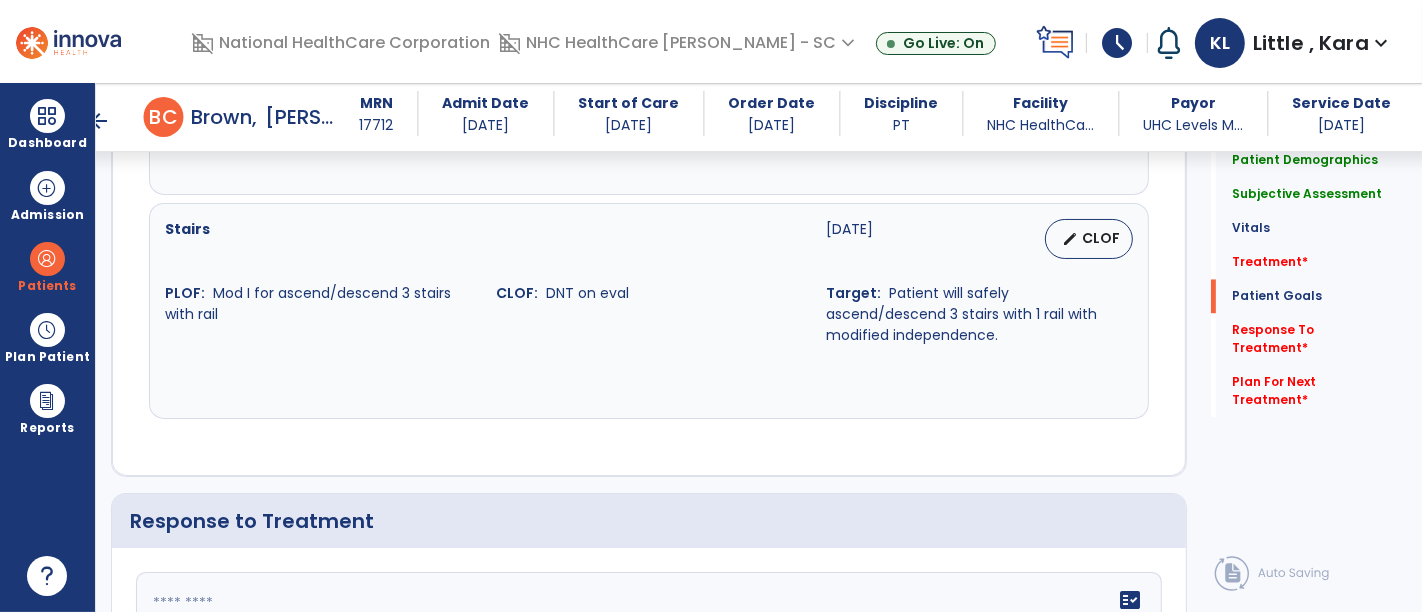 scroll, scrollTop: 3444, scrollLeft: 0, axis: vertical 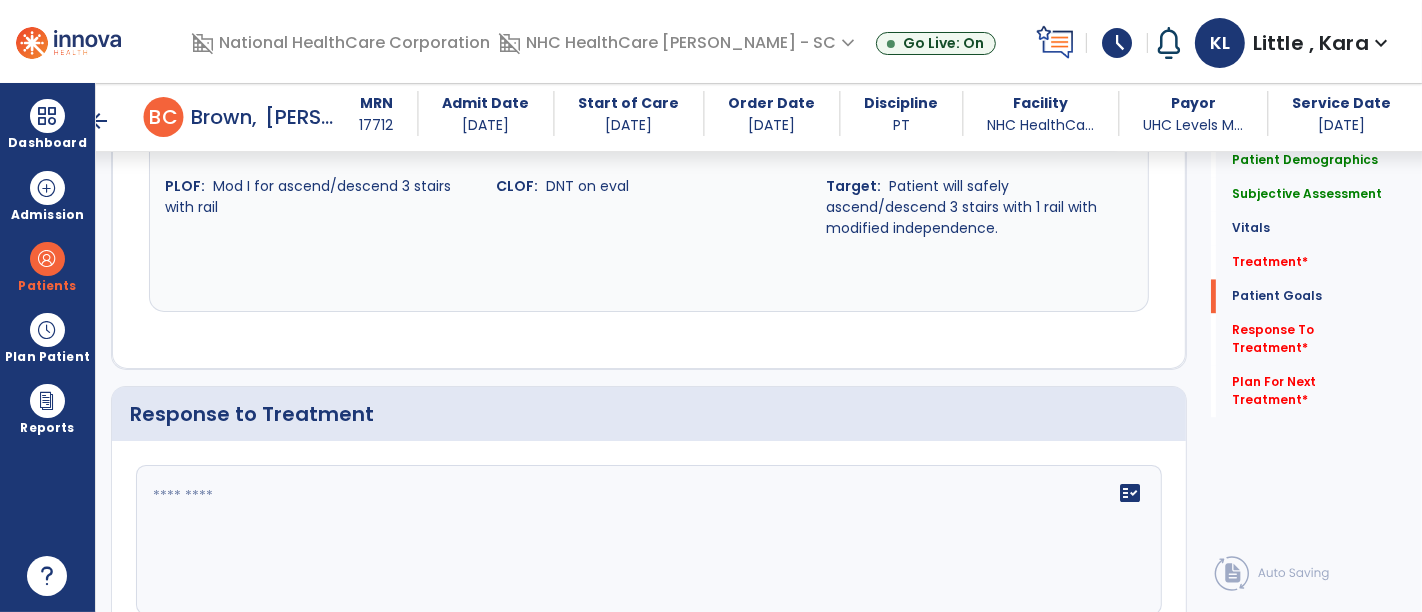 click on "fact_check" 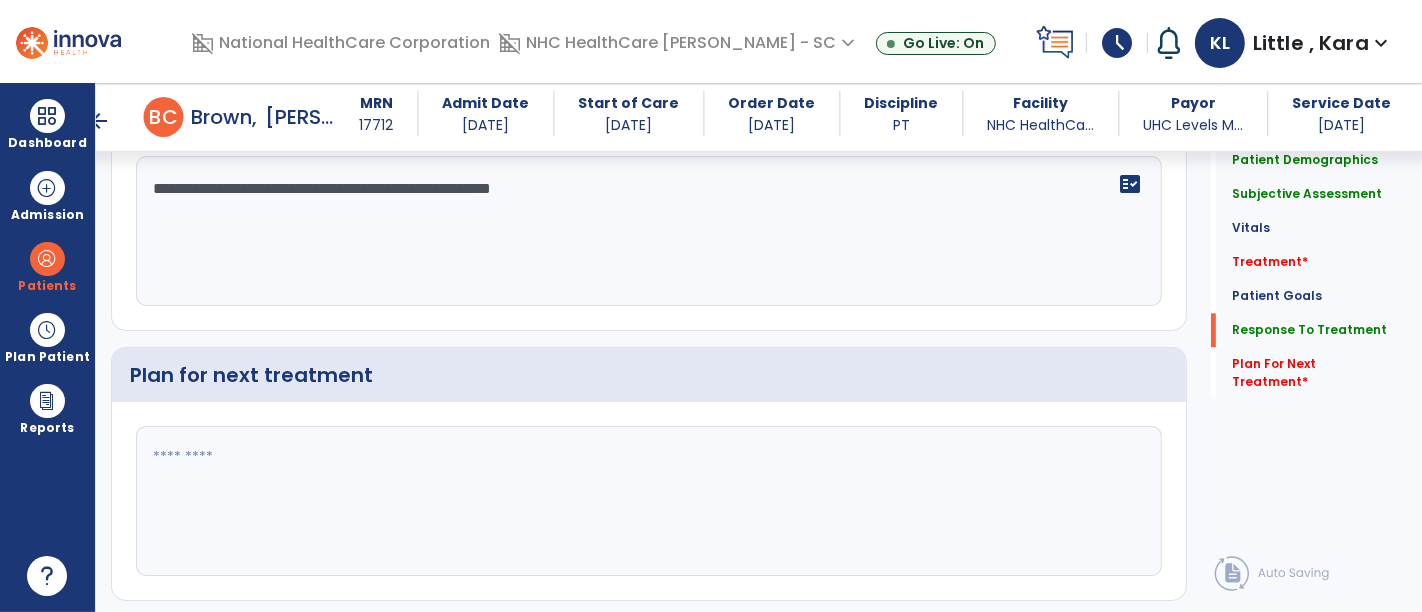 scroll, scrollTop: 3776, scrollLeft: 0, axis: vertical 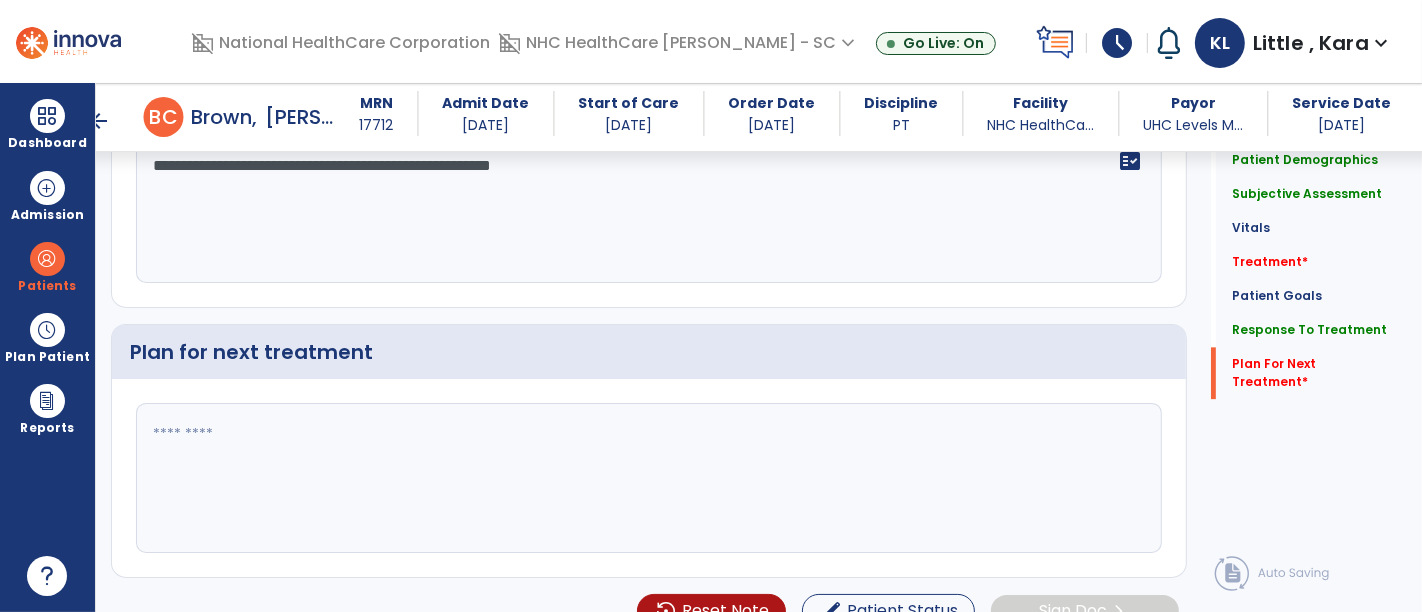 type on "**********" 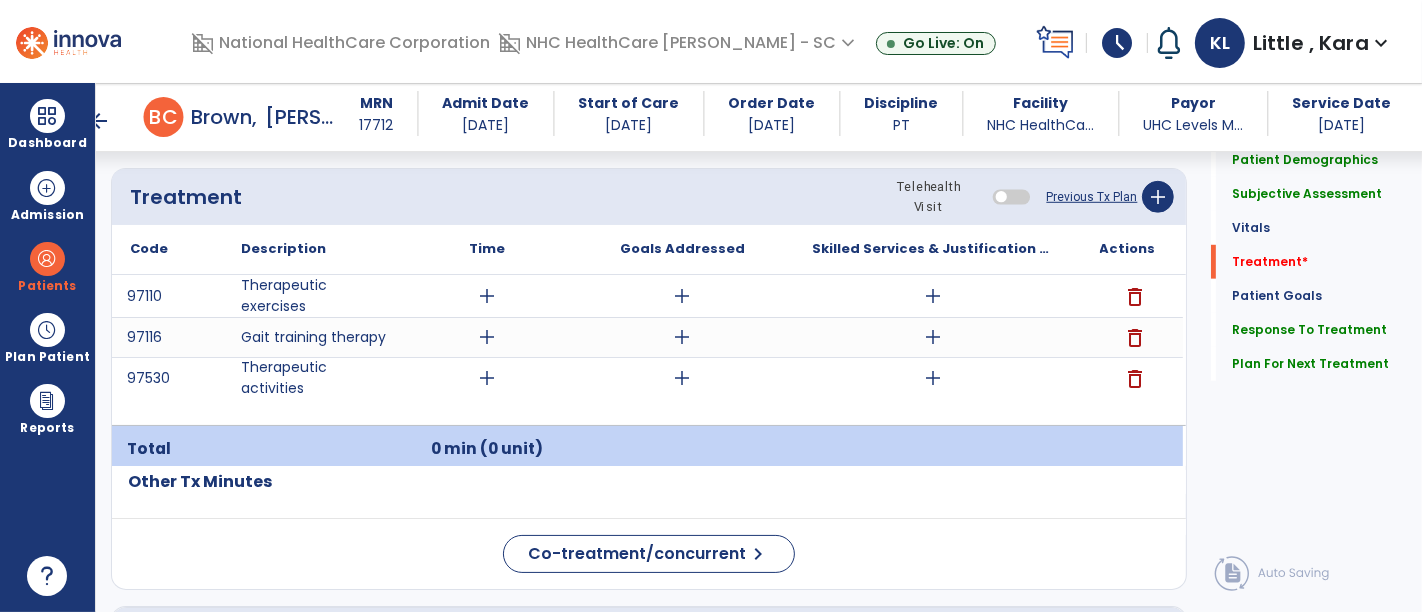 scroll, scrollTop: 1222, scrollLeft: 0, axis: vertical 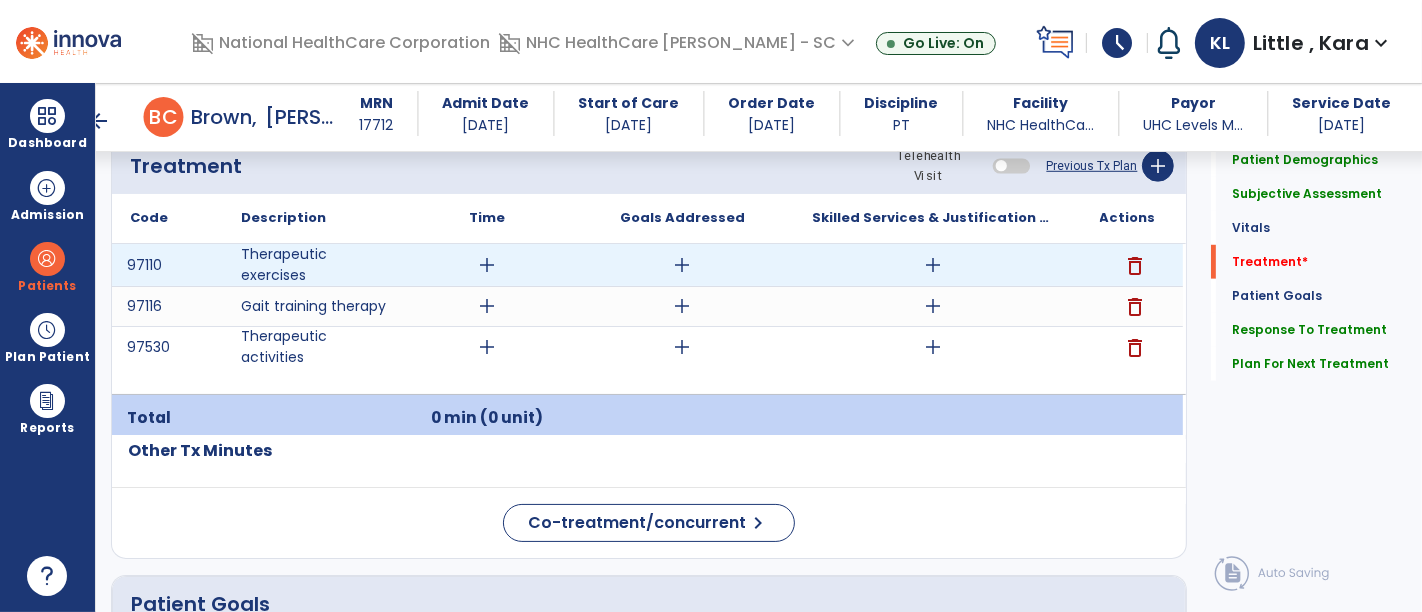 type on "**********" 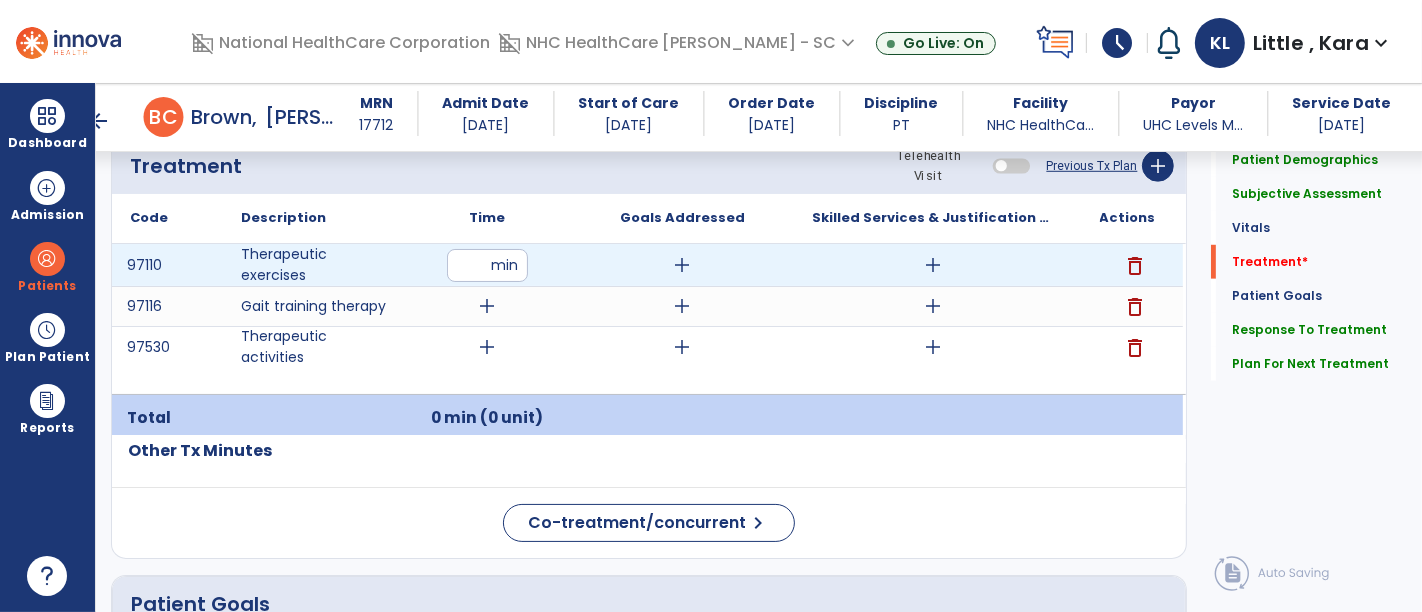click at bounding box center [487, 265] 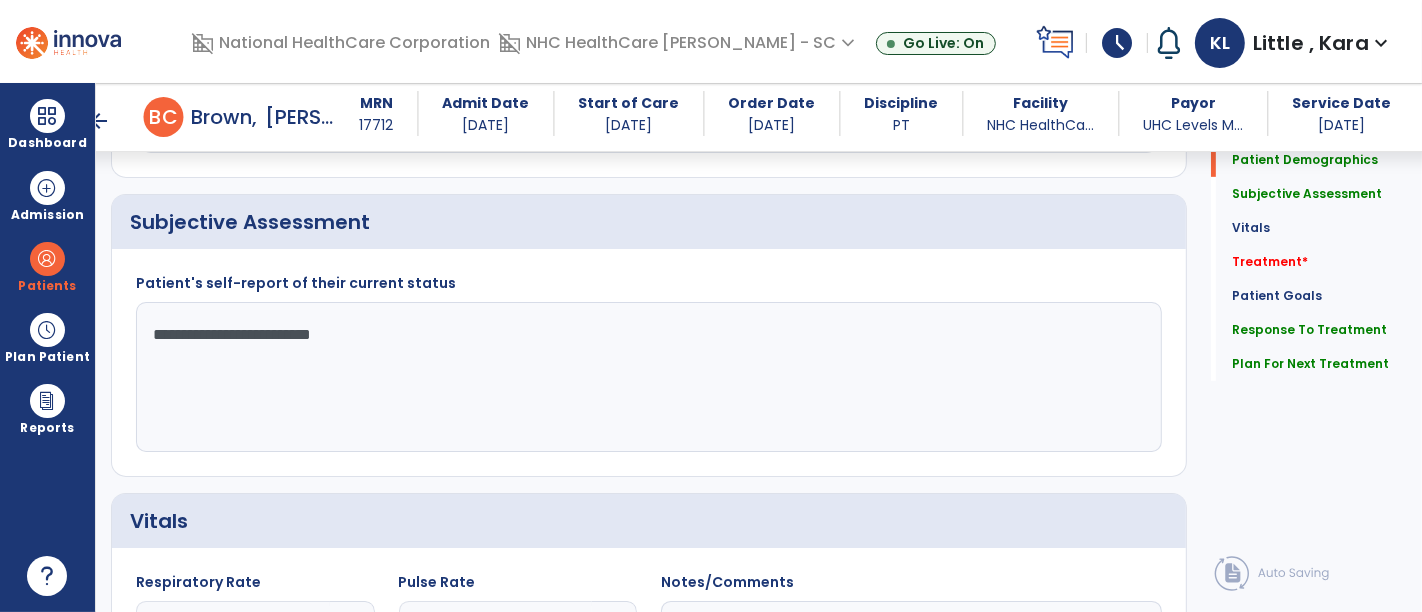 scroll, scrollTop: 0, scrollLeft: 0, axis: both 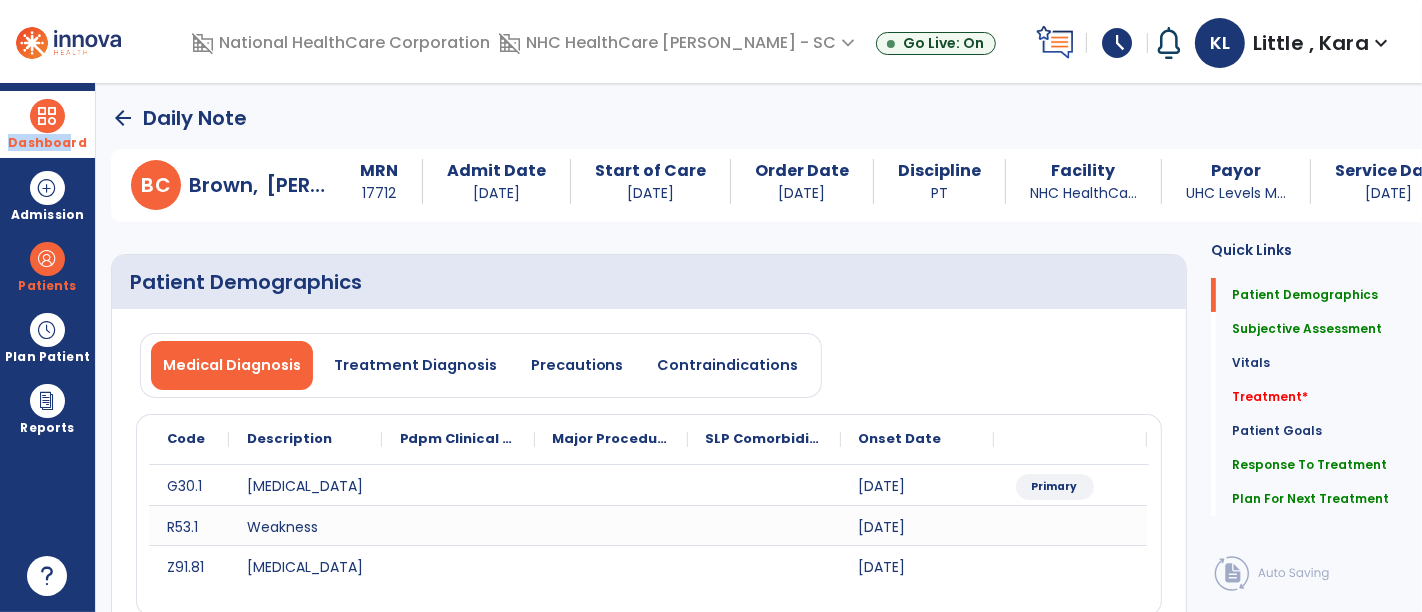 click on "Dashboard" at bounding box center [47, 124] 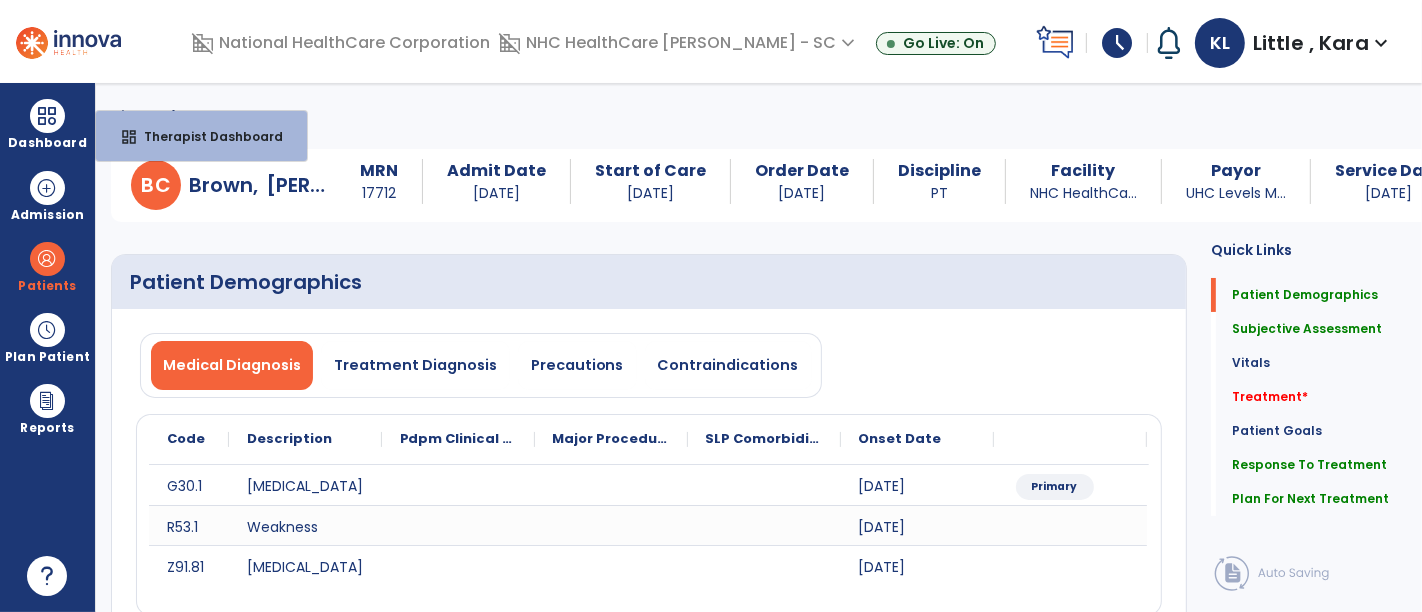 click on "Daily Note" 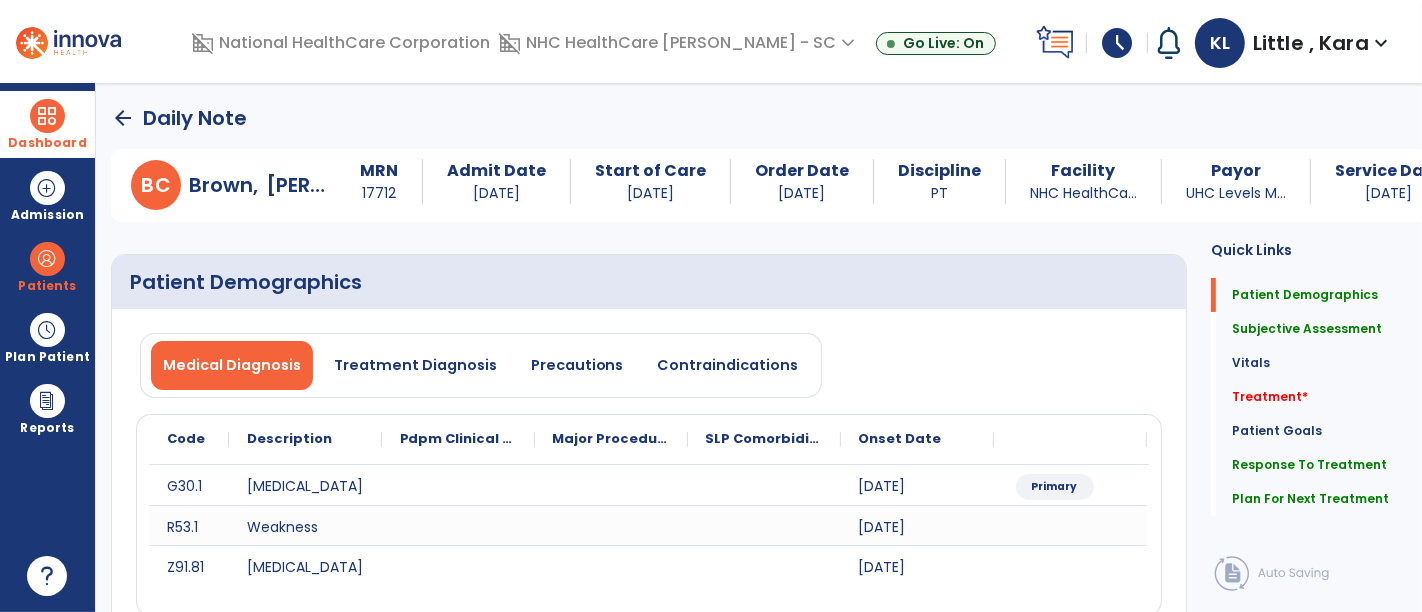 click on "Dashboard" at bounding box center [47, 124] 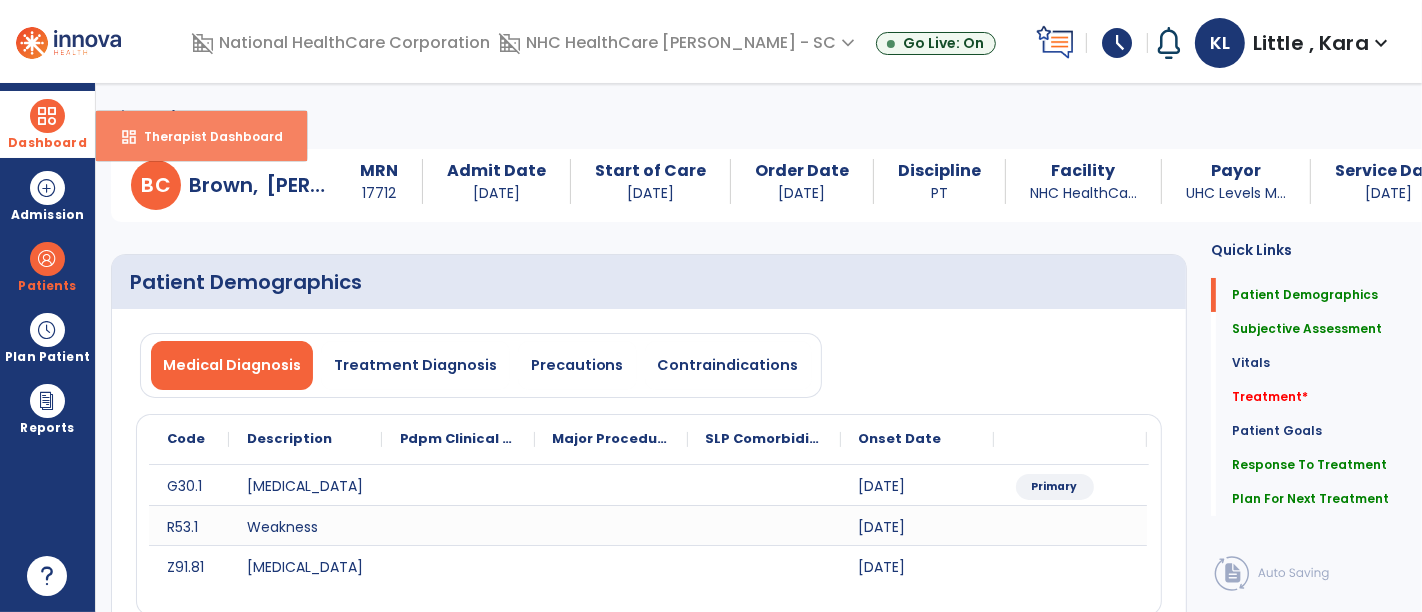click on "dashboard  Therapist Dashboard" at bounding box center [201, 136] 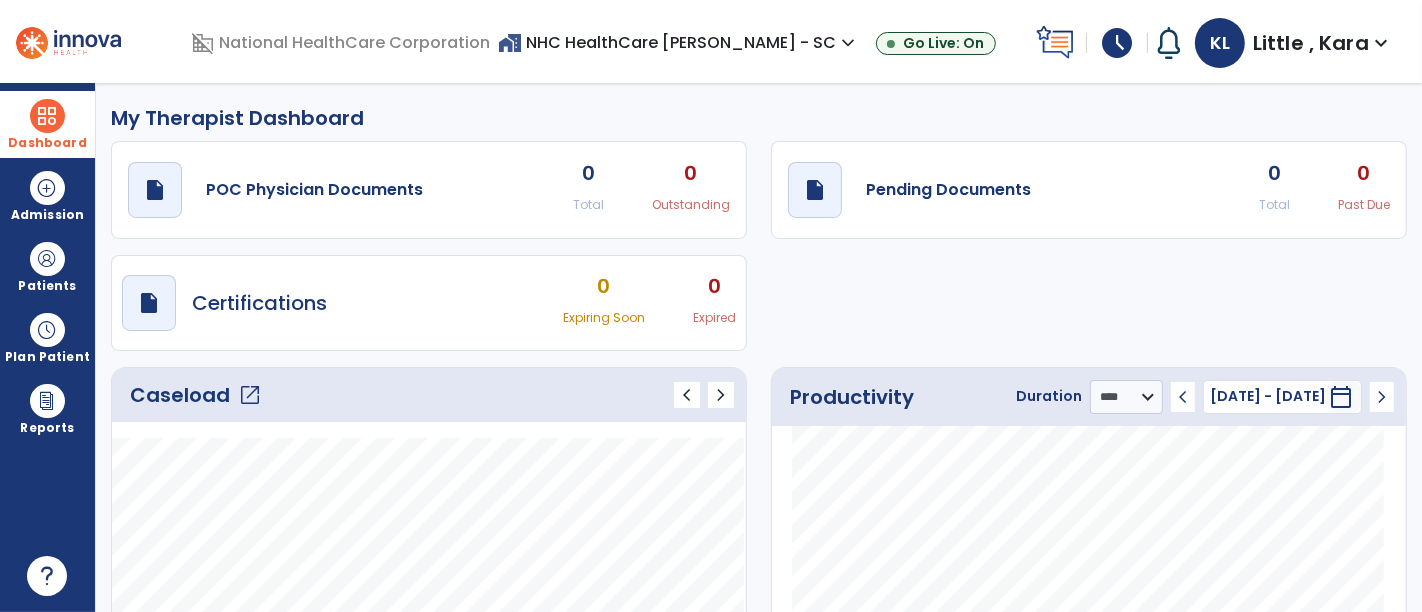 click on "open_in_new" 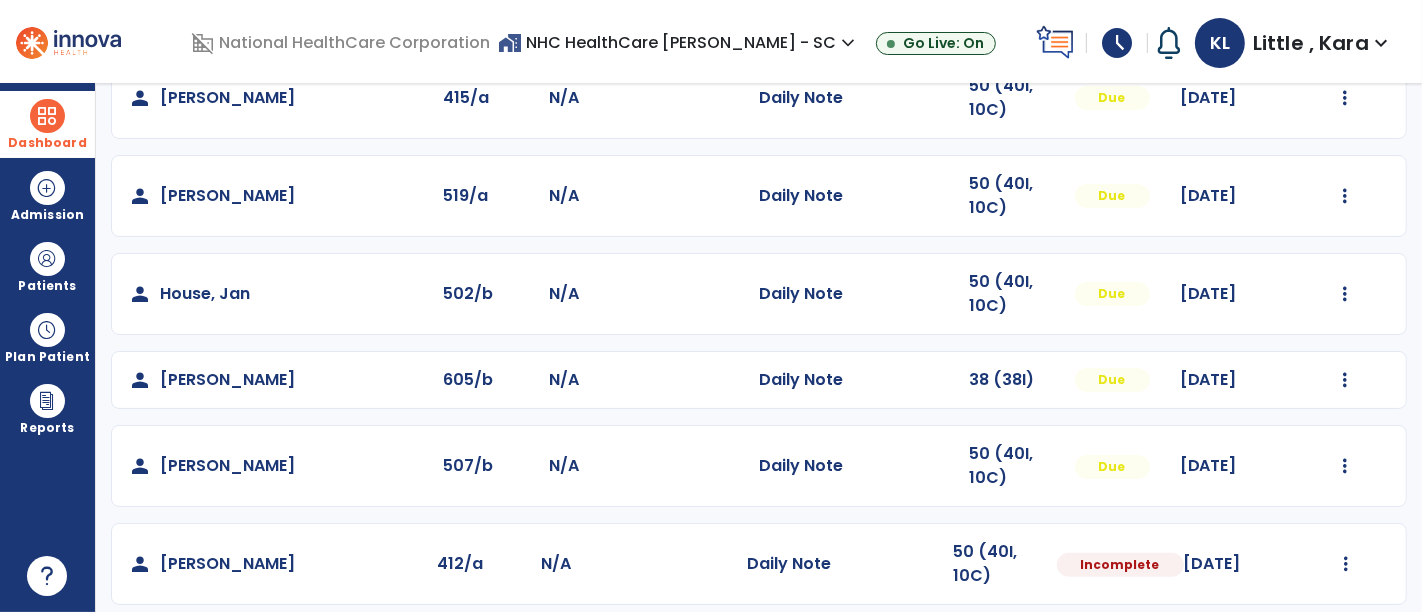 scroll, scrollTop: 444, scrollLeft: 0, axis: vertical 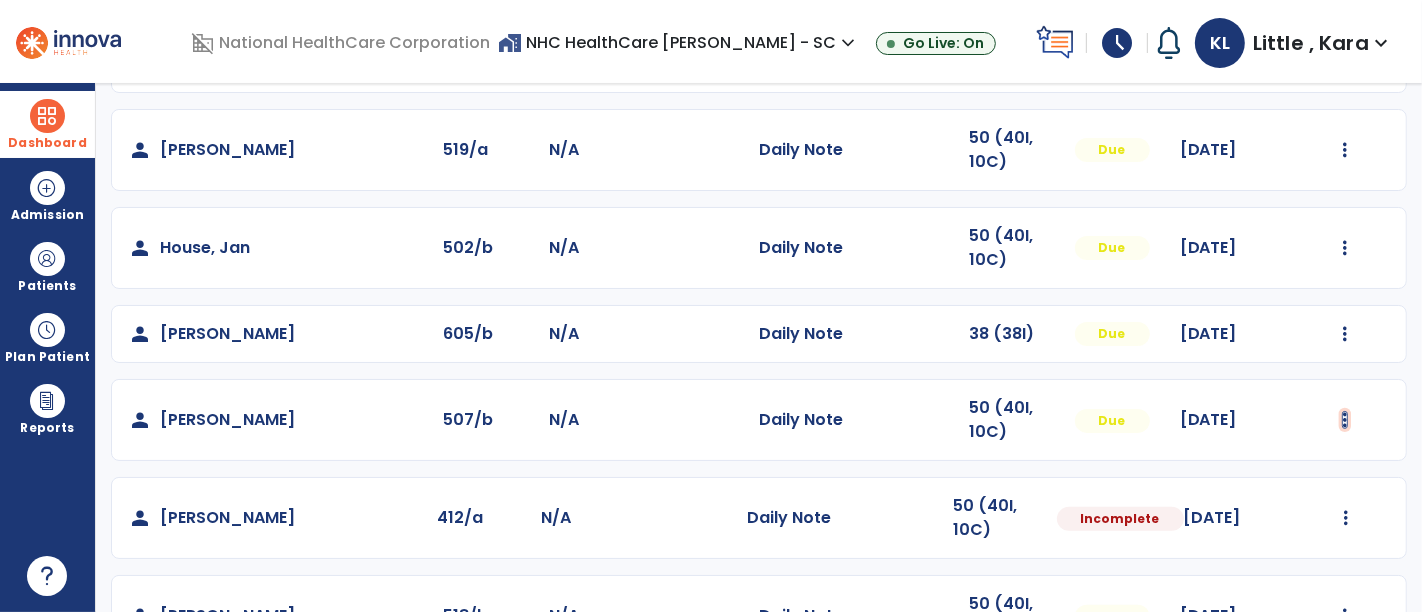 click at bounding box center (1346, -144) 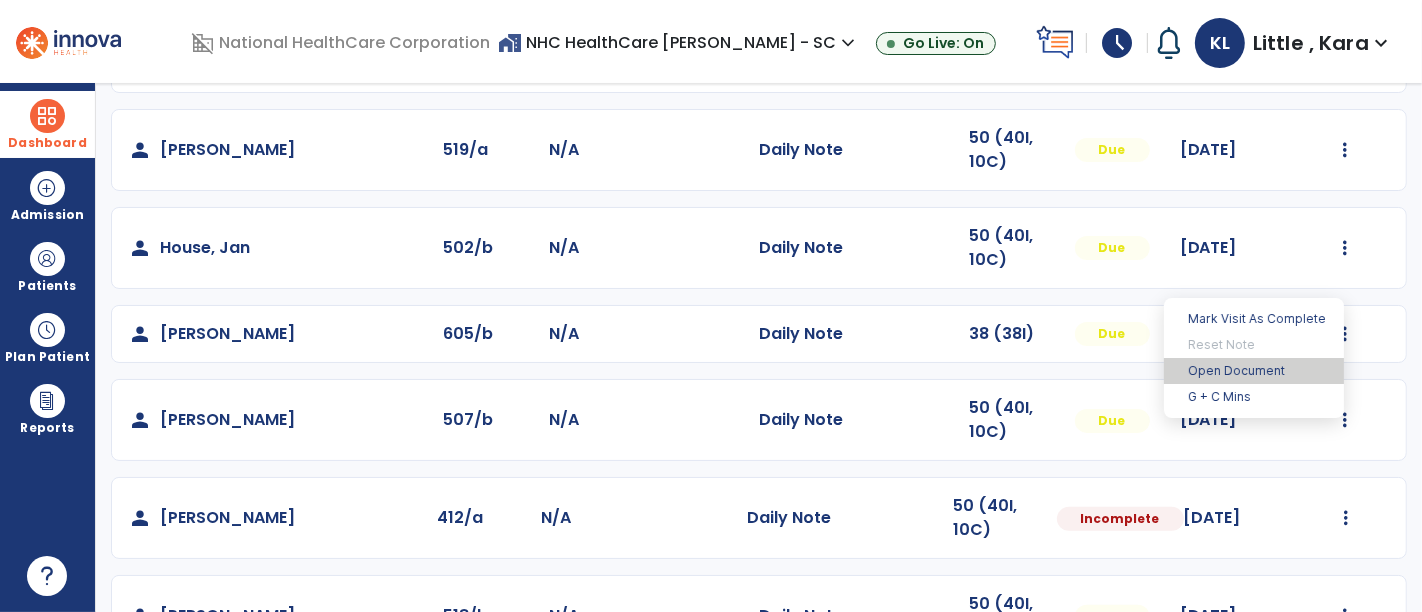 click on "Open Document" at bounding box center (1254, 371) 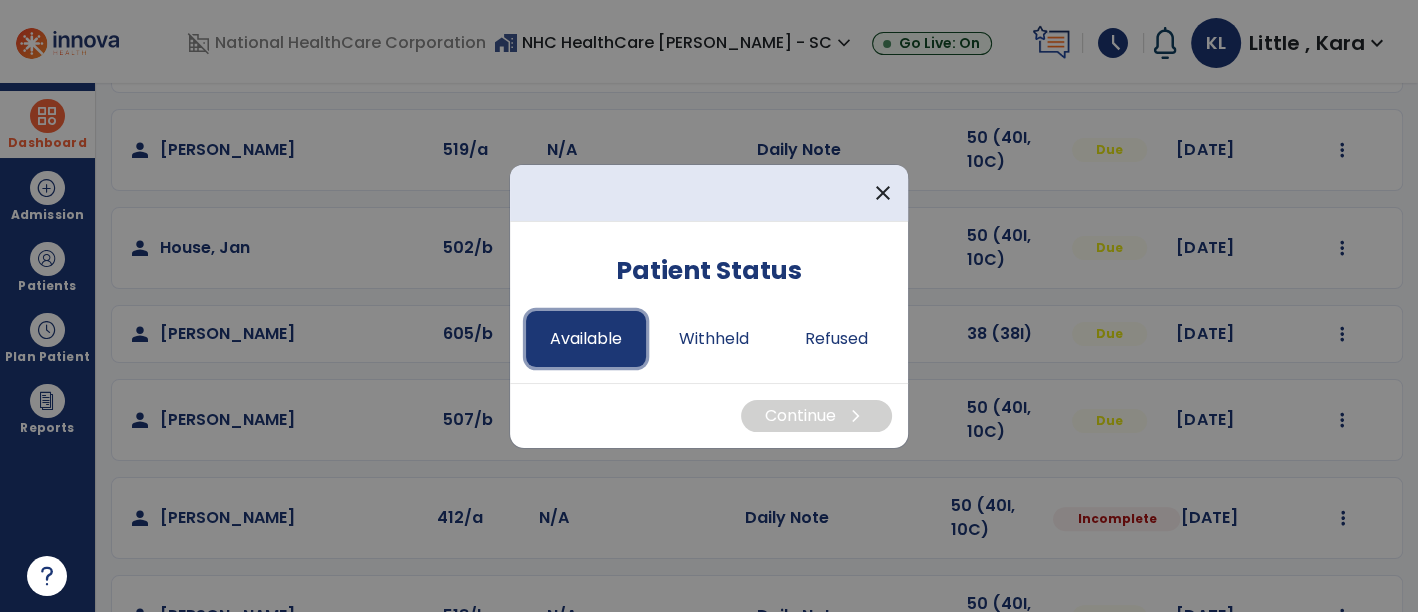 click on "Available" at bounding box center (586, 339) 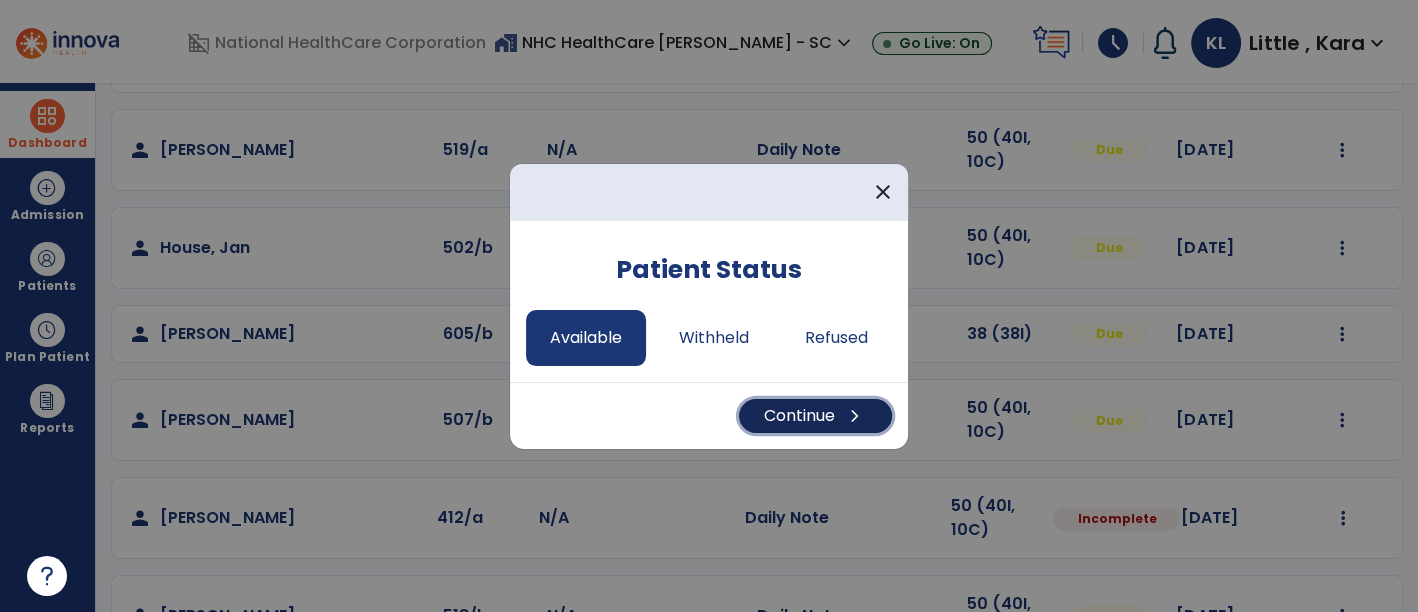 click on "Continue   chevron_right" at bounding box center [815, 416] 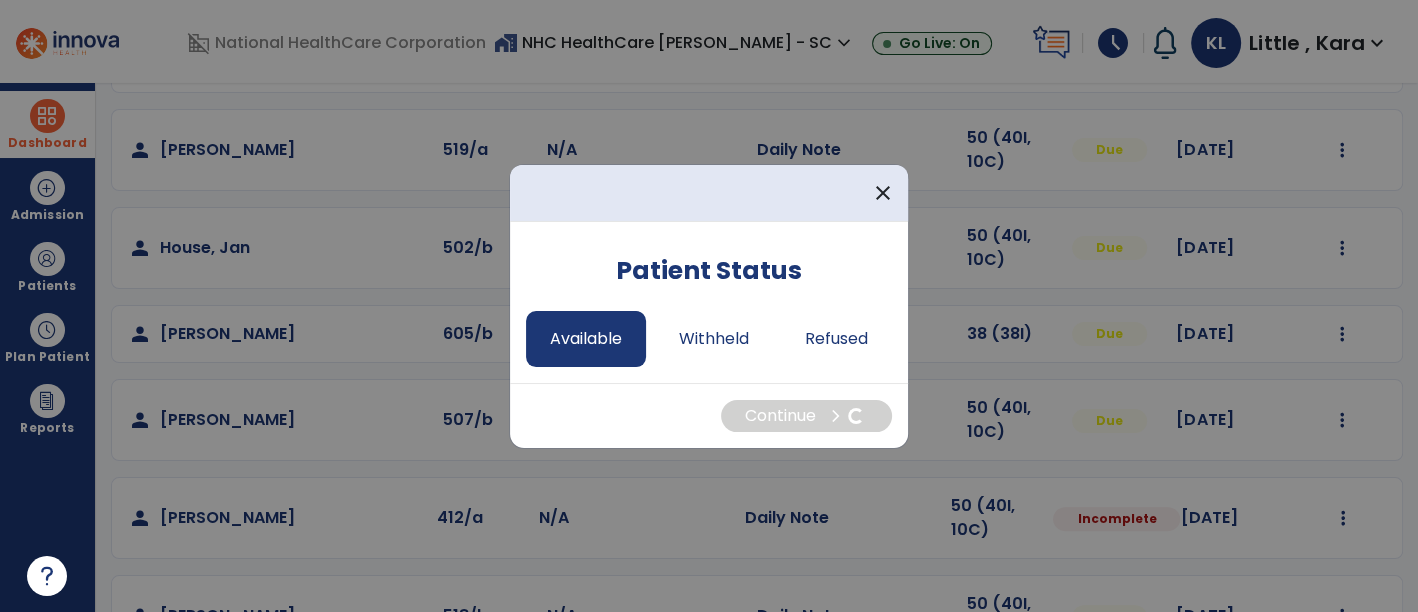 select on "*" 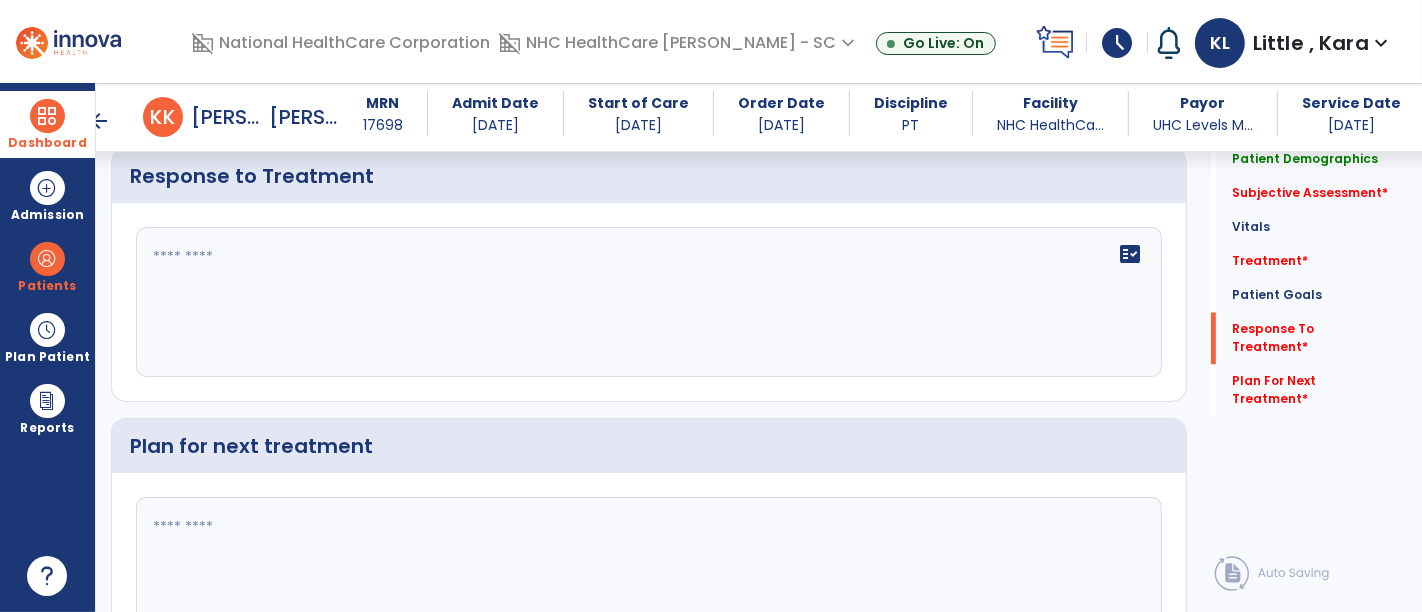 scroll, scrollTop: 3317, scrollLeft: 0, axis: vertical 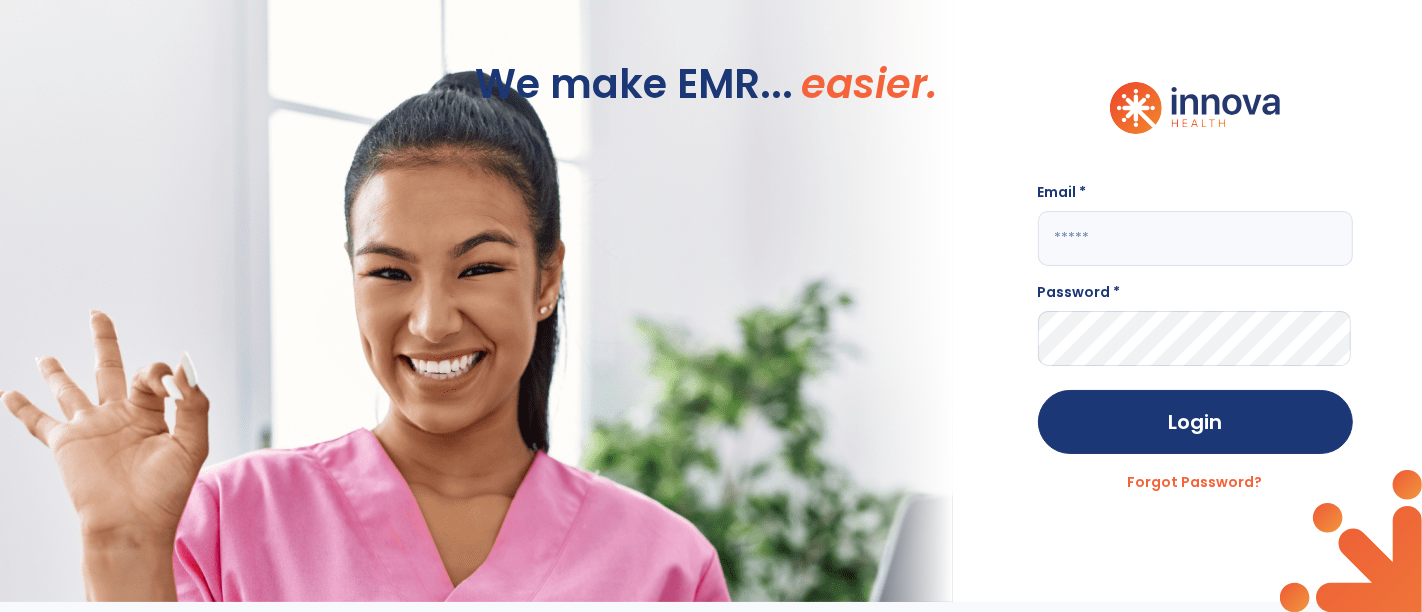 type on "**********" 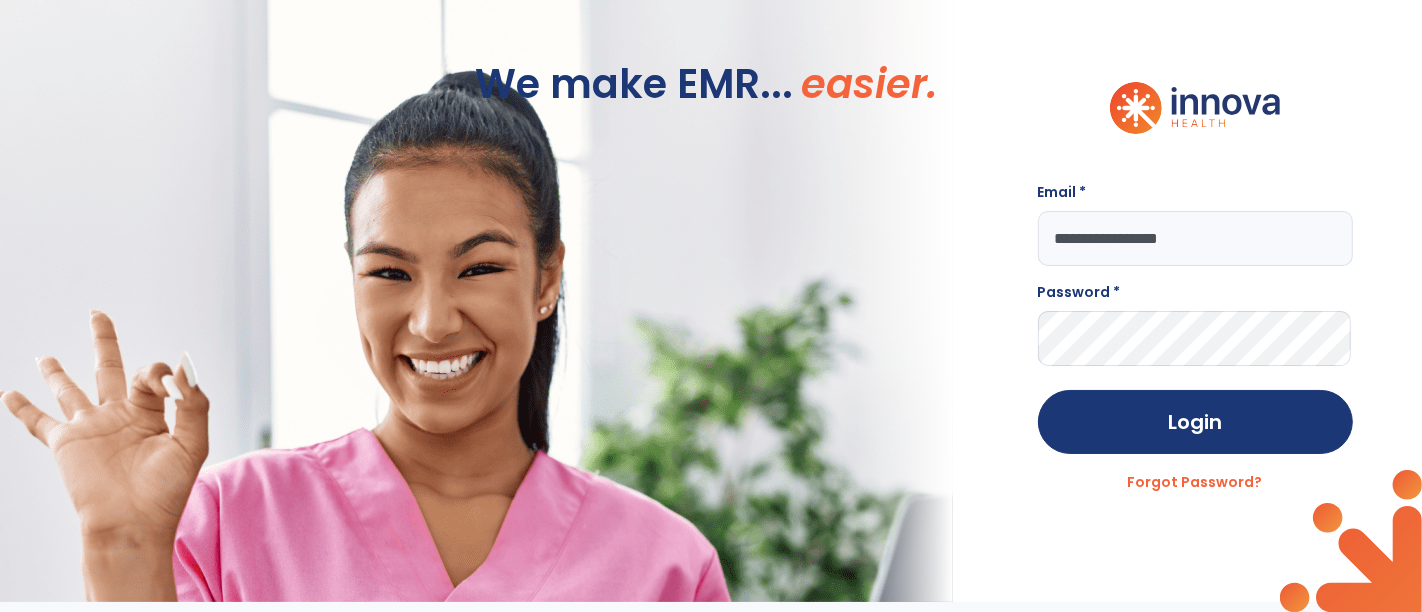 scroll, scrollTop: 0, scrollLeft: 0, axis: both 